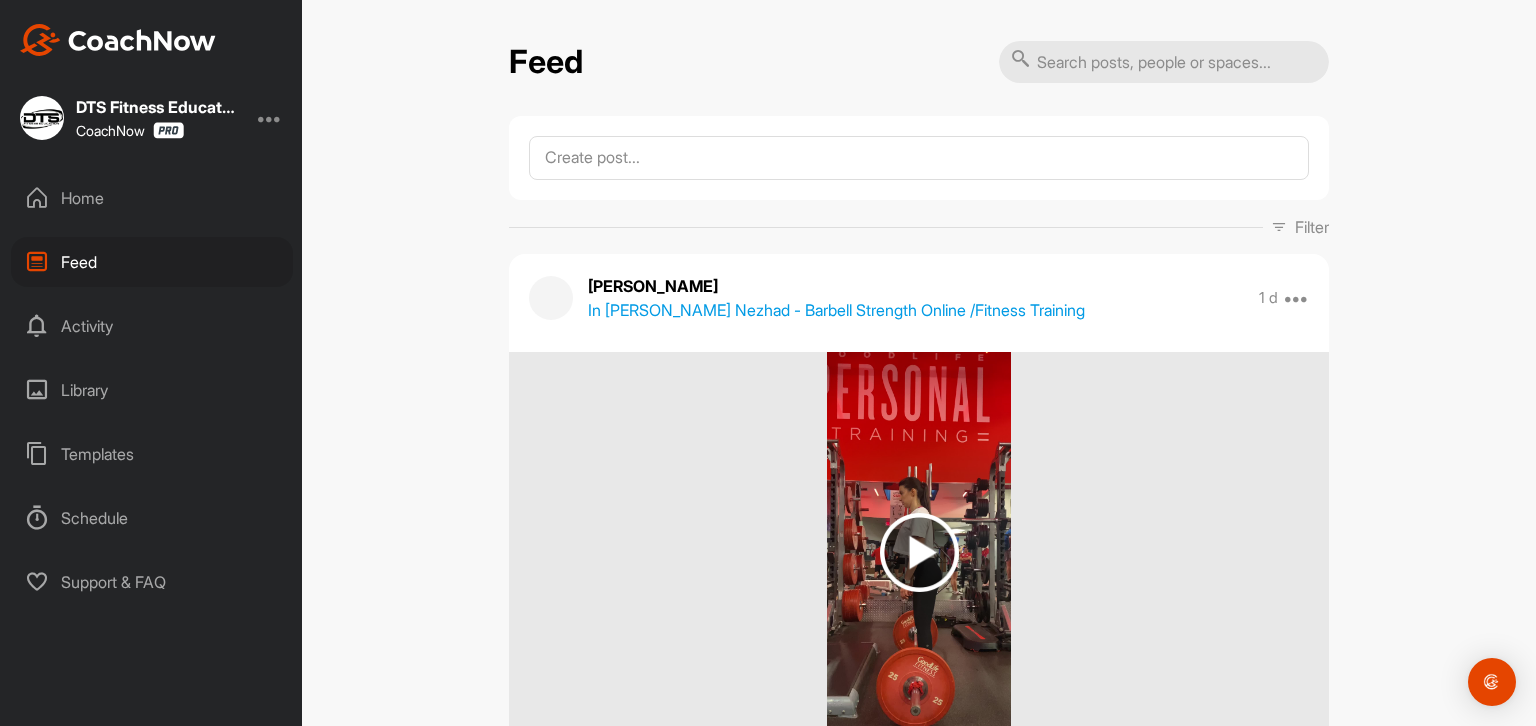 click on "Home" at bounding box center (152, 198) 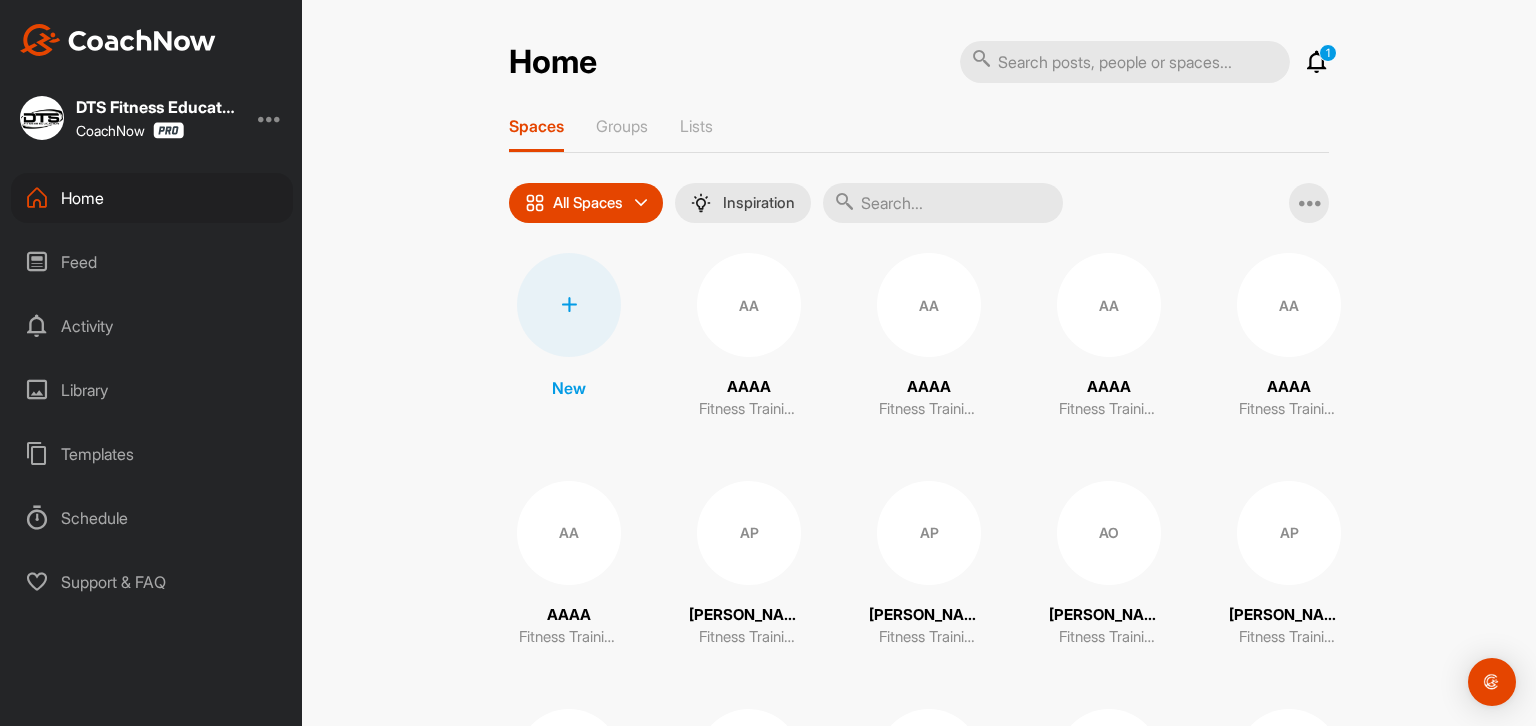 scroll, scrollTop: 0, scrollLeft: 0, axis: both 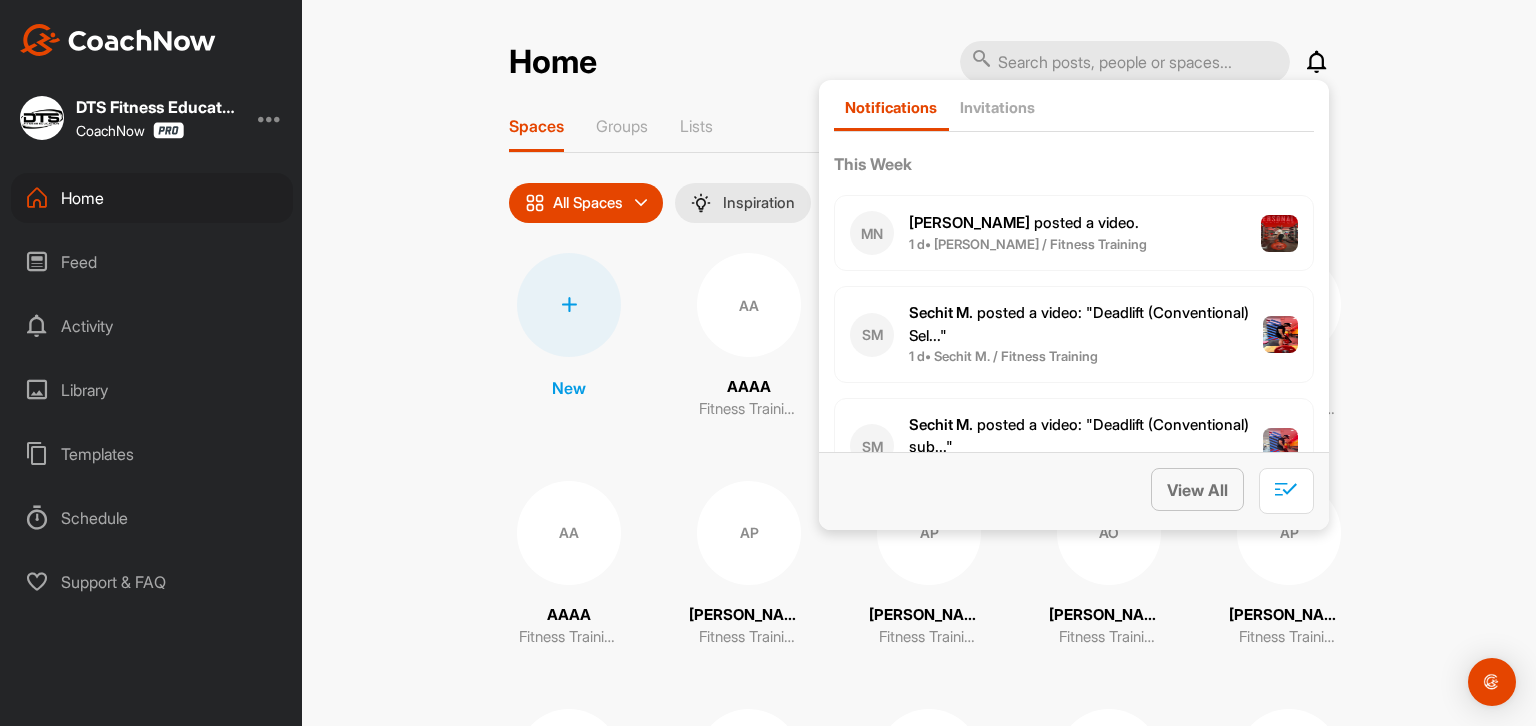 click on "View All" at bounding box center [1197, 490] 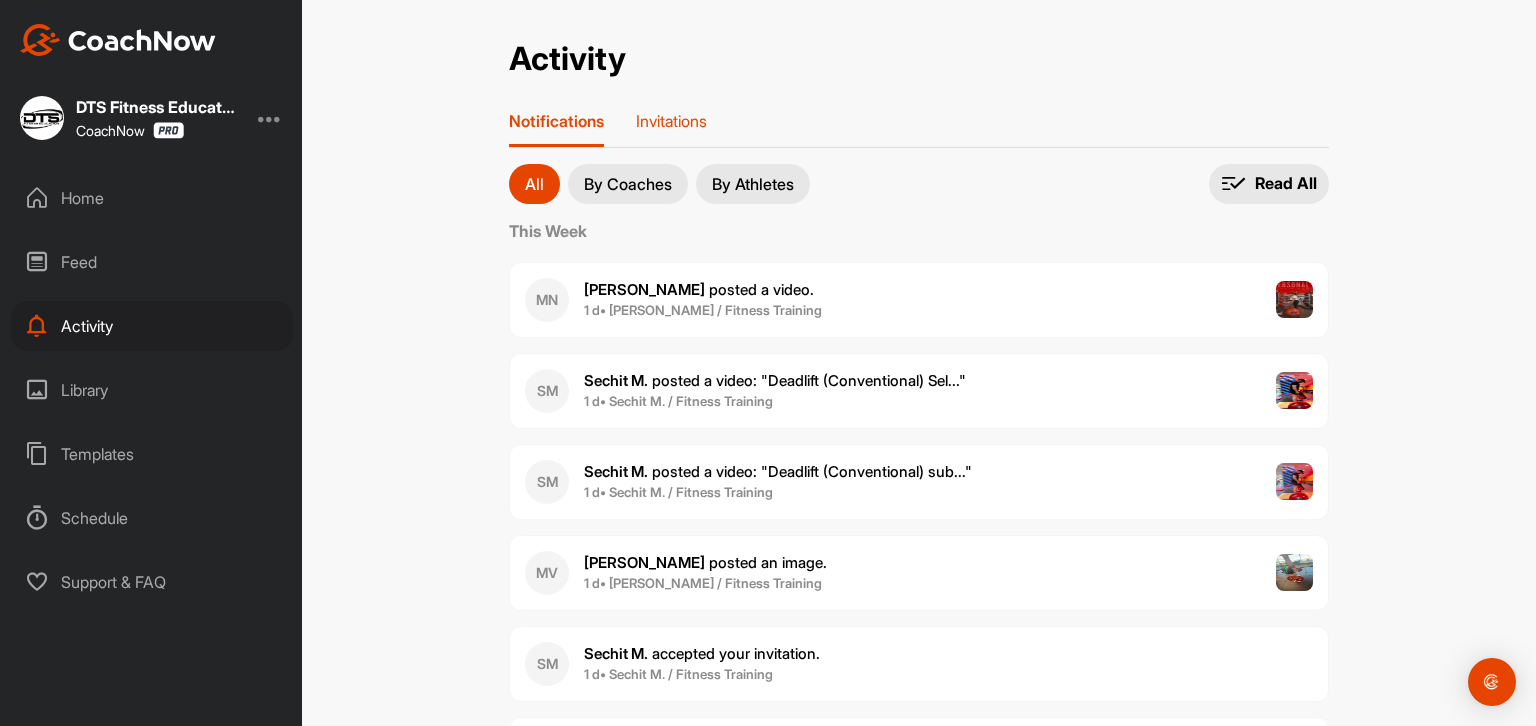 click on "Invitations" at bounding box center (671, 121) 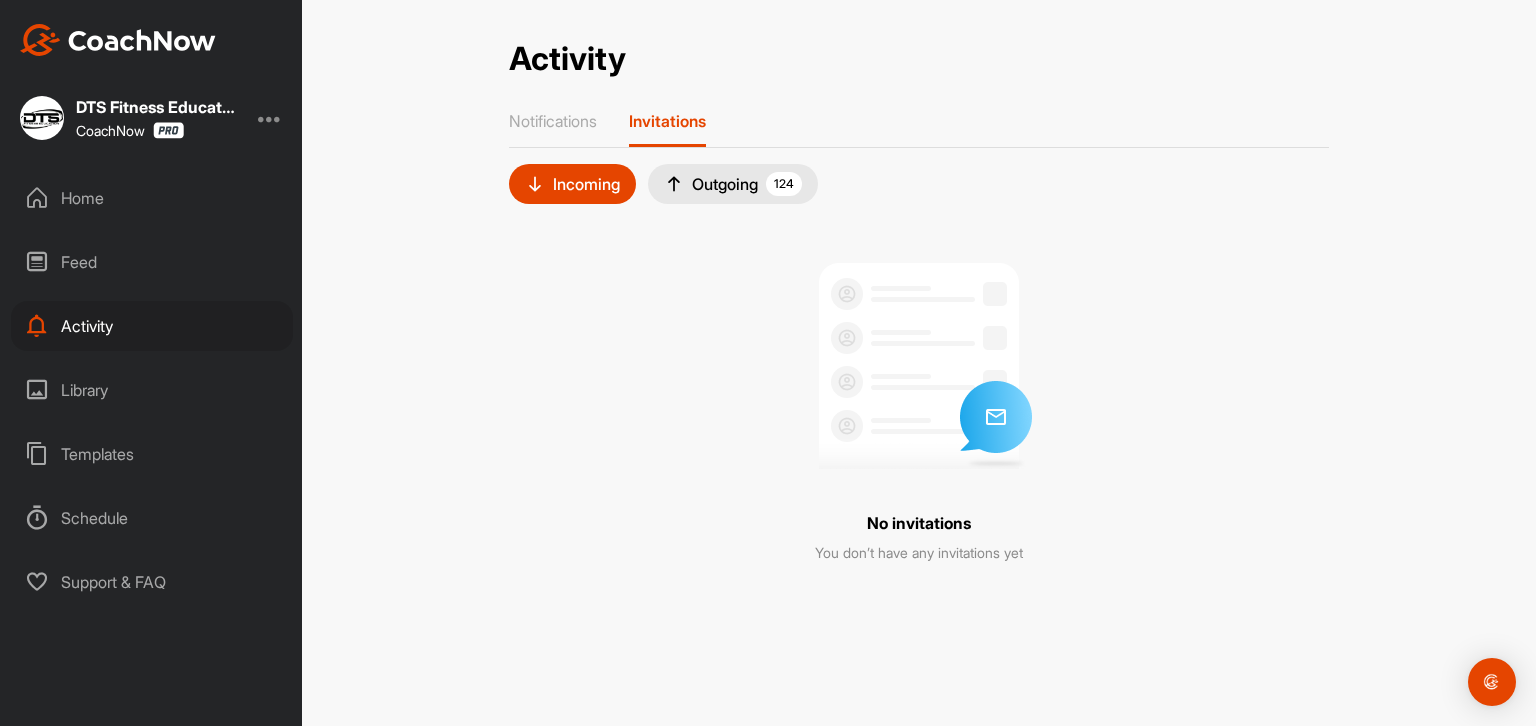 click on "Home" at bounding box center [152, 198] 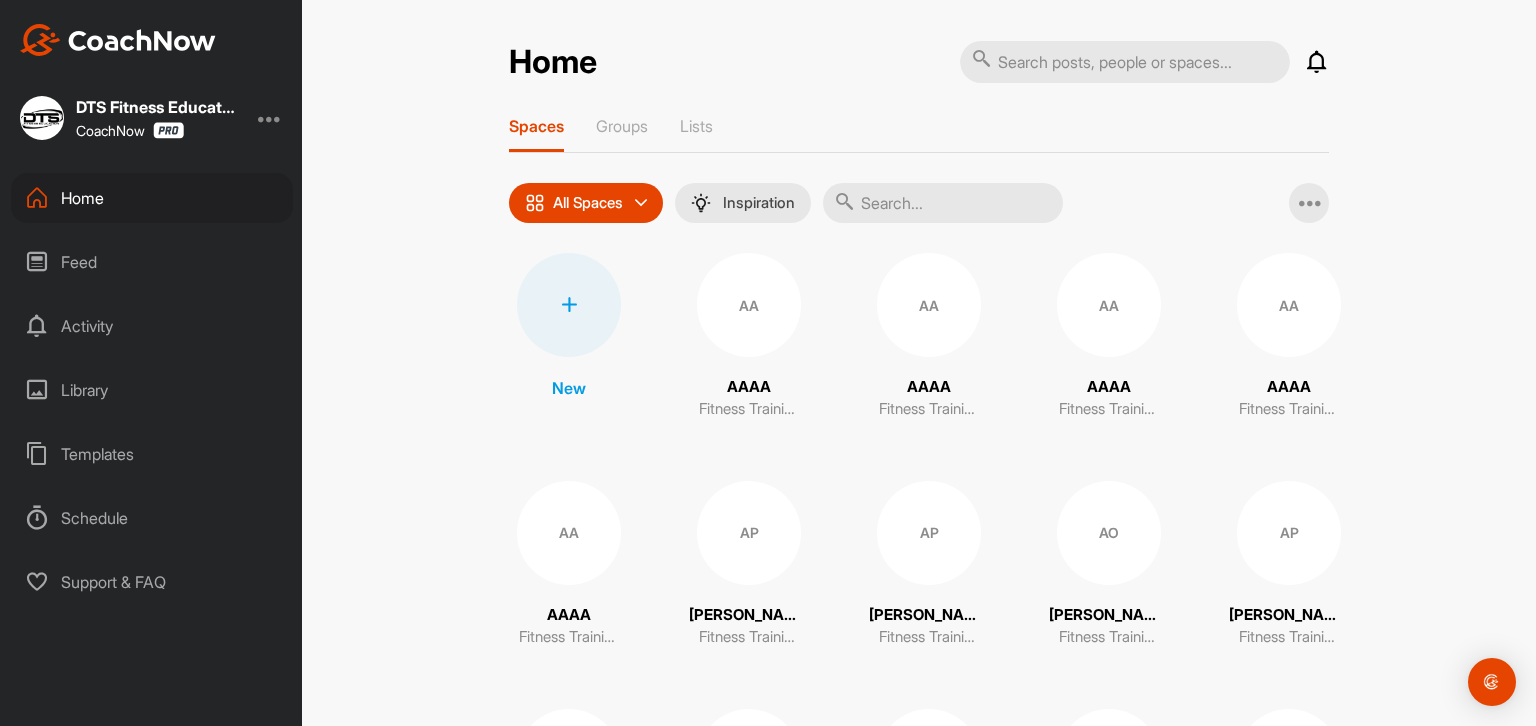 click at bounding box center [569, 305] 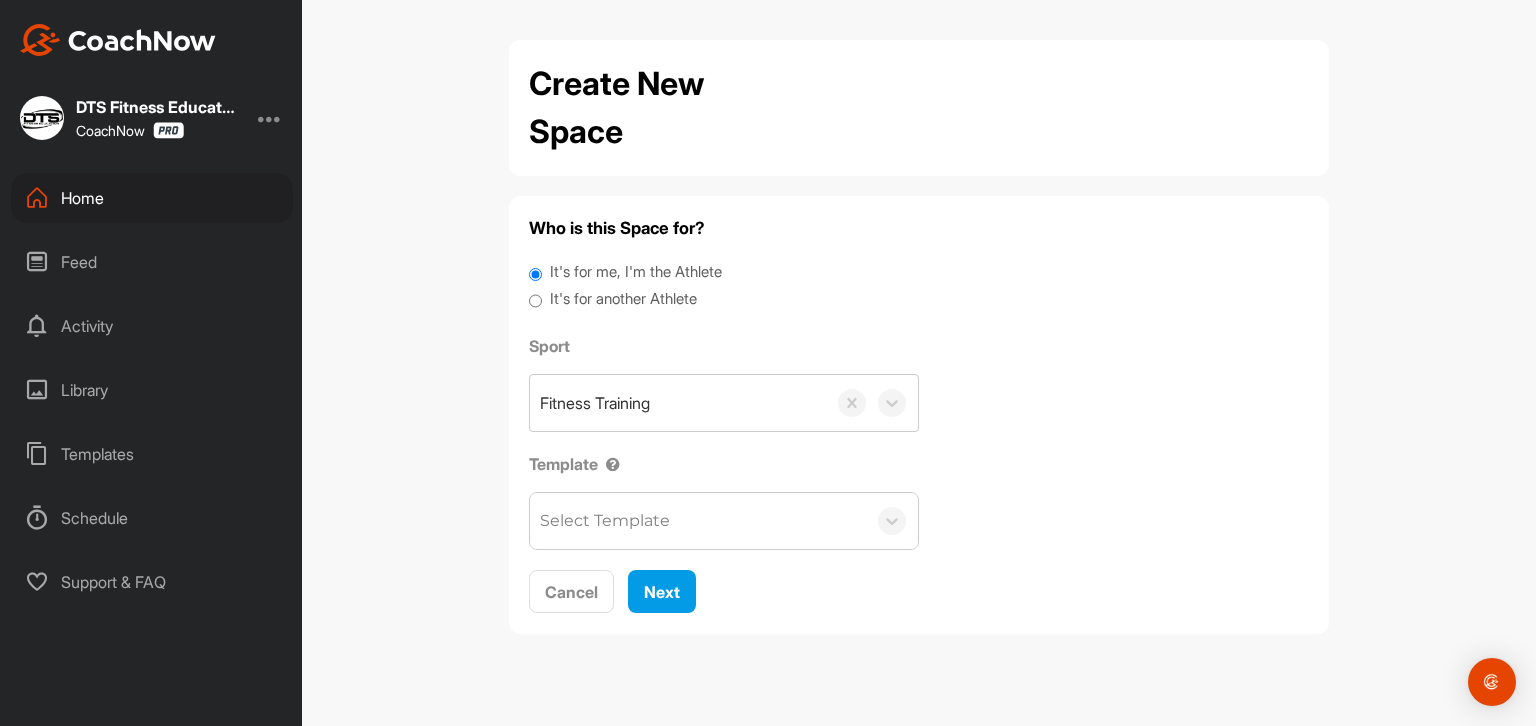 click on "It's for another Athlete" at bounding box center (623, 299) 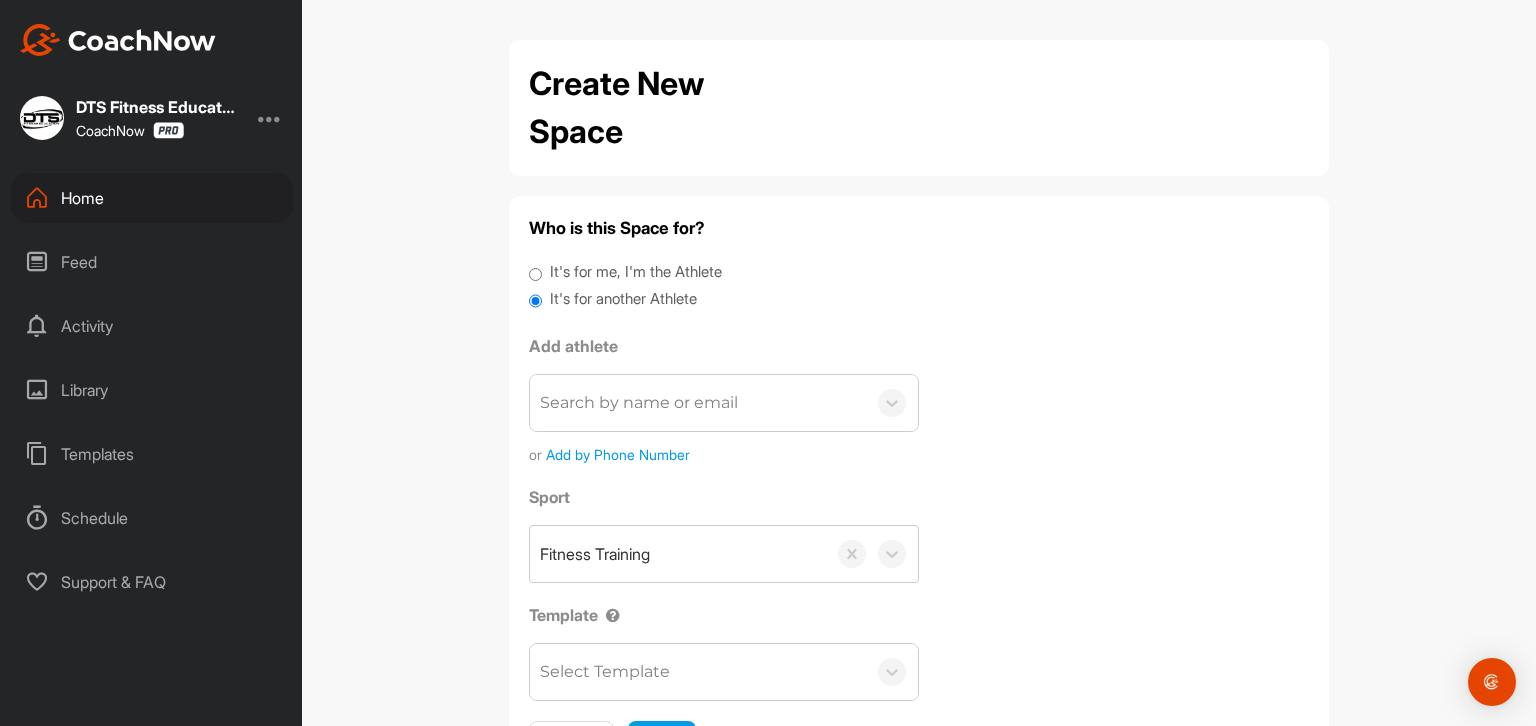click on "Search by name or email" at bounding box center [639, 403] 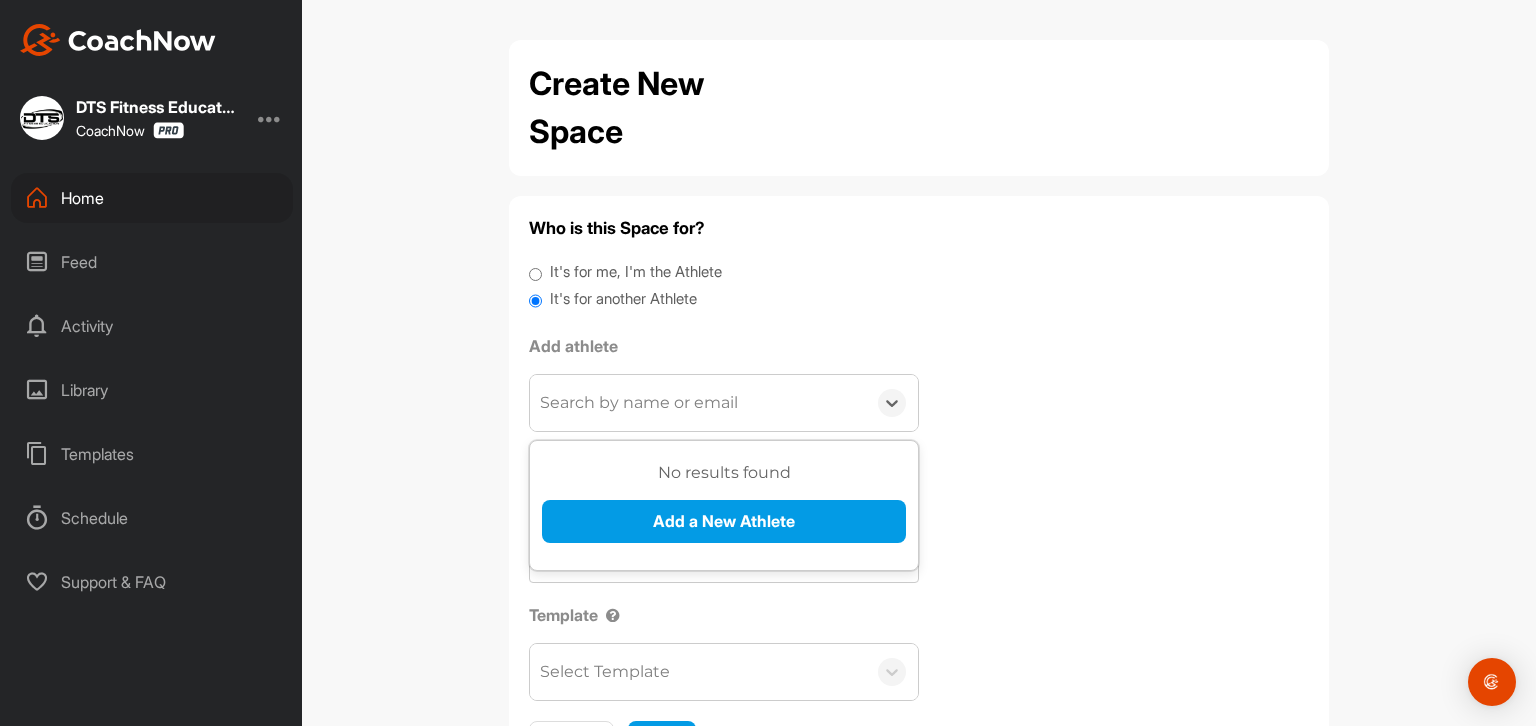 paste on "[EMAIL_ADDRESS][DOMAIN_NAME]" 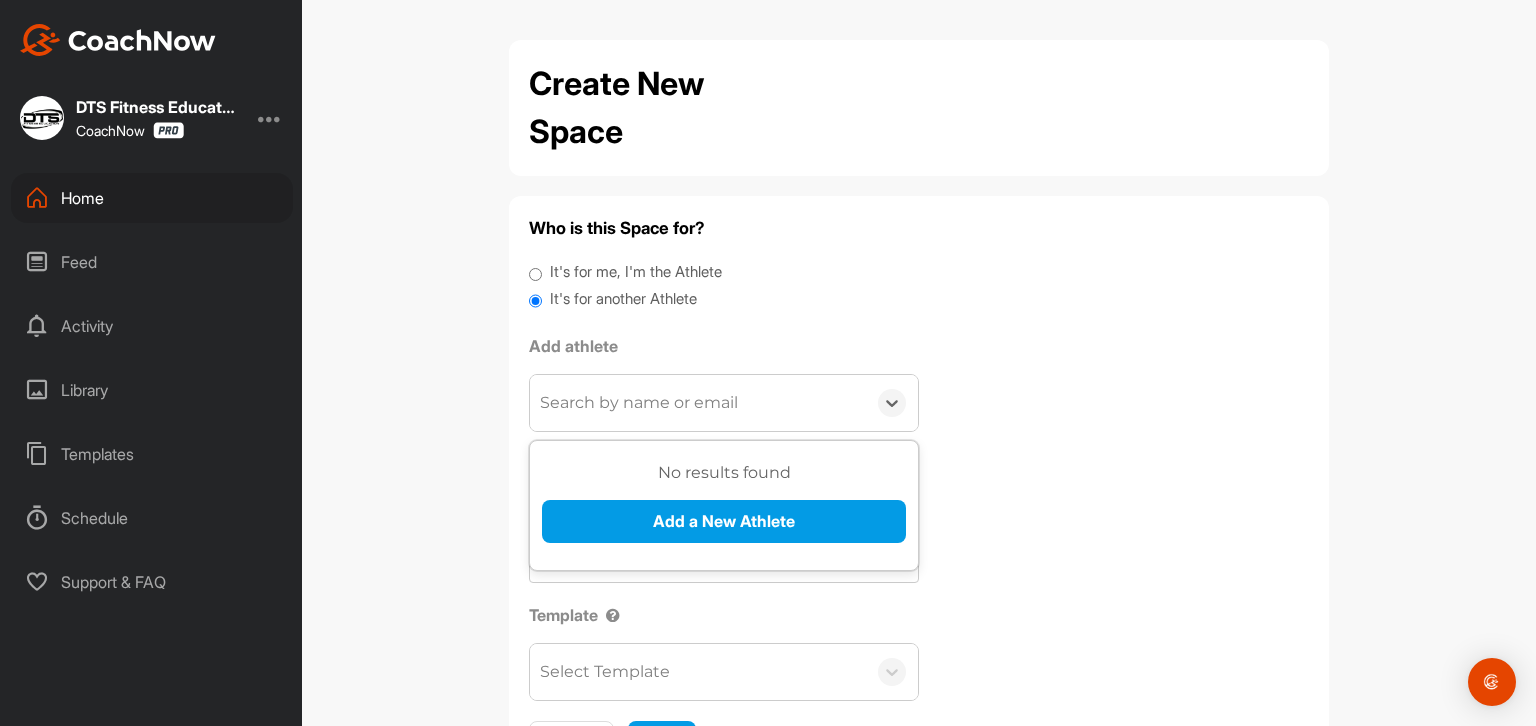 type on "[EMAIL_ADDRESS][DOMAIN_NAME]" 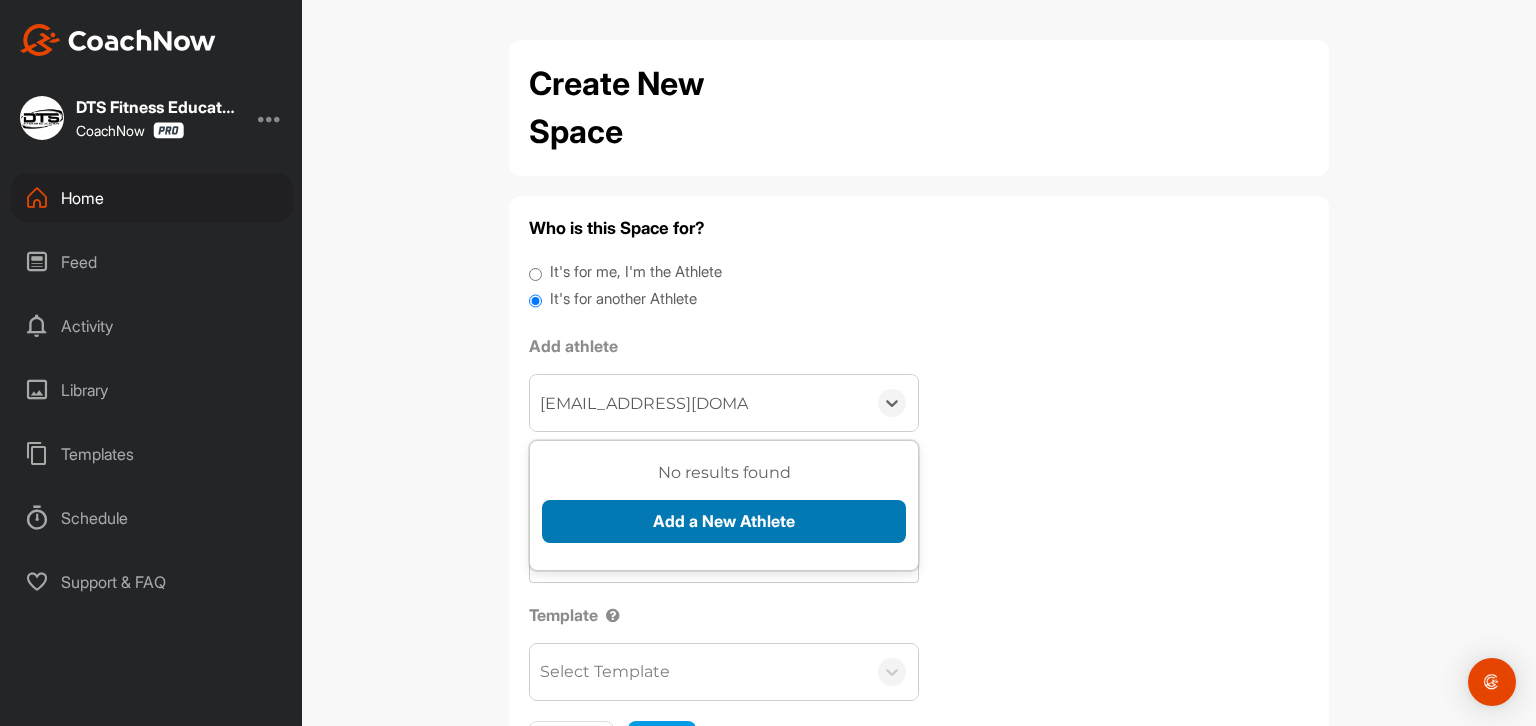 click on "Add a New Athlete" at bounding box center (724, 521) 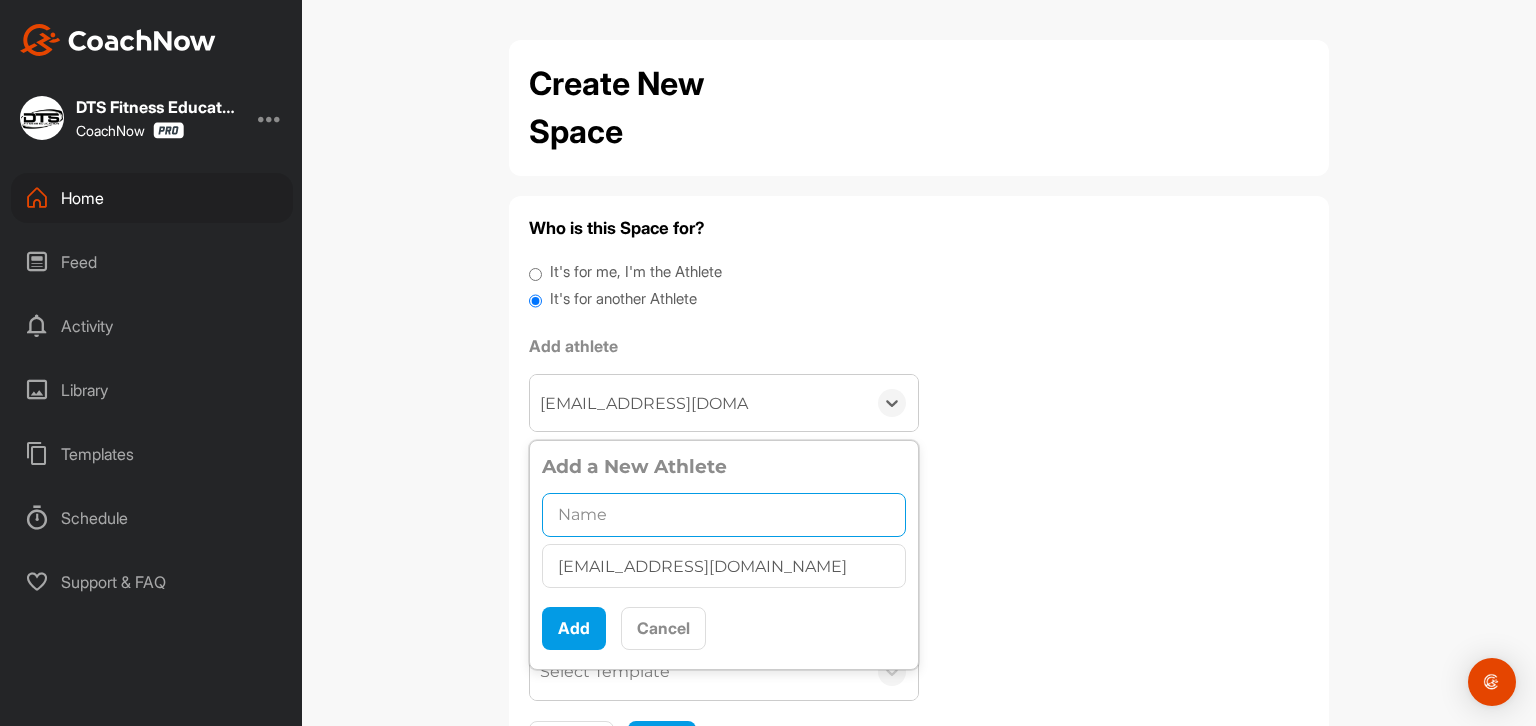 click at bounding box center [724, 515] 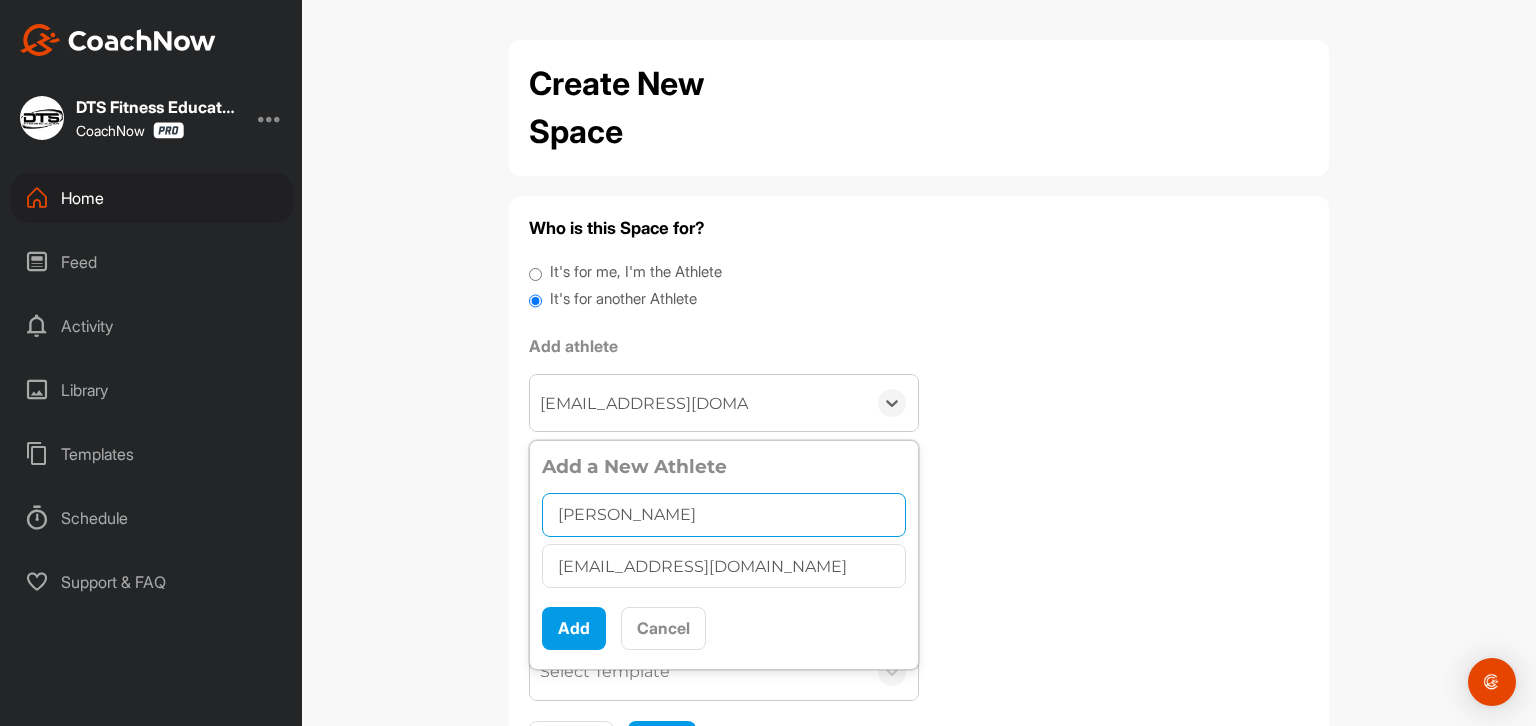 click on "[PERSON_NAME]" at bounding box center (724, 515) 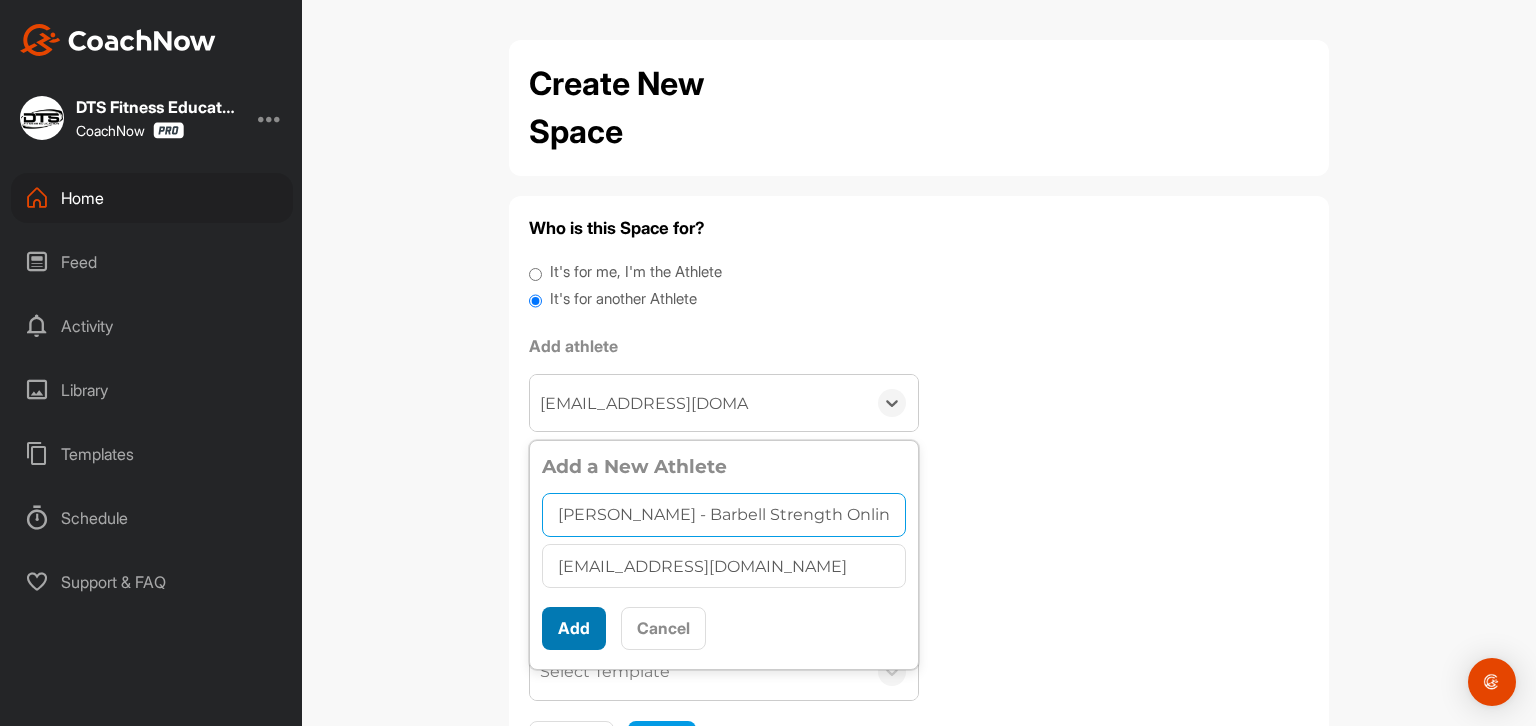 type on "[PERSON_NAME] - Barbell Strength Online" 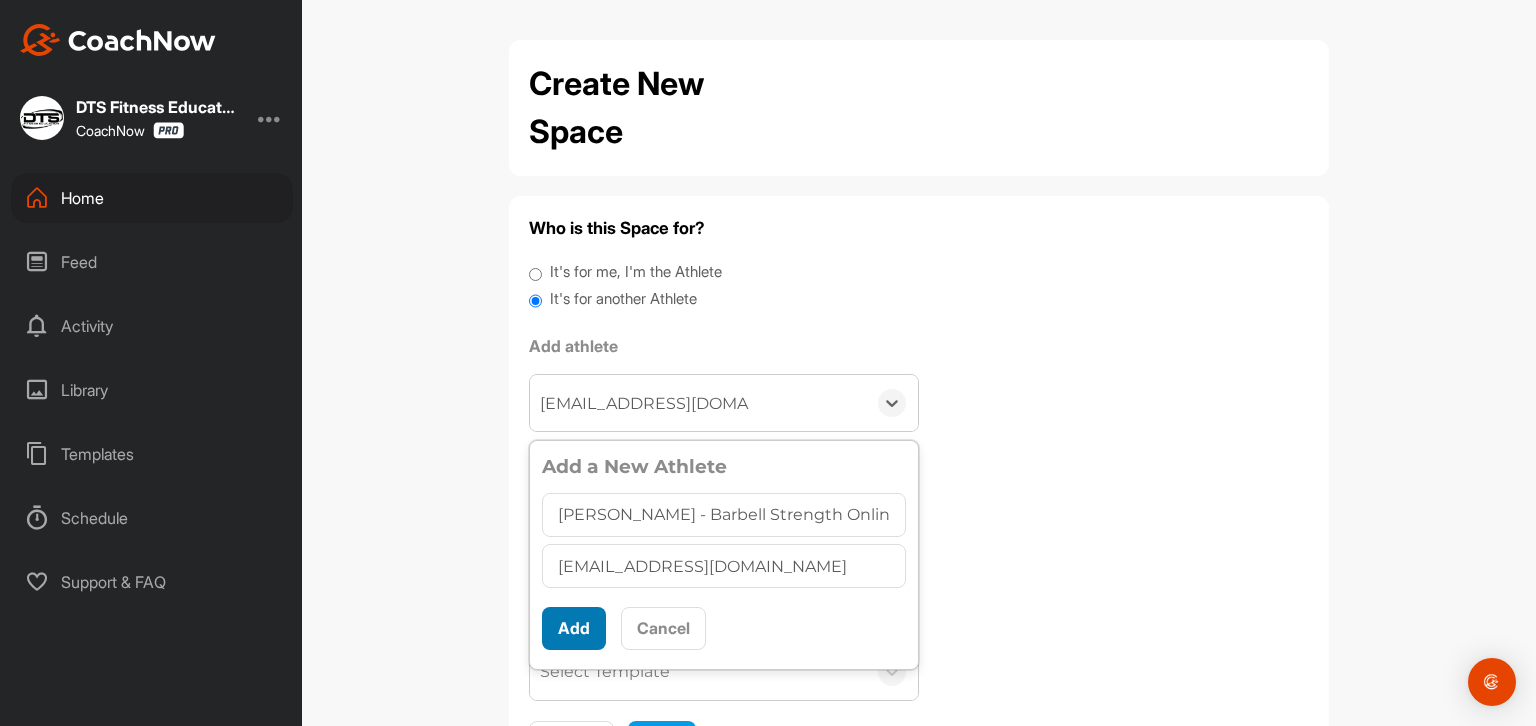 click on "Add" at bounding box center (574, 628) 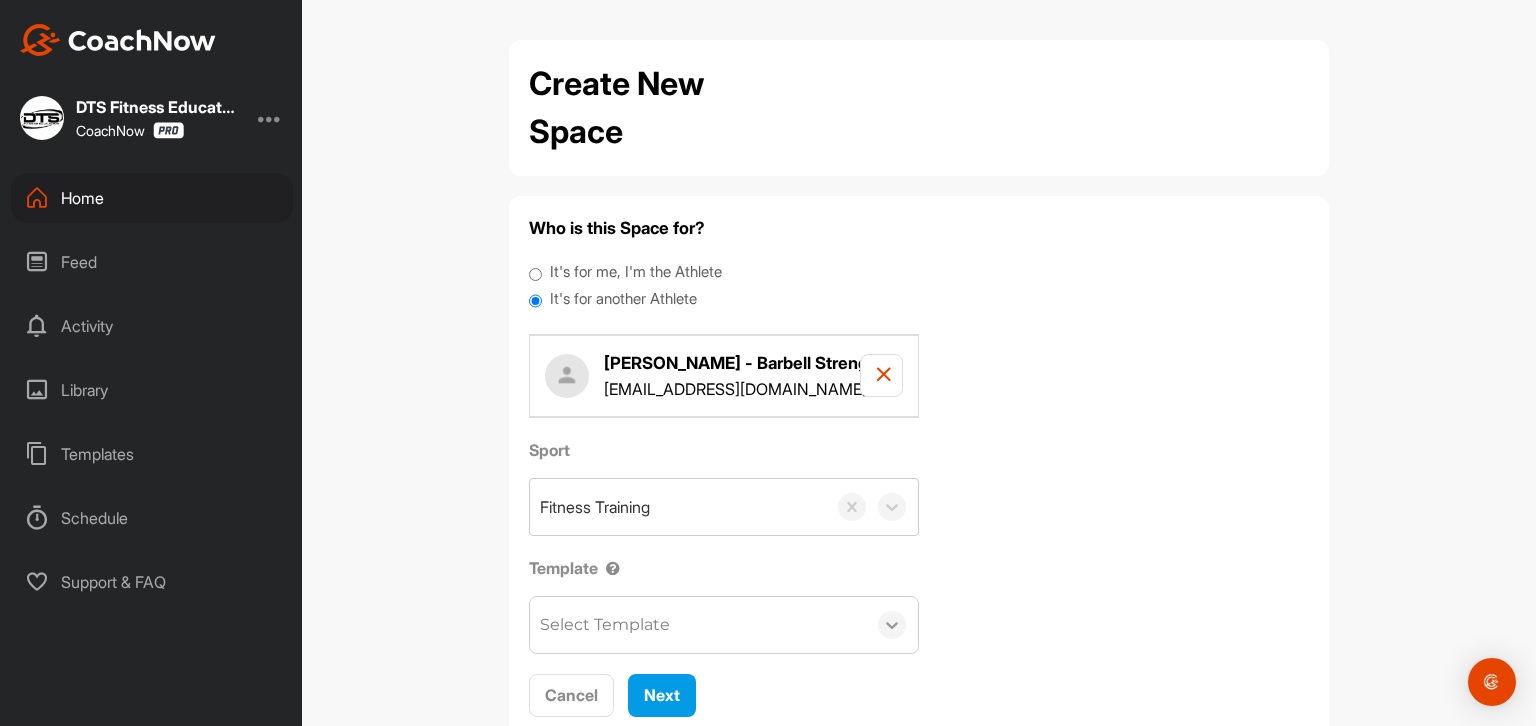 click 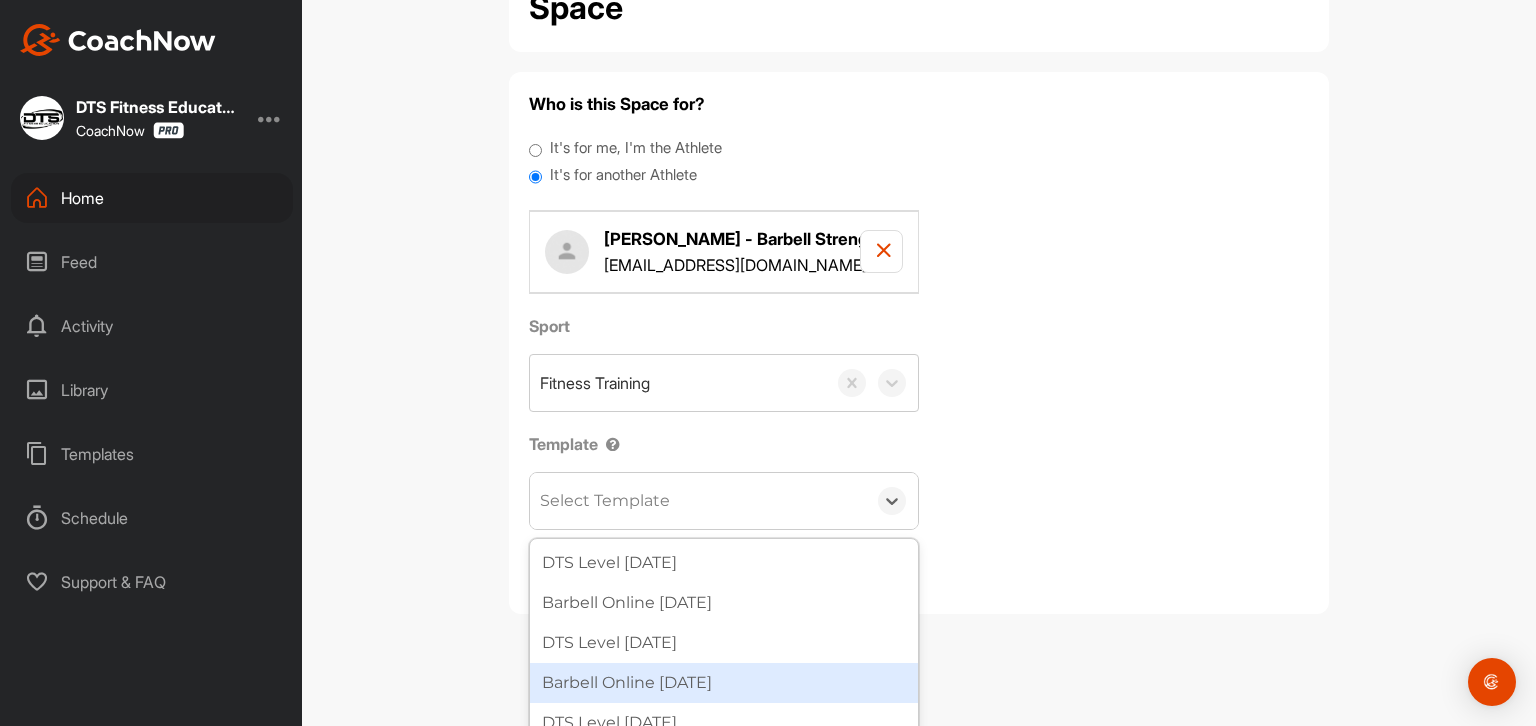 scroll, scrollTop: 235, scrollLeft: 0, axis: vertical 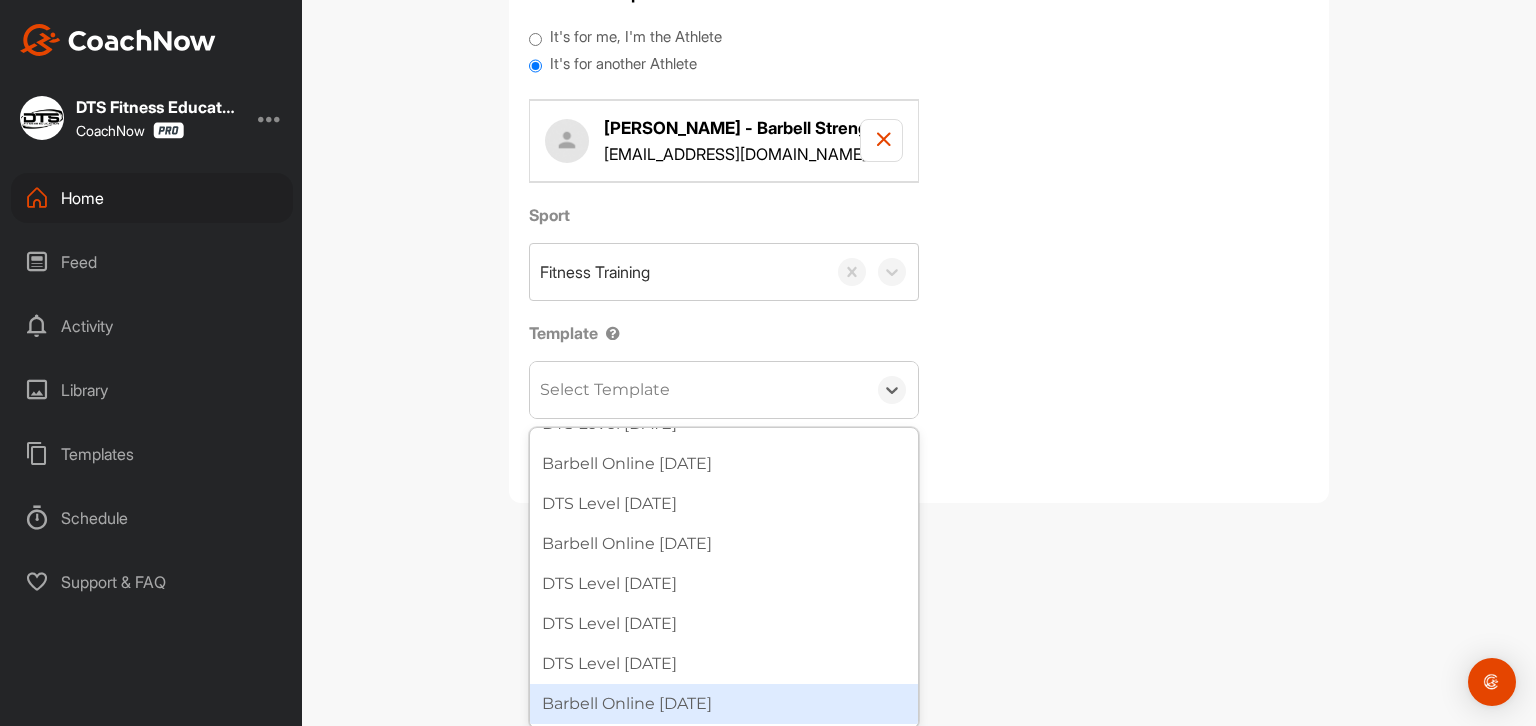 click on "Barbell Online [DATE]" at bounding box center [724, 704] 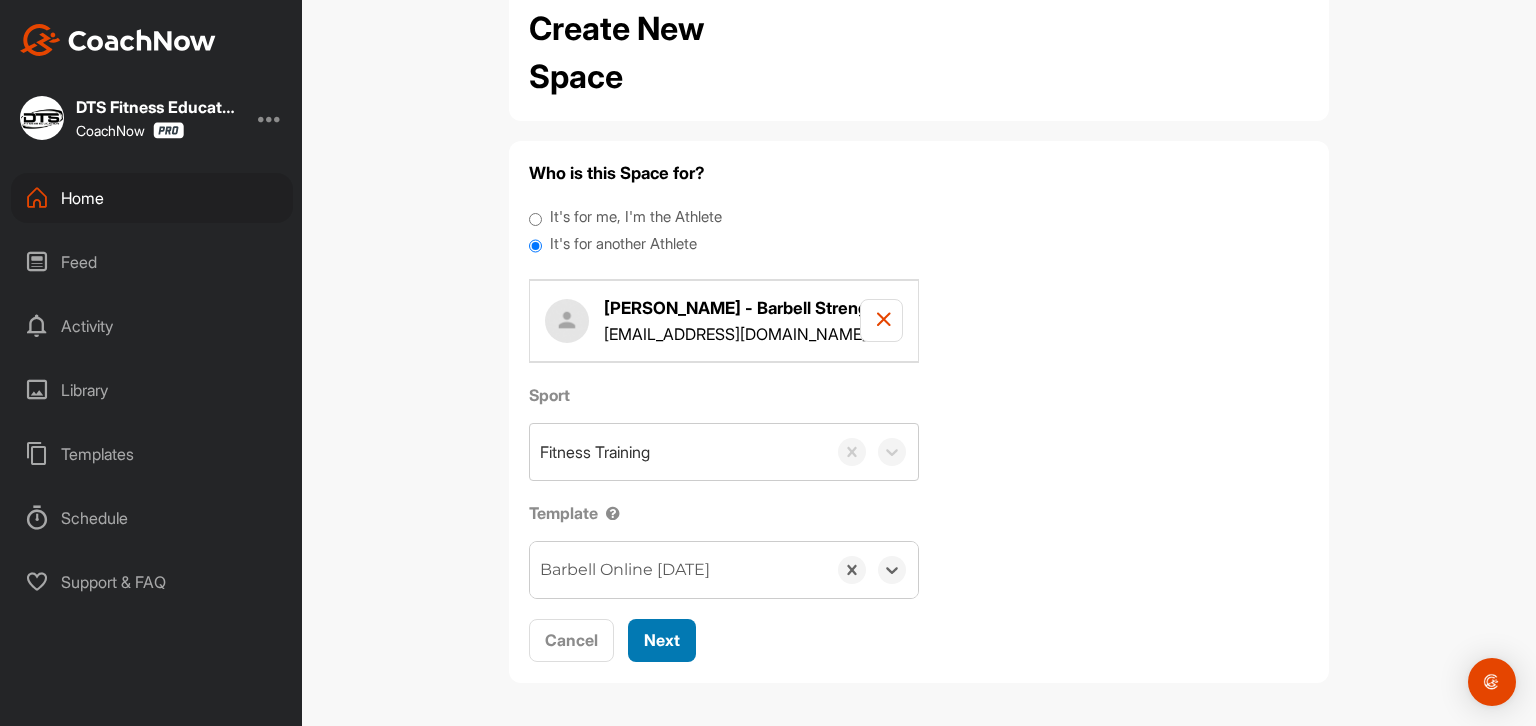 click on "Next" at bounding box center [662, 640] 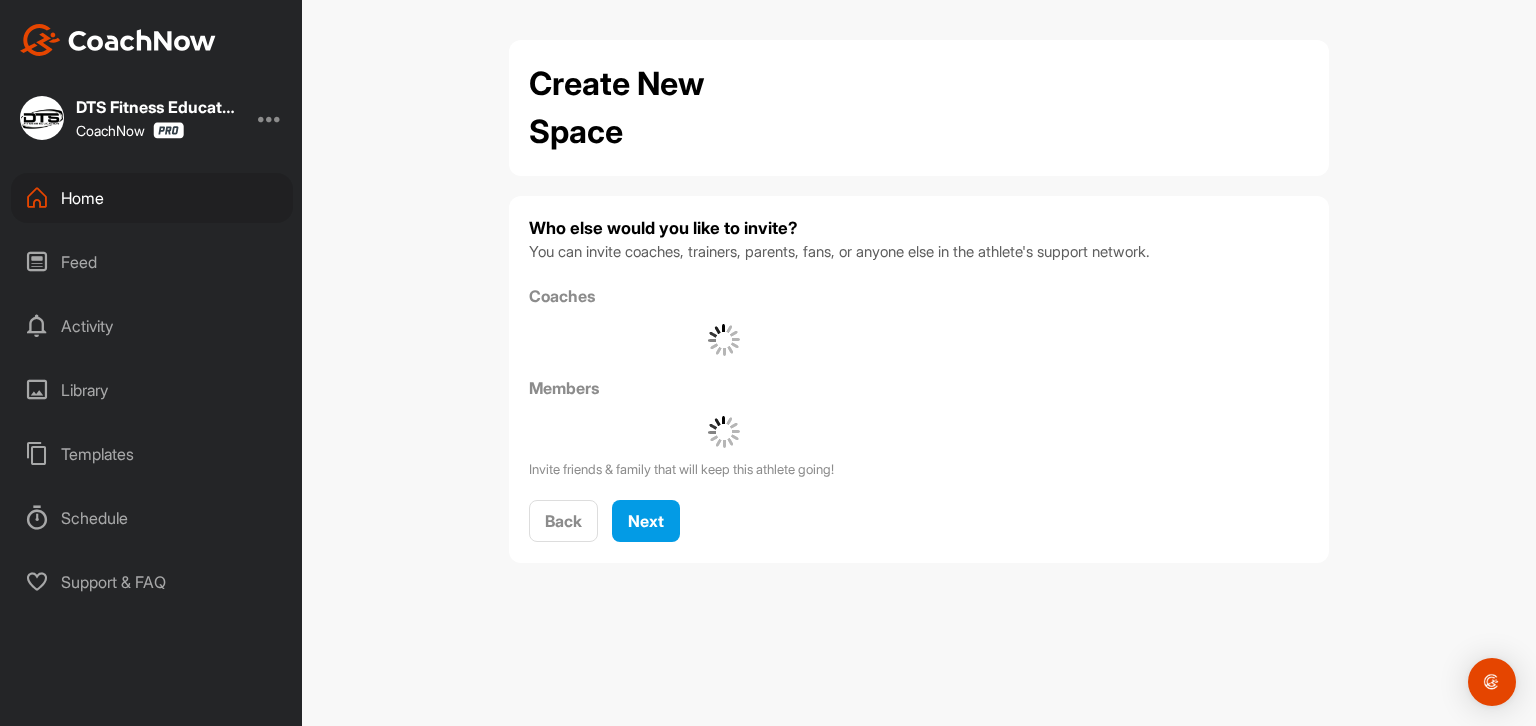 scroll, scrollTop: 0, scrollLeft: 0, axis: both 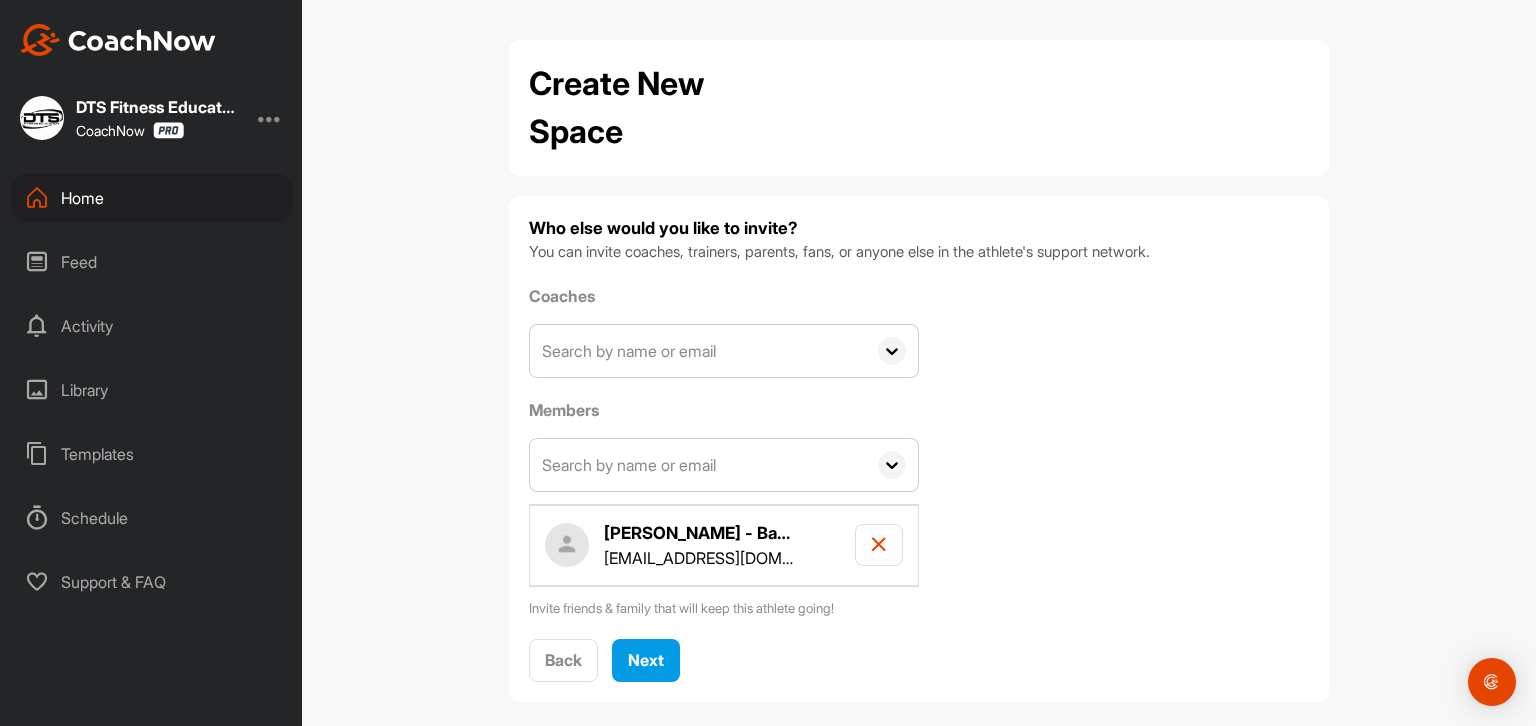 drag, startPoint x: 728, startPoint y: 462, endPoint x: 764, endPoint y: 460, distance: 36.05551 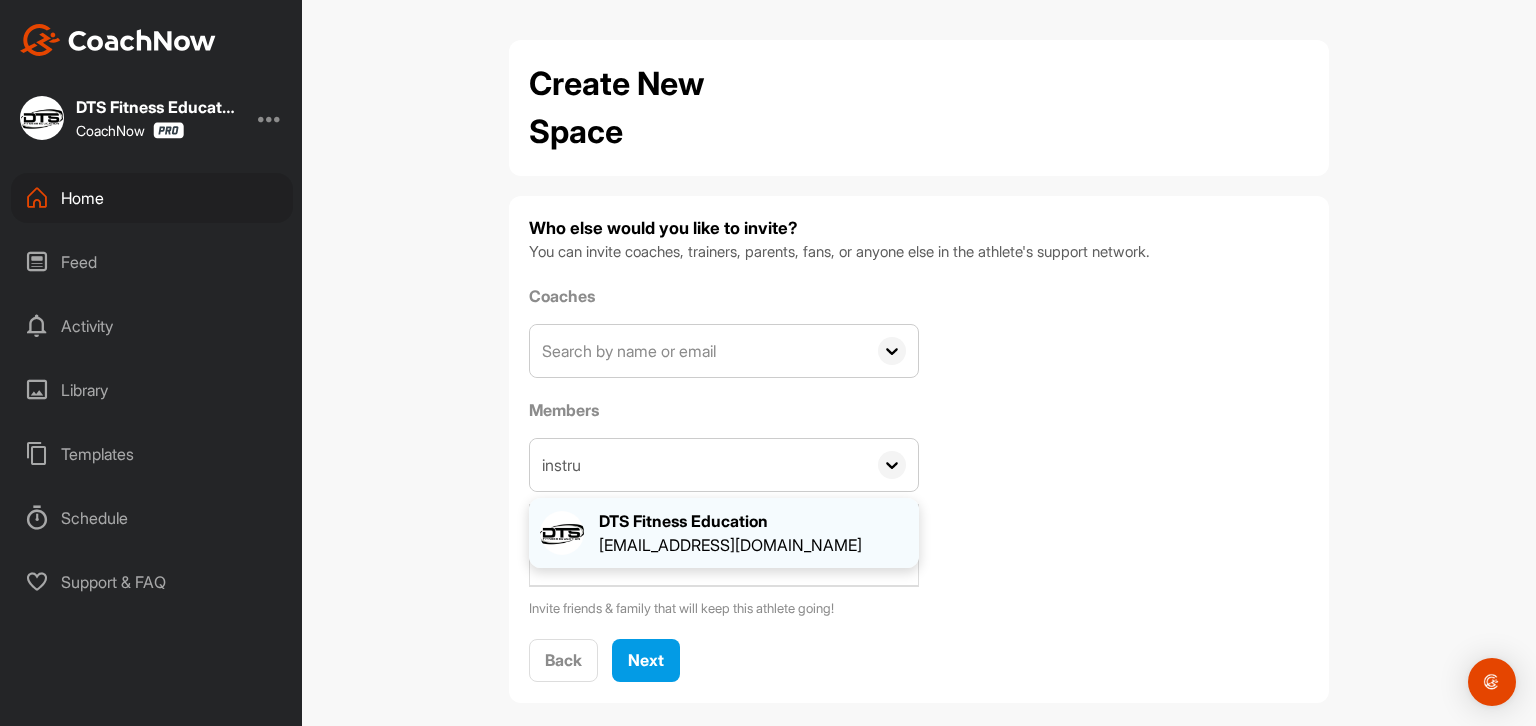 type on "instru" 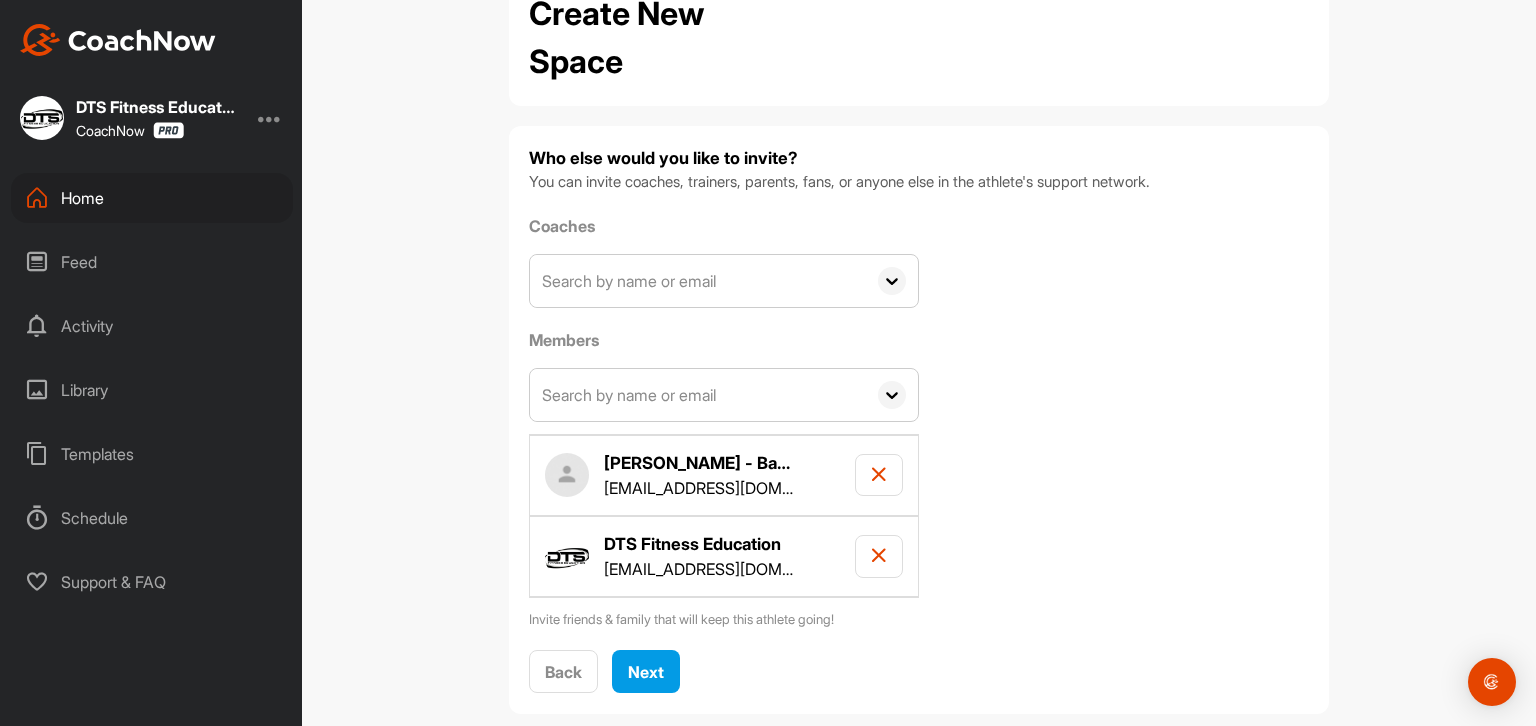 scroll, scrollTop: 71, scrollLeft: 0, axis: vertical 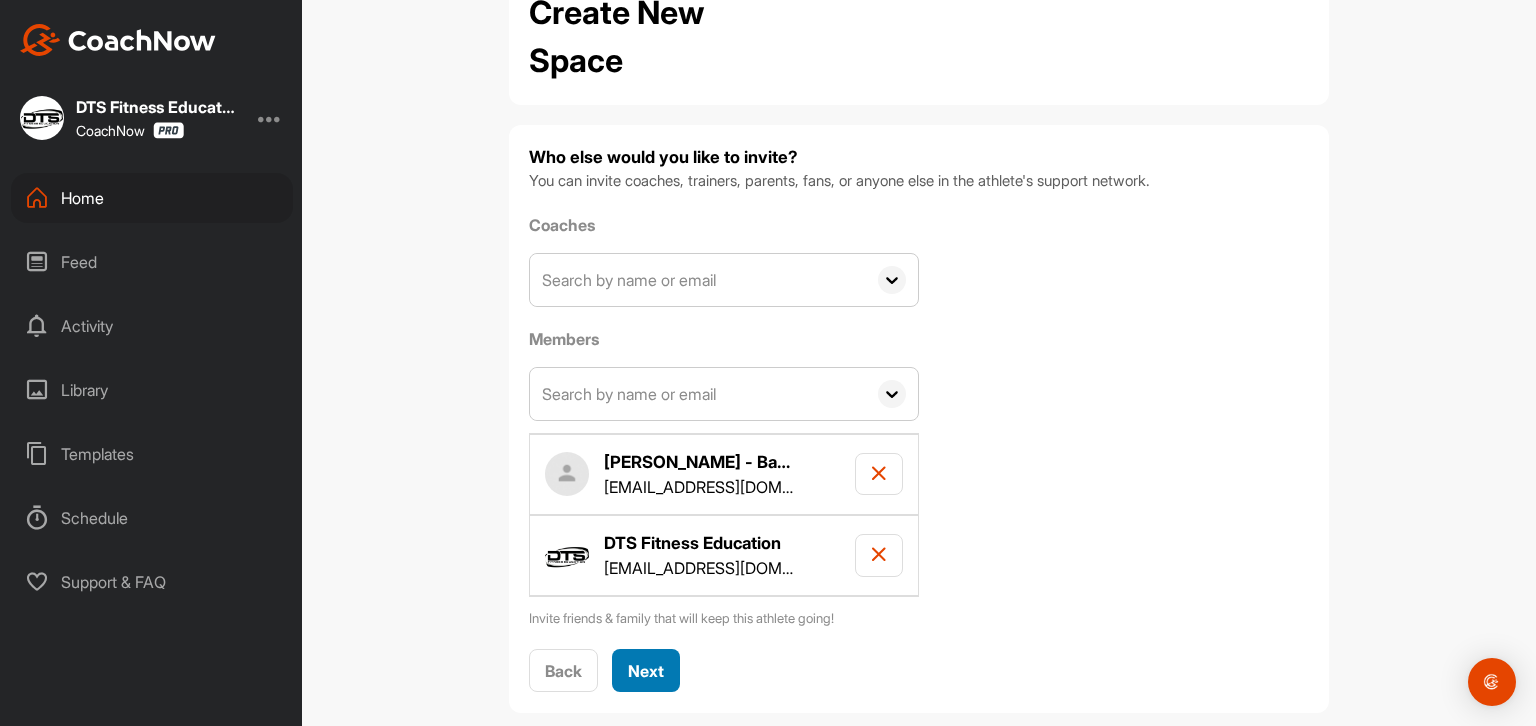click on "Next" at bounding box center [646, 671] 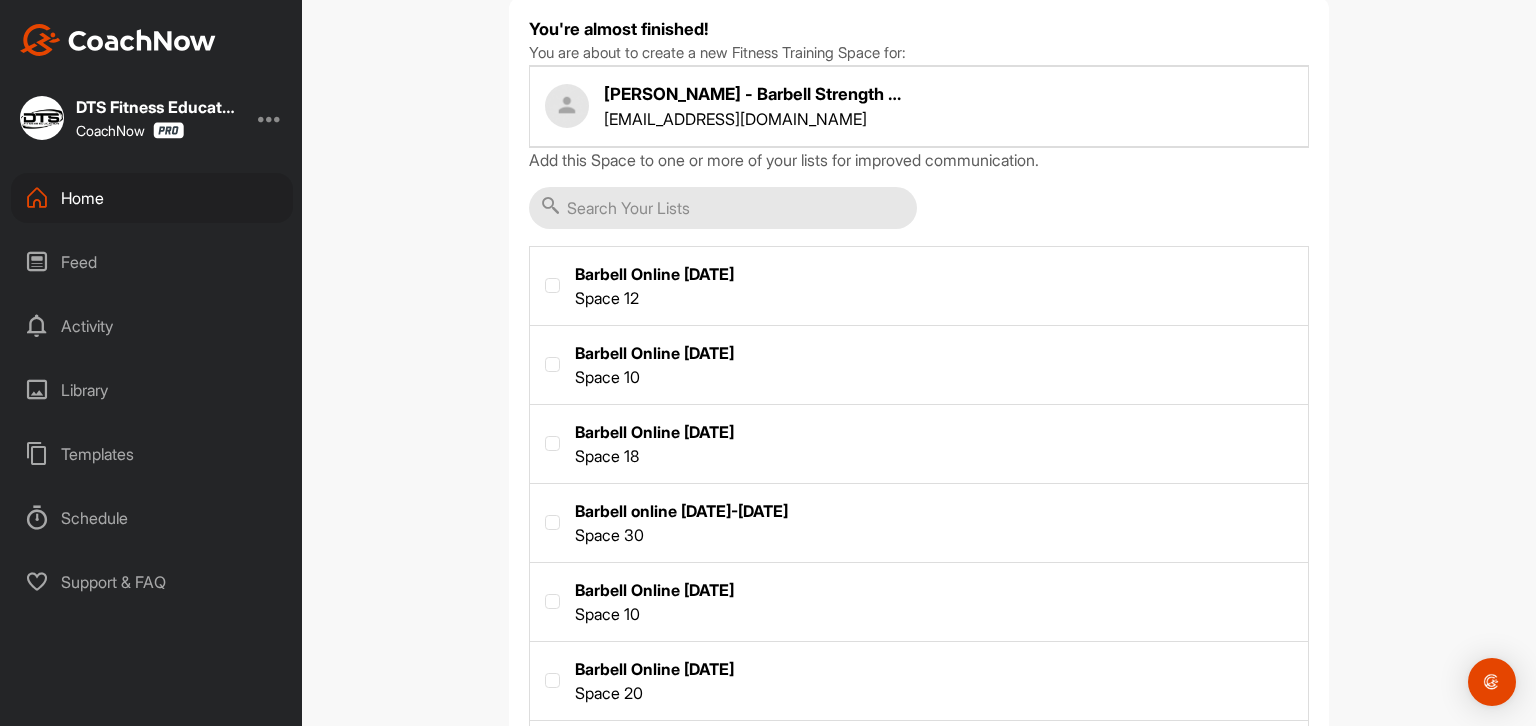 scroll, scrollTop: 300, scrollLeft: 0, axis: vertical 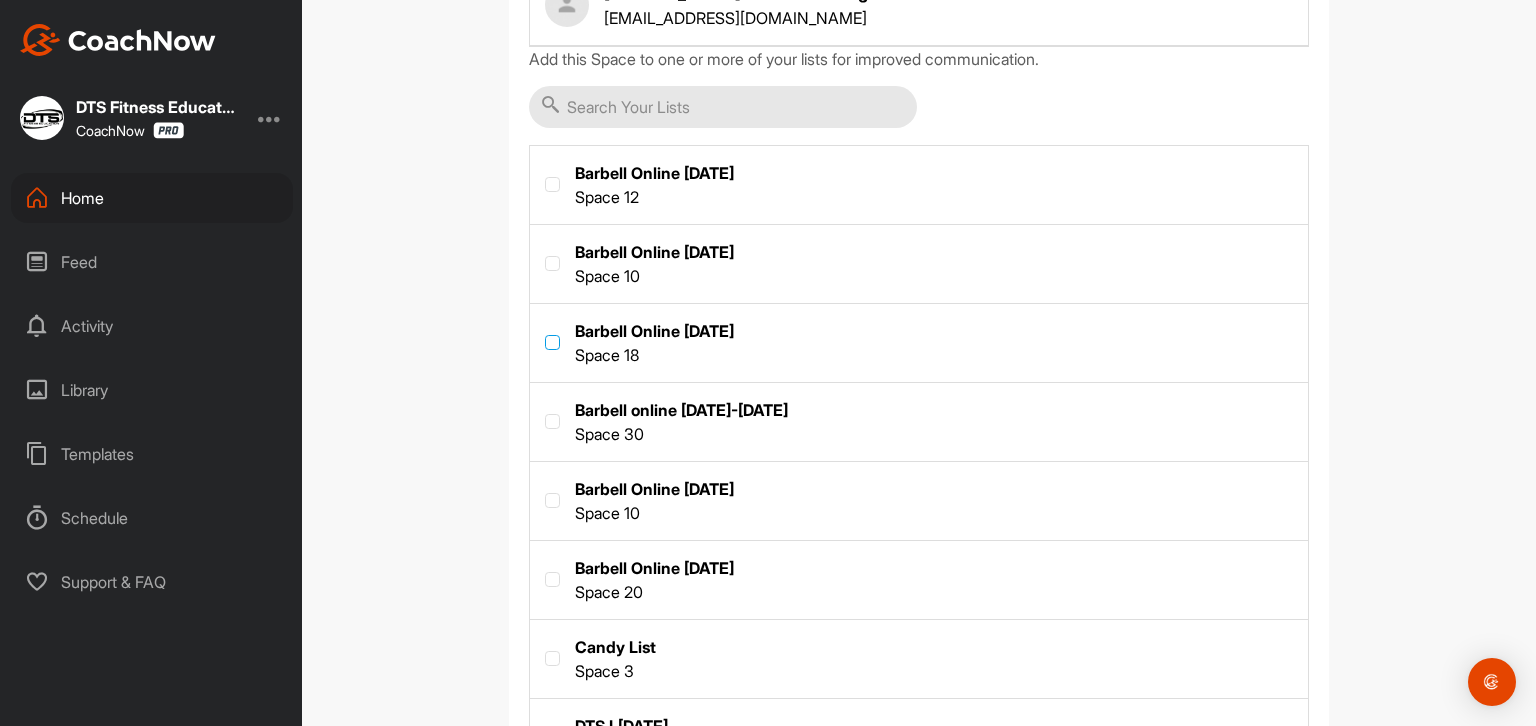click at bounding box center (552, 342) 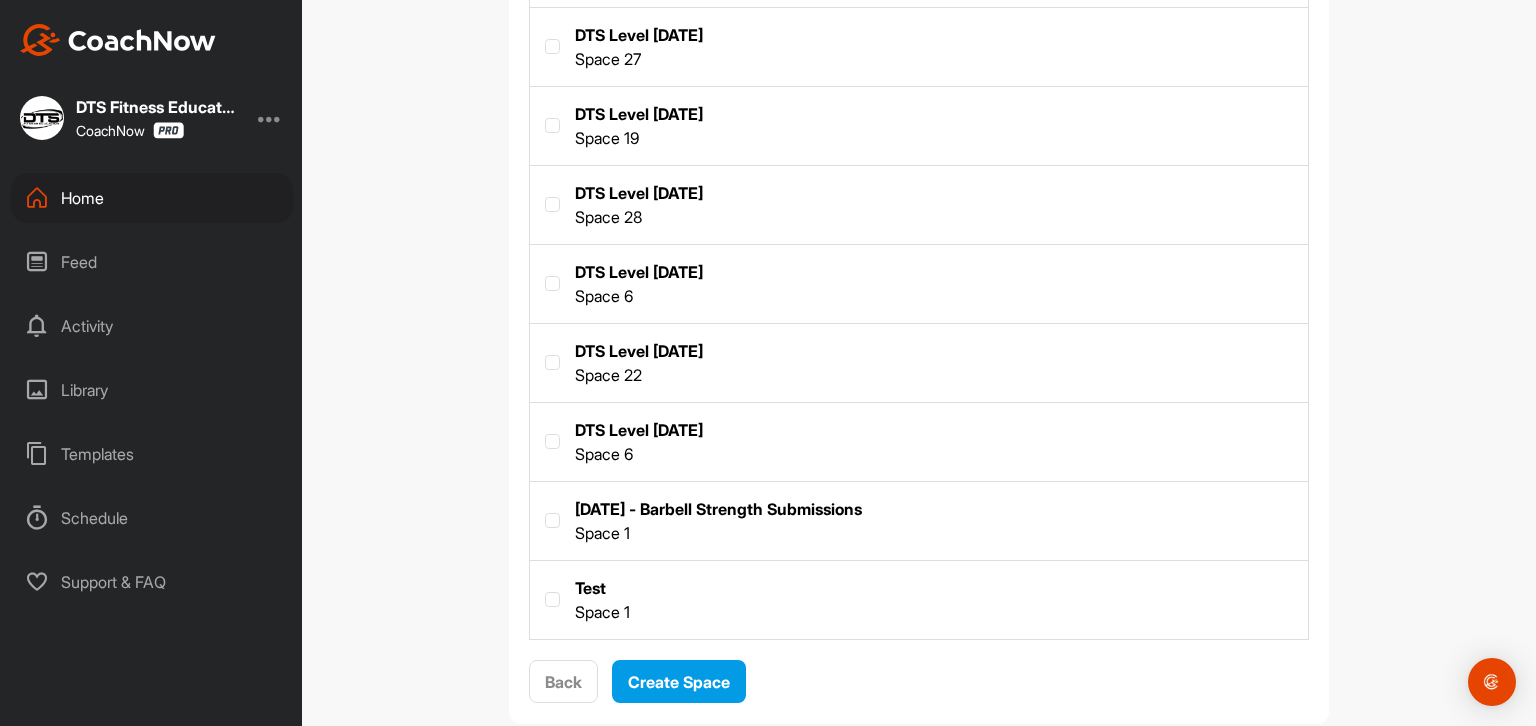 scroll, scrollTop: 1345, scrollLeft: 0, axis: vertical 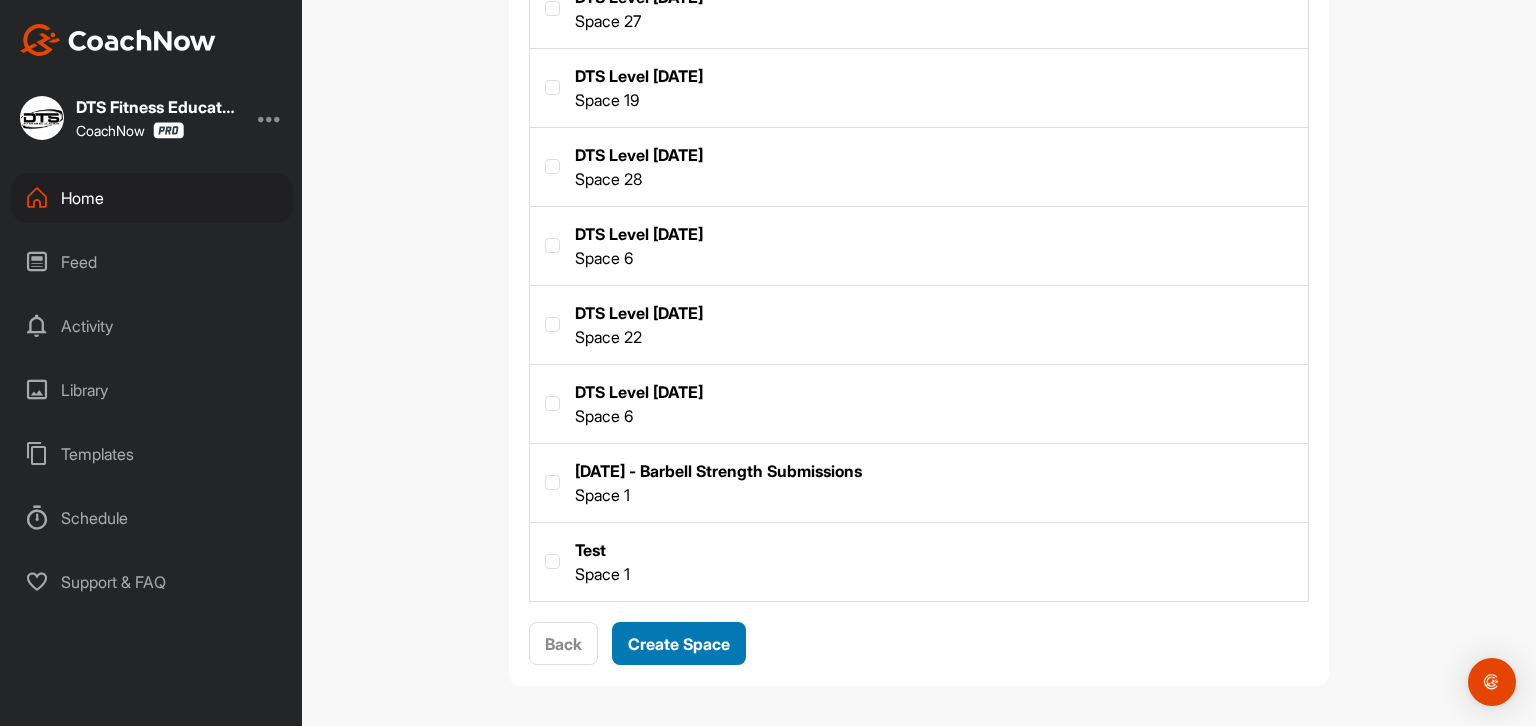 click on "Create Space" at bounding box center (679, 644) 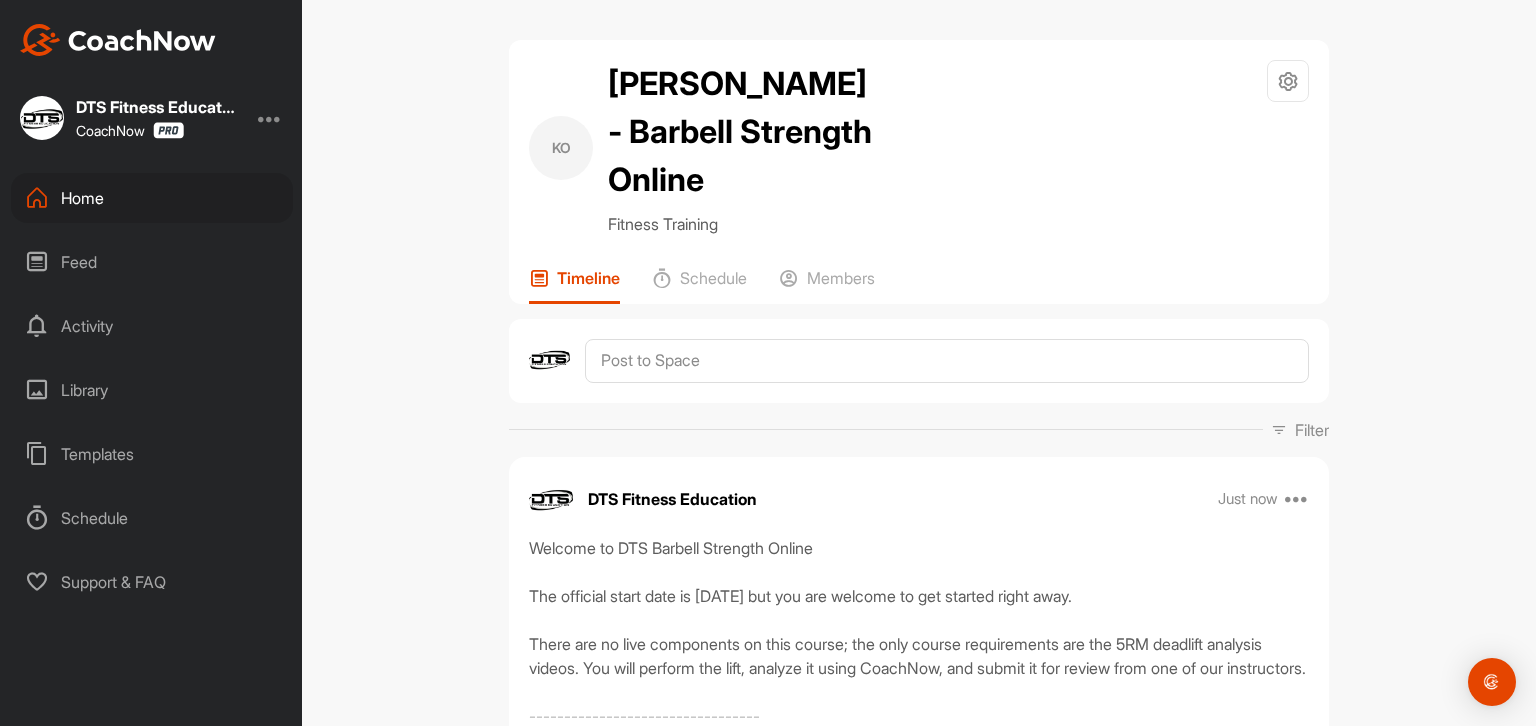 scroll, scrollTop: 100, scrollLeft: 0, axis: vertical 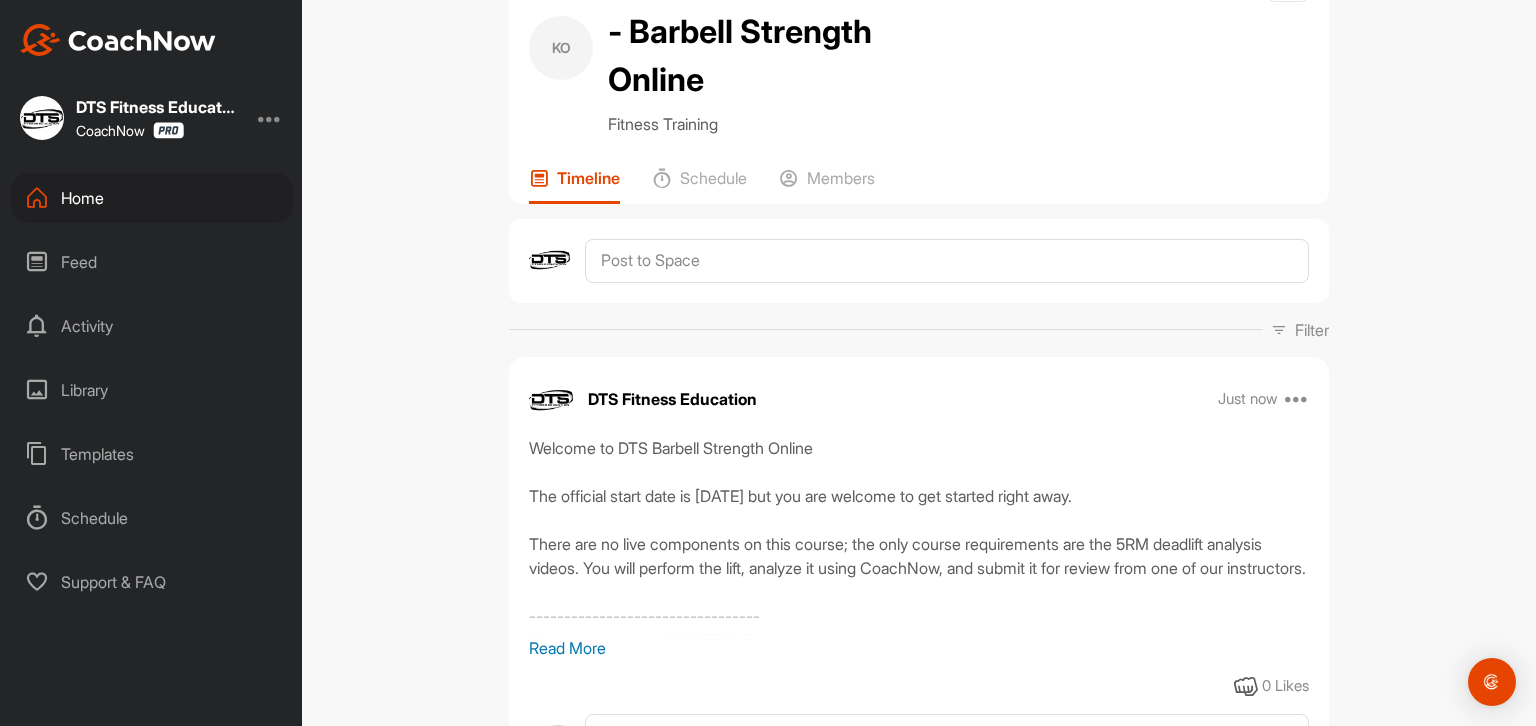 click on "Home" at bounding box center [152, 198] 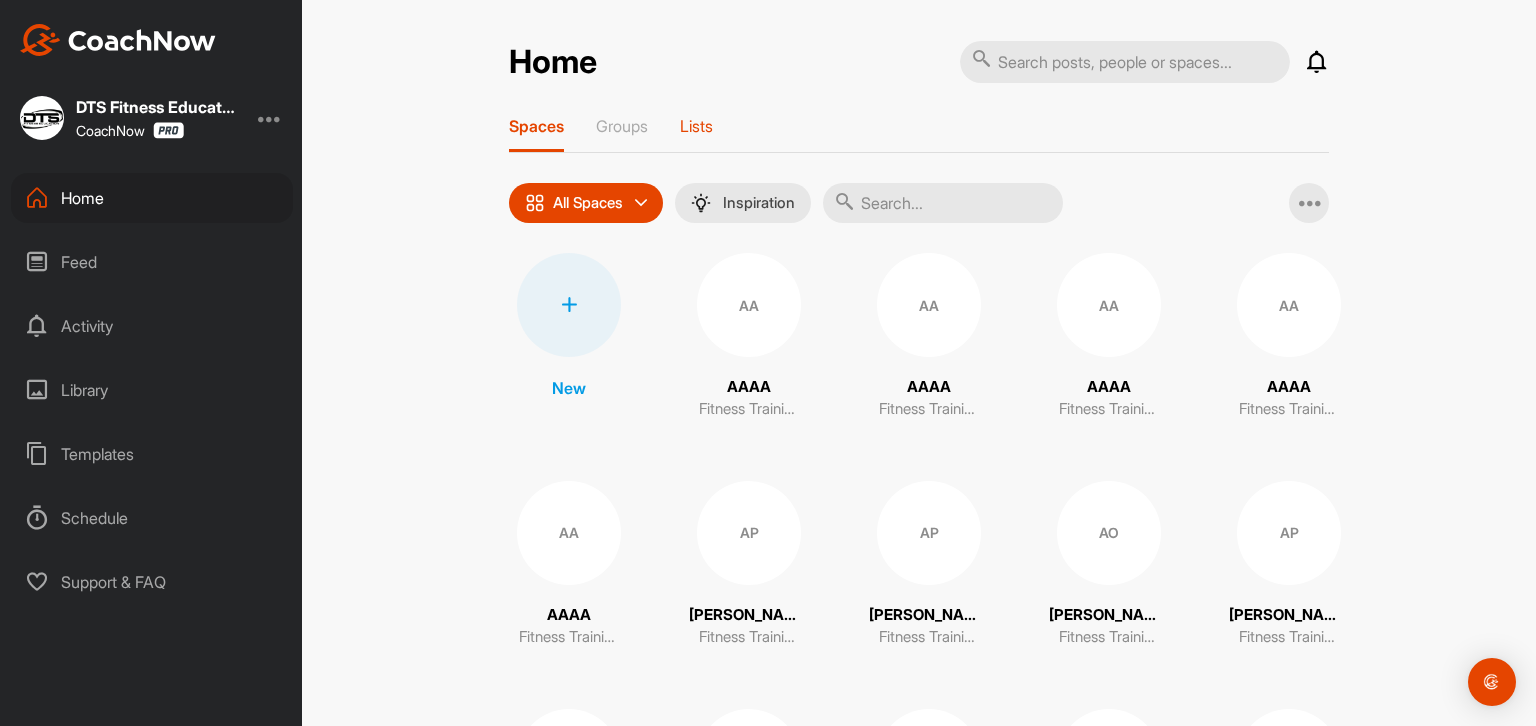click on "Lists" at bounding box center (696, 126) 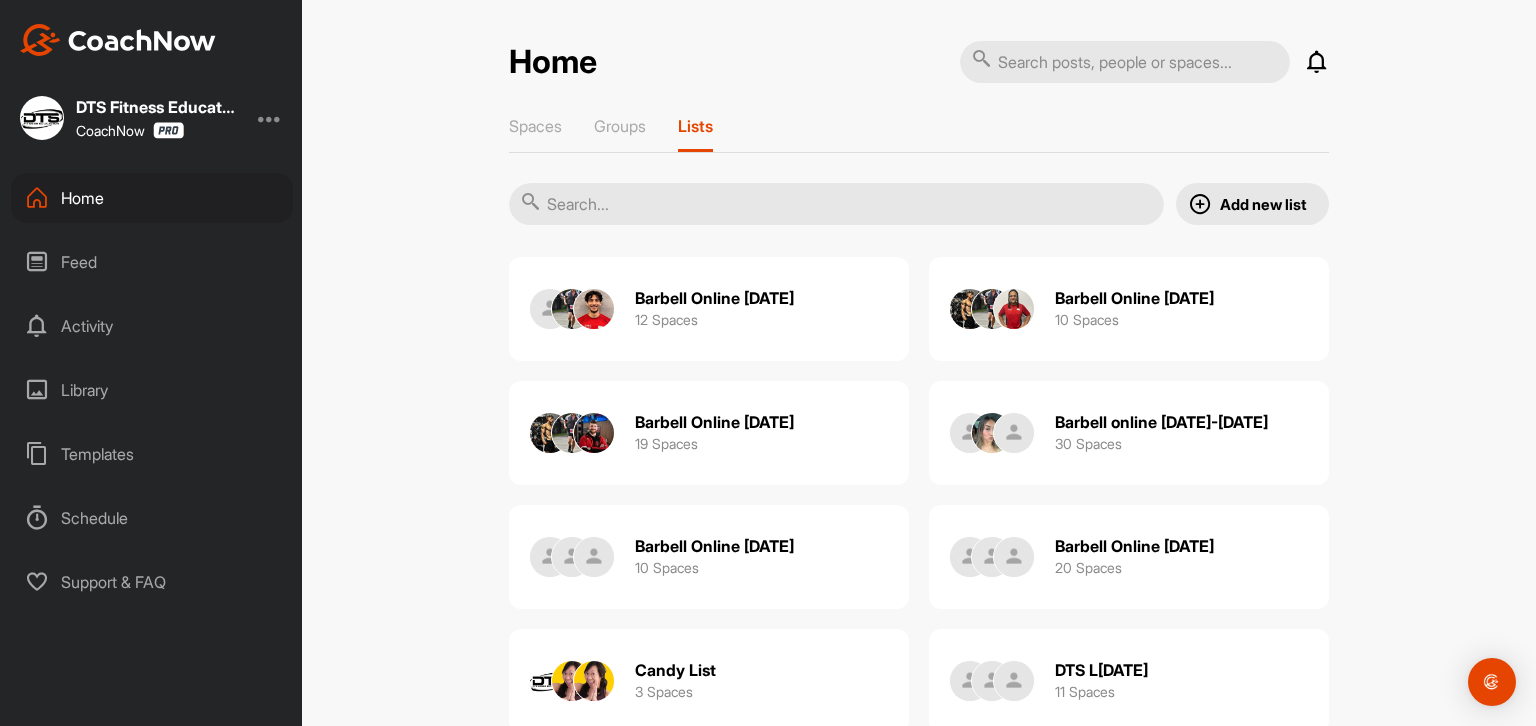 click on "Barbell Online [DATE]" at bounding box center (714, 422) 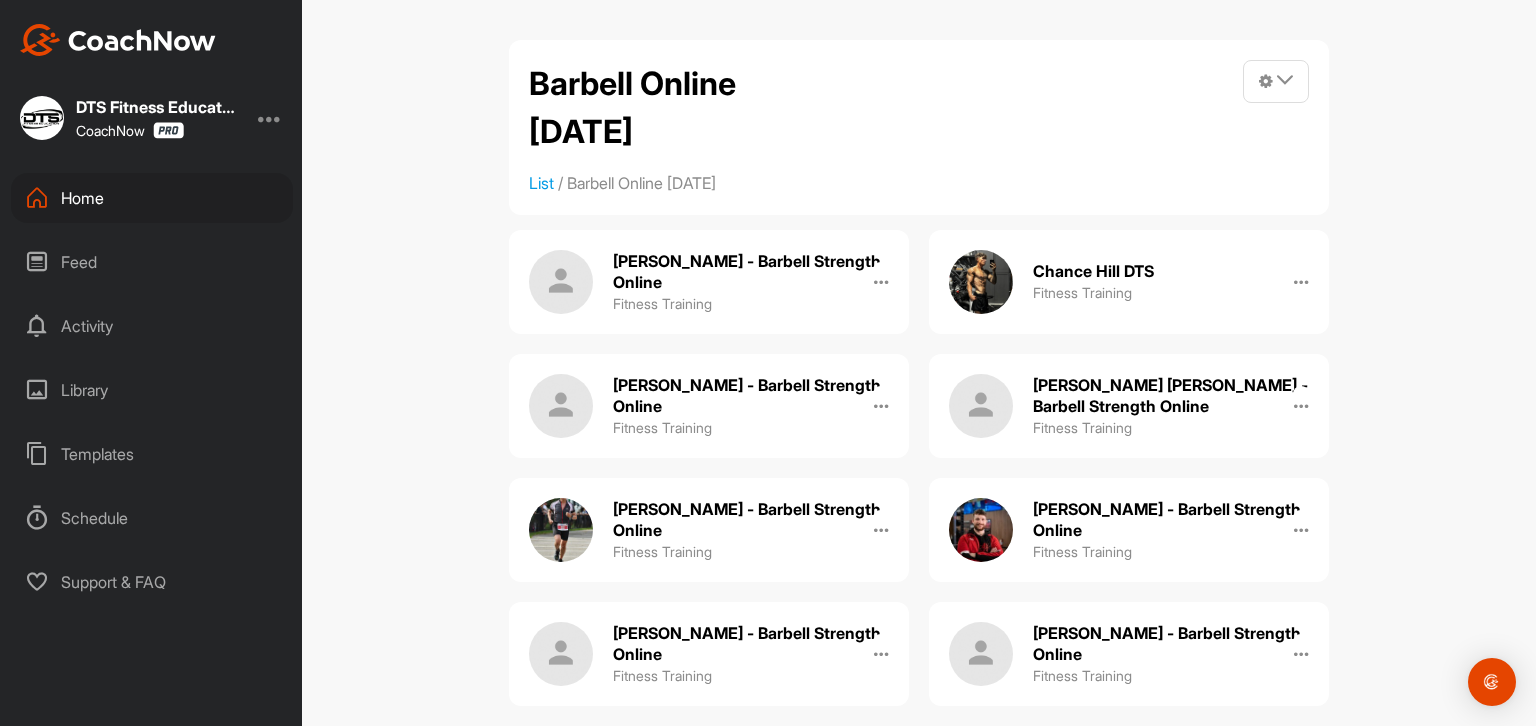 click on "[PERSON_NAME] - Barbell Strength Online" at bounding box center (751, 272) 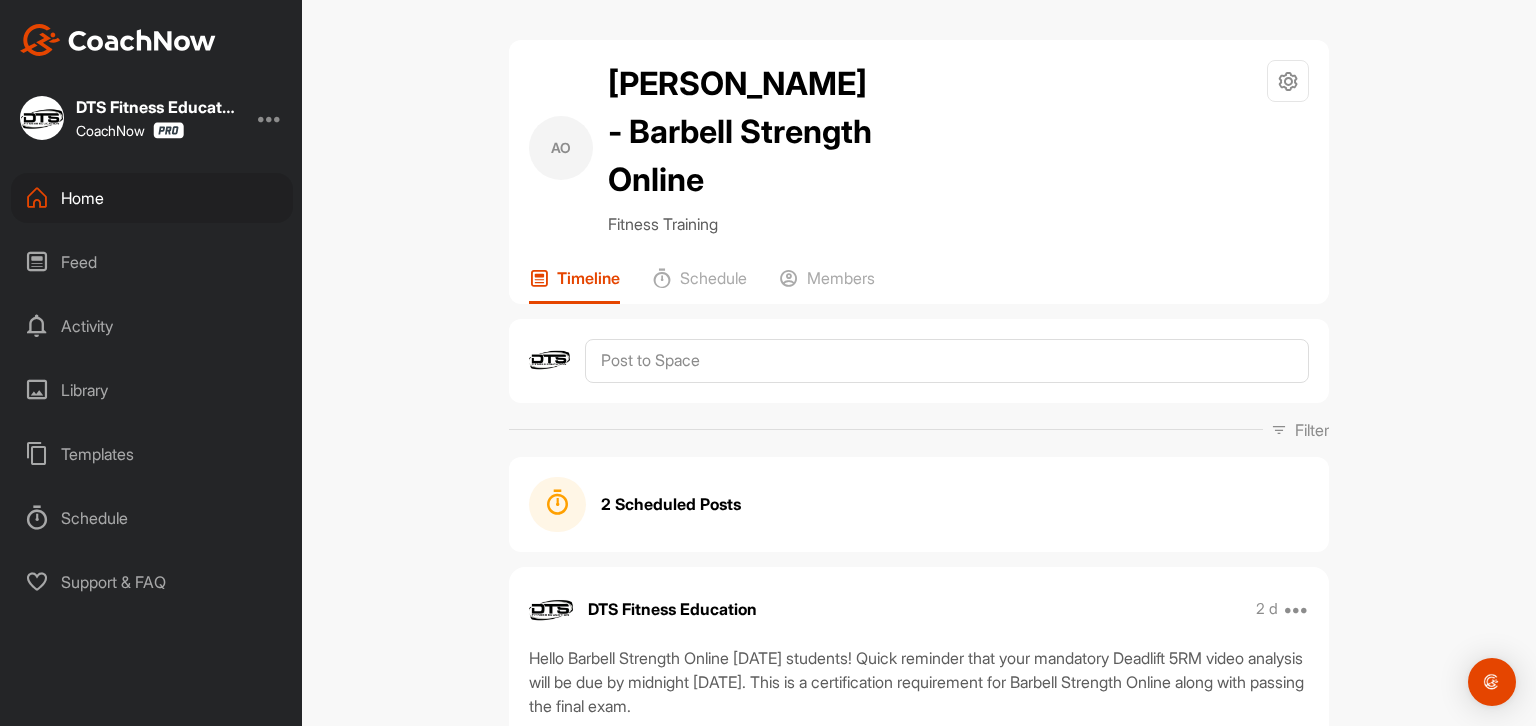 scroll, scrollTop: 400, scrollLeft: 0, axis: vertical 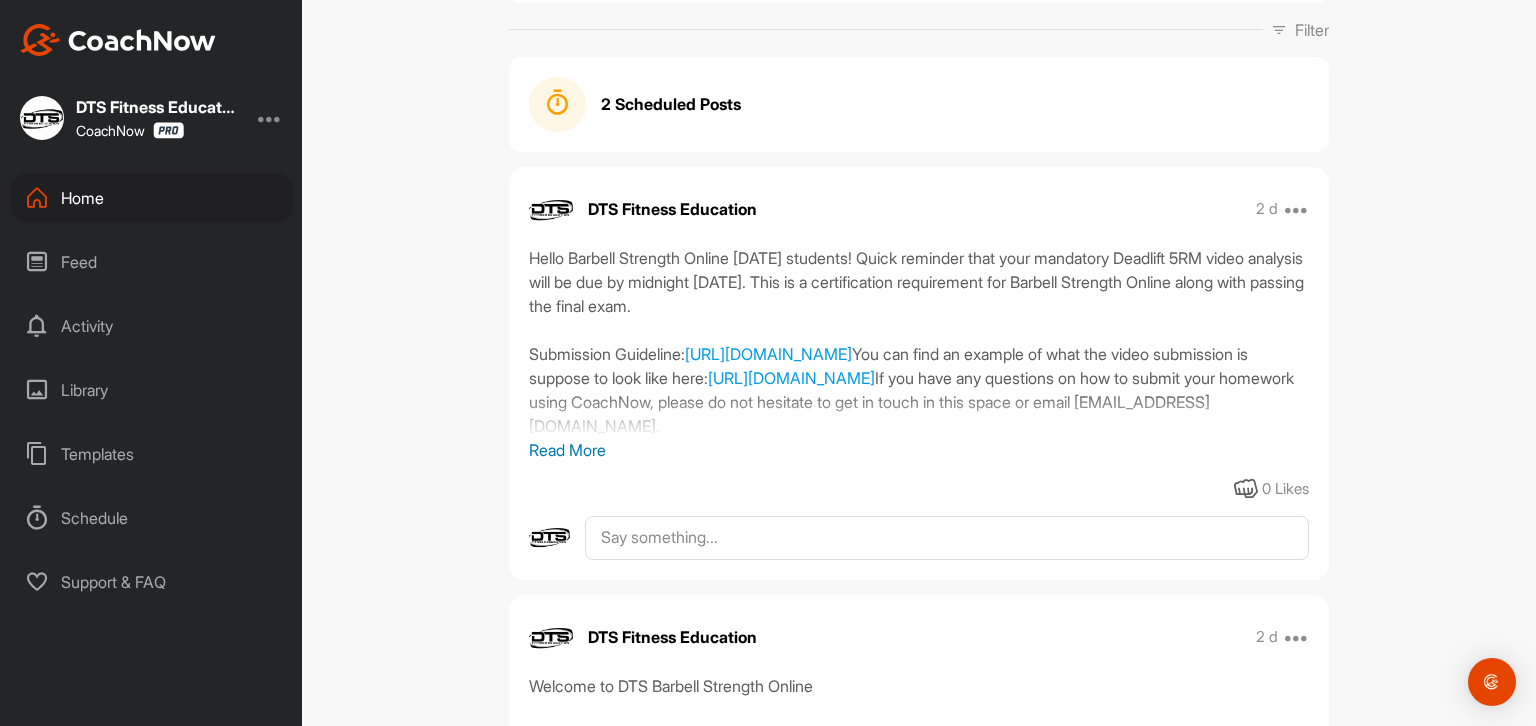 click on "Read More" at bounding box center (919, 450) 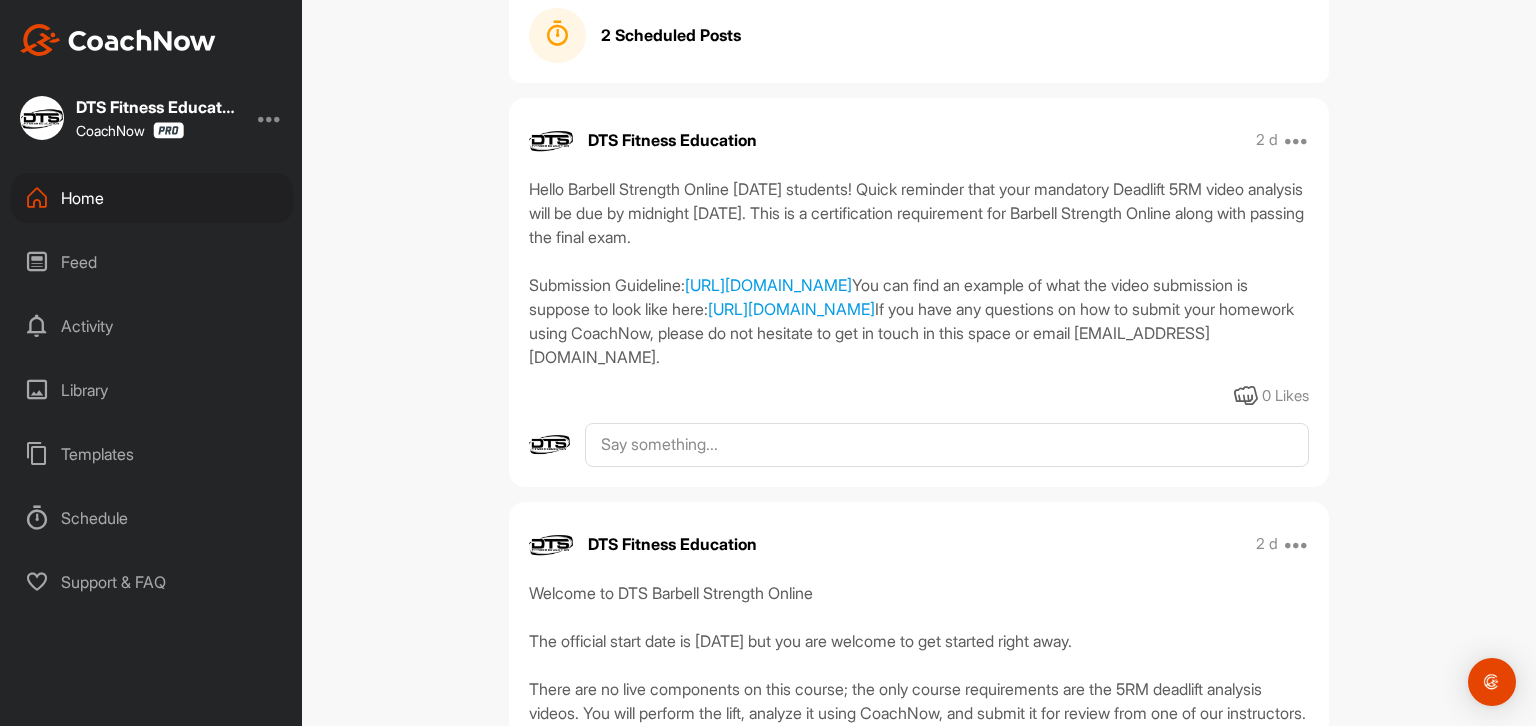 scroll, scrollTop: 500, scrollLeft: 0, axis: vertical 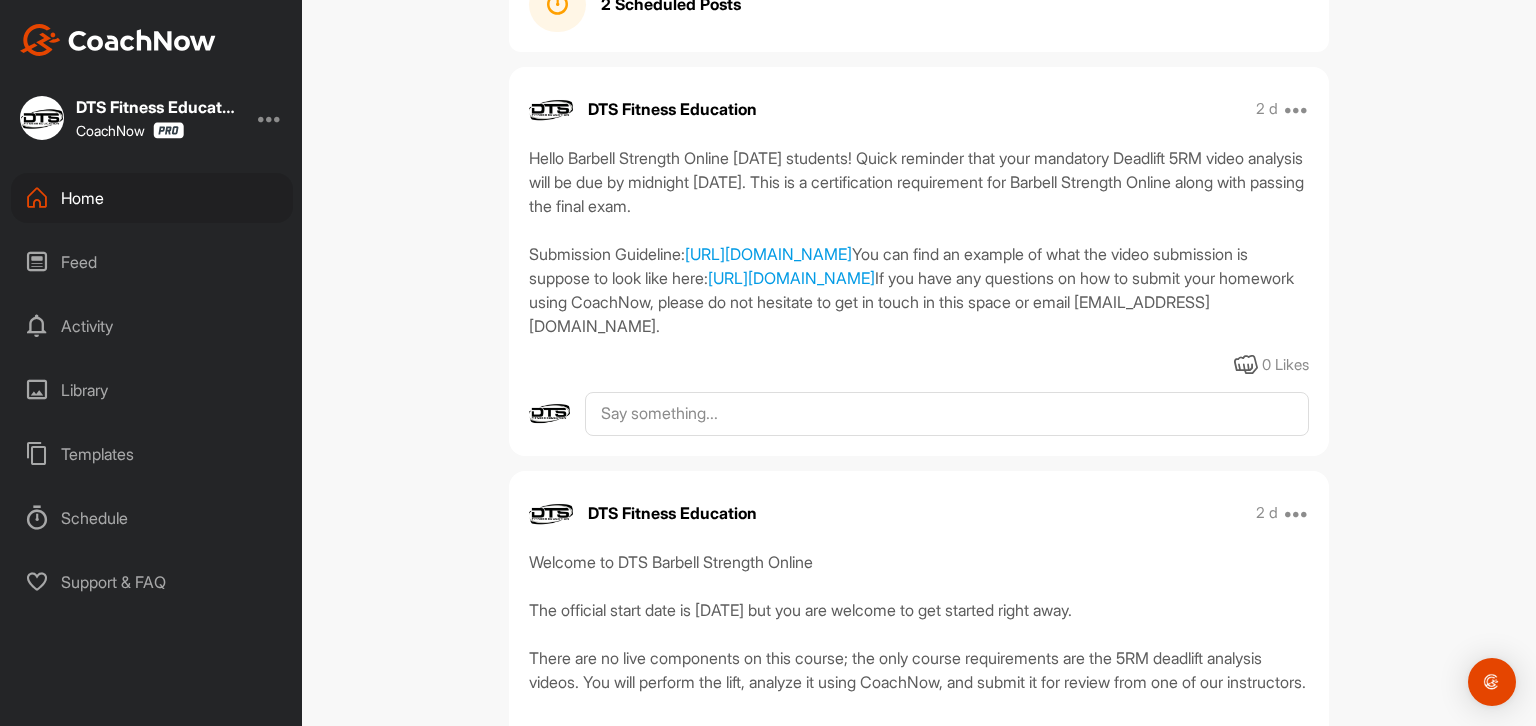 drag, startPoint x: 524, startPoint y: 200, endPoint x: 1052, endPoint y: 510, distance: 612.2777 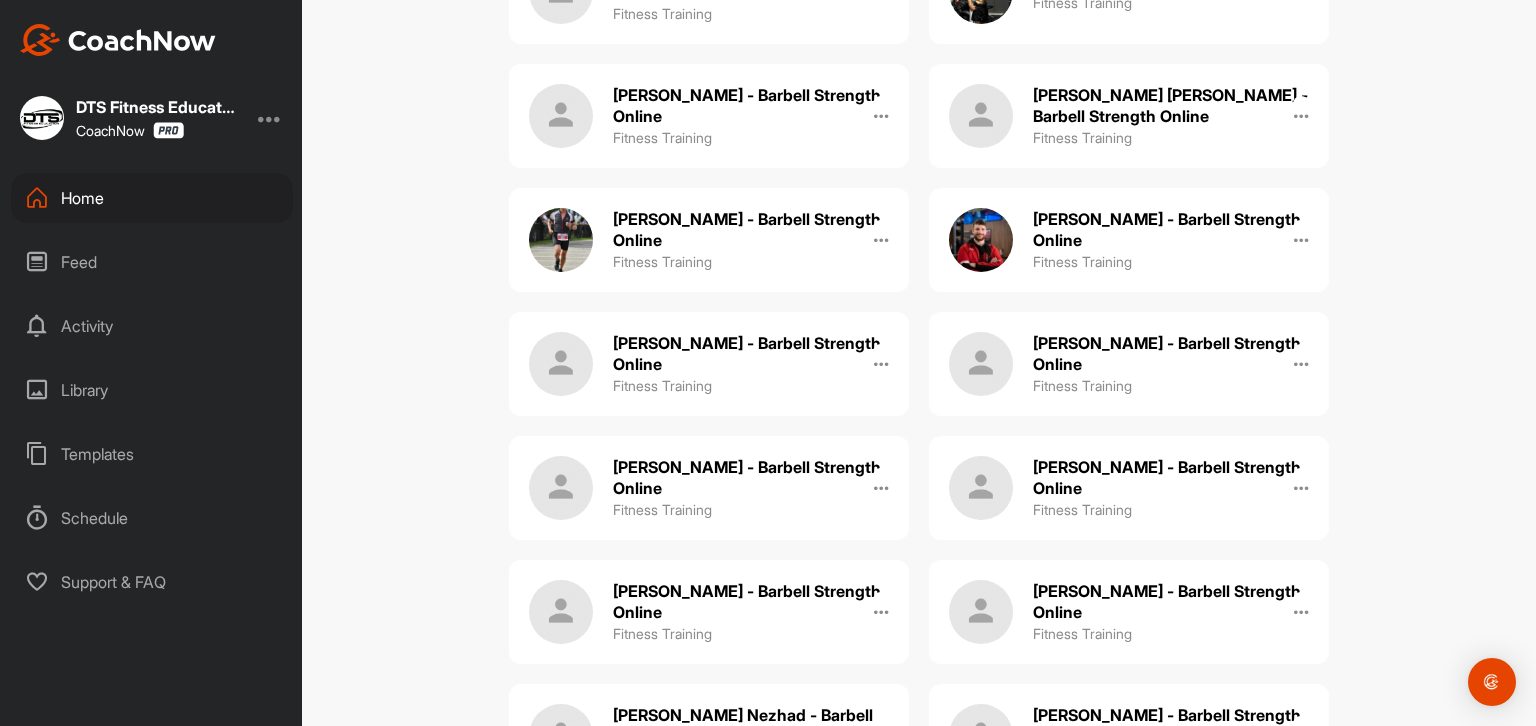 scroll, scrollTop: 300, scrollLeft: 0, axis: vertical 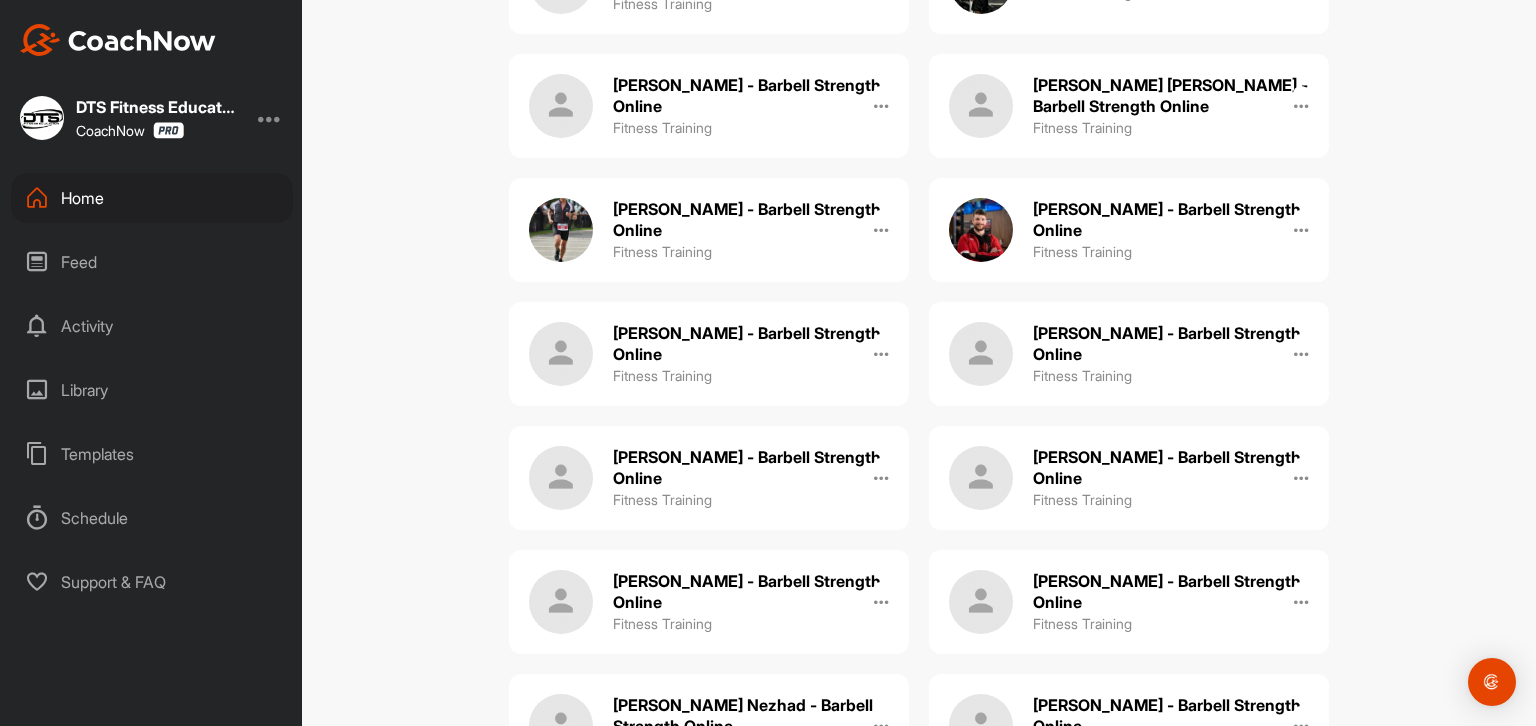 click on "[PERSON_NAME] - Barbell Strength Online" at bounding box center [1171, 468] 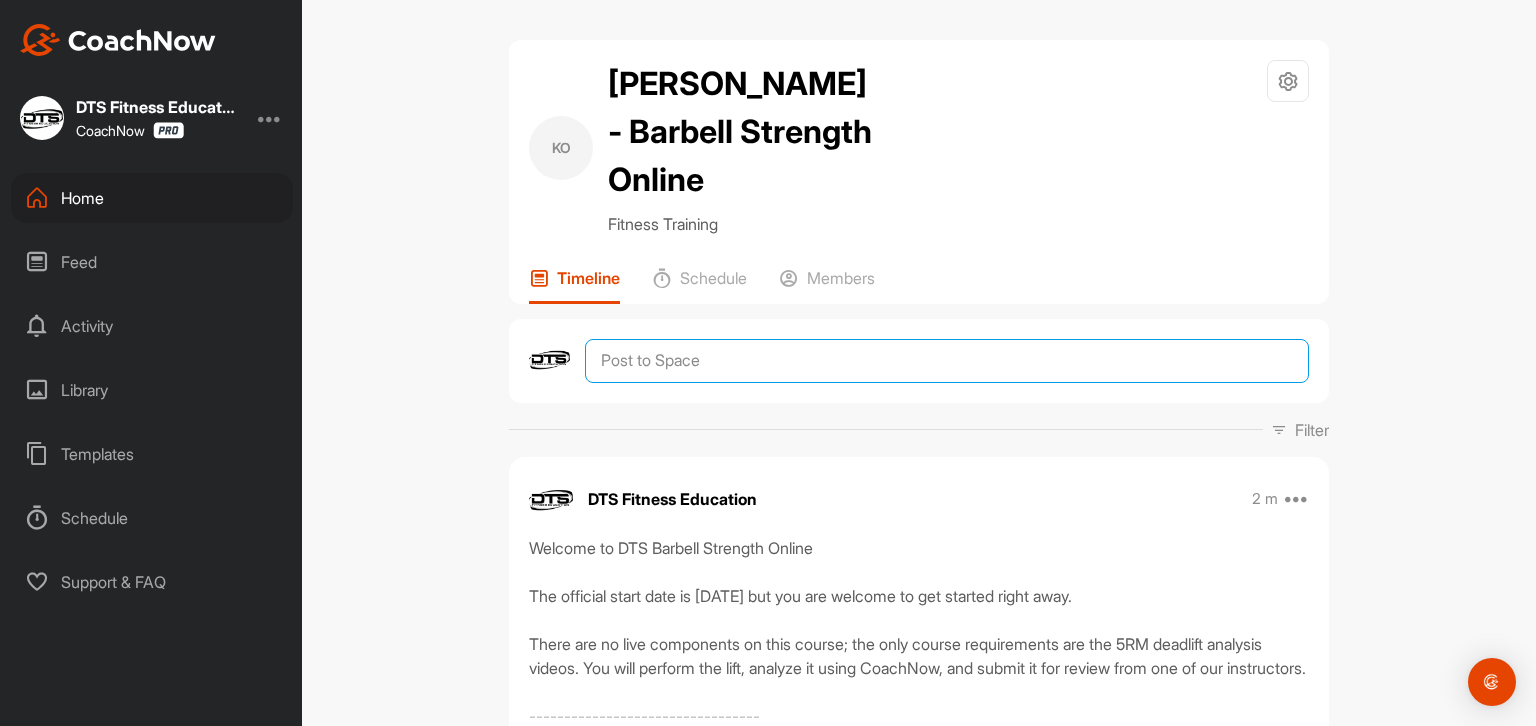 click at bounding box center (947, 361) 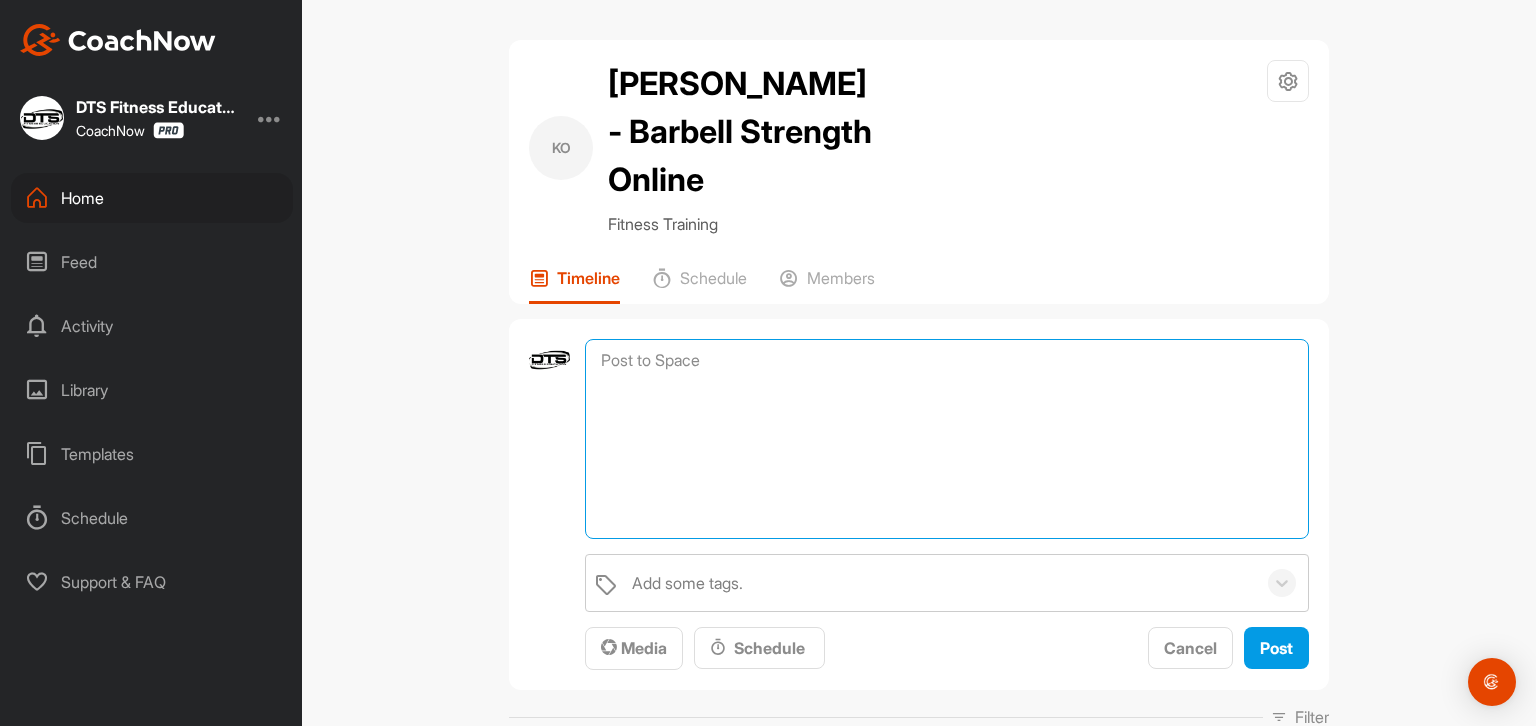 paste on "Hello Barbell Strength Online [DATE] students! Quick reminder that your mandatory Deadlift 5RM video analysis will be due by midnight [DATE]. This is a certification requirement for Barbell Strength Online along with passing the final exam.
Submission Guideline:
[URL][DOMAIN_NAME]
You can find an example of what the video submission is suppose to look like here:
[URL][DOMAIN_NAME]
If you have any questions on how to submit your homework using CoachNow, please do not hesitate to get in touch in this space or email [EMAIL_ADDRESS][DOMAIN_NAME]." 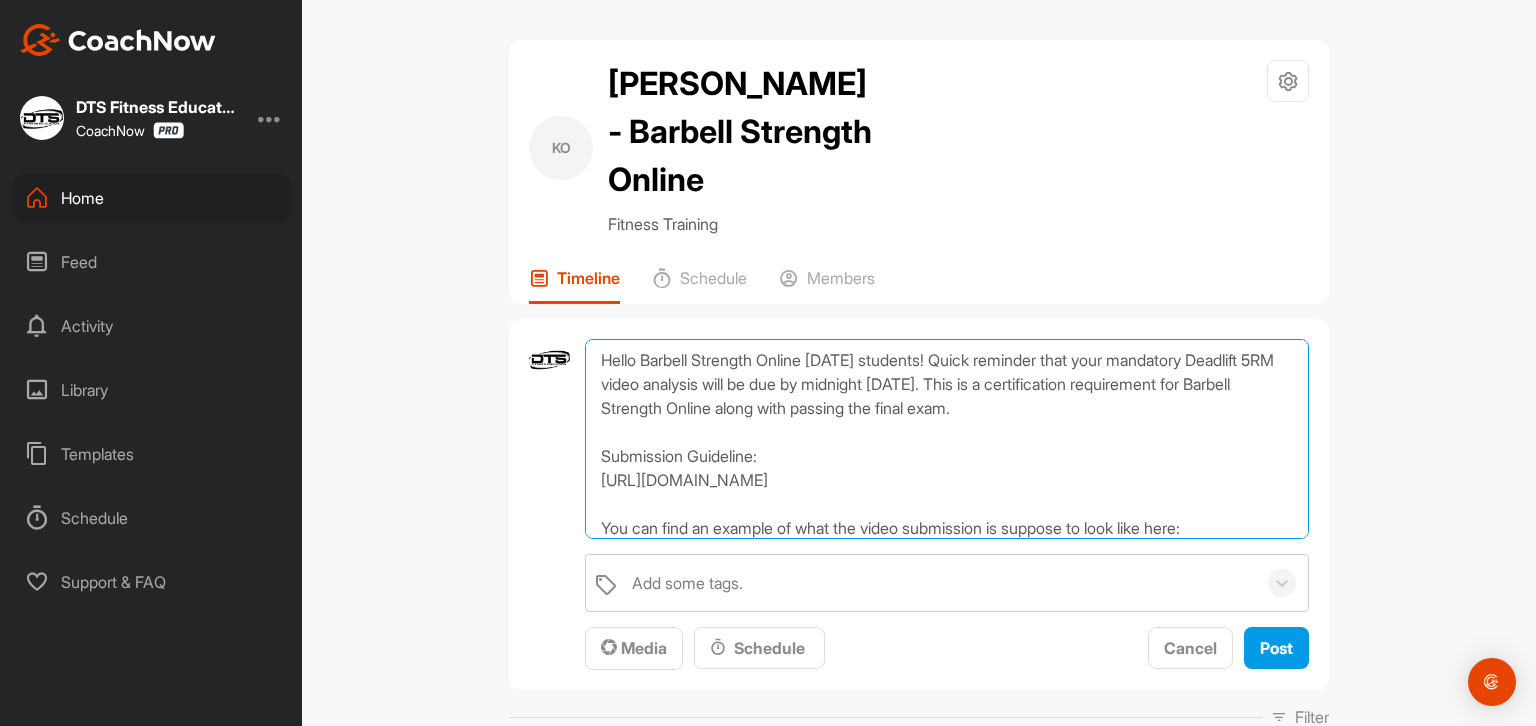 scroll, scrollTop: 144, scrollLeft: 0, axis: vertical 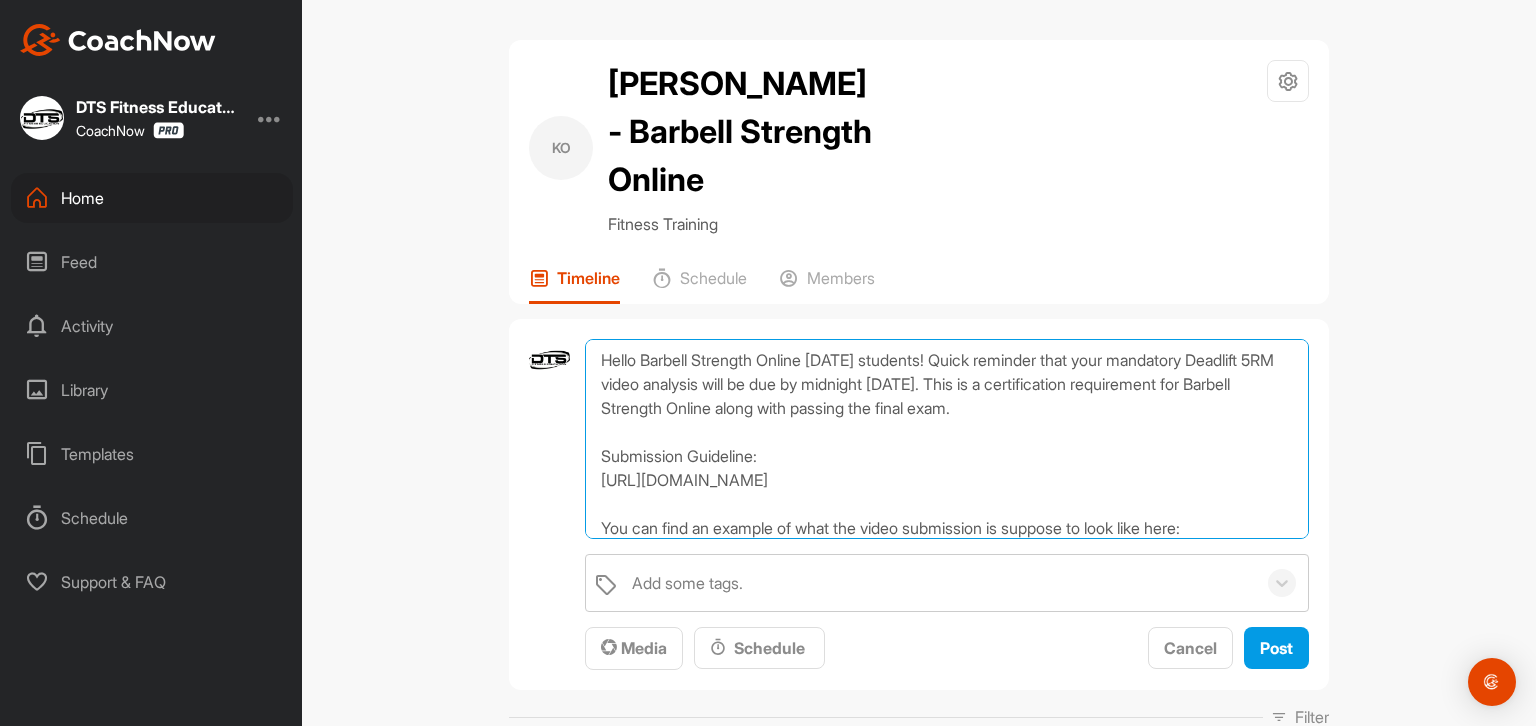 drag, startPoint x: 989, startPoint y: 383, endPoint x: 1035, endPoint y: 377, distance: 46.389652 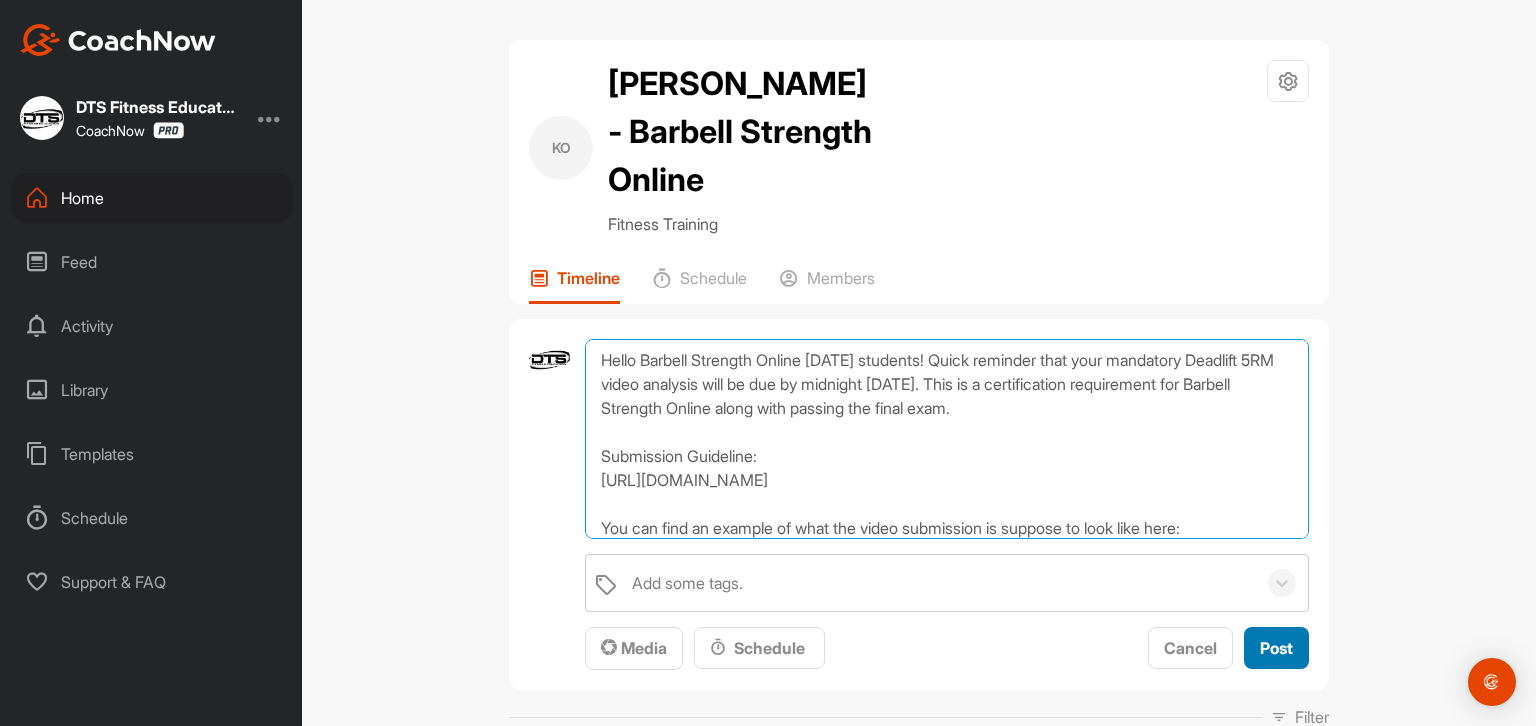 type on "Hello Barbell Strength Online [DATE] students! Quick reminder that your mandatory Deadlift 5RM video analysis will be due by midnight [DATE]. This is a certification requirement for Barbell Strength Online along with passing the final exam.
Submission Guideline:
[URL][DOMAIN_NAME]
You can find an example of what the video submission is suppose to look like here:
[URL][DOMAIN_NAME]
If you have any questions on how to submit your homework using CoachNow, please do not hesitate to get in touch in this space or email [EMAIL_ADDRESS][DOMAIN_NAME]." 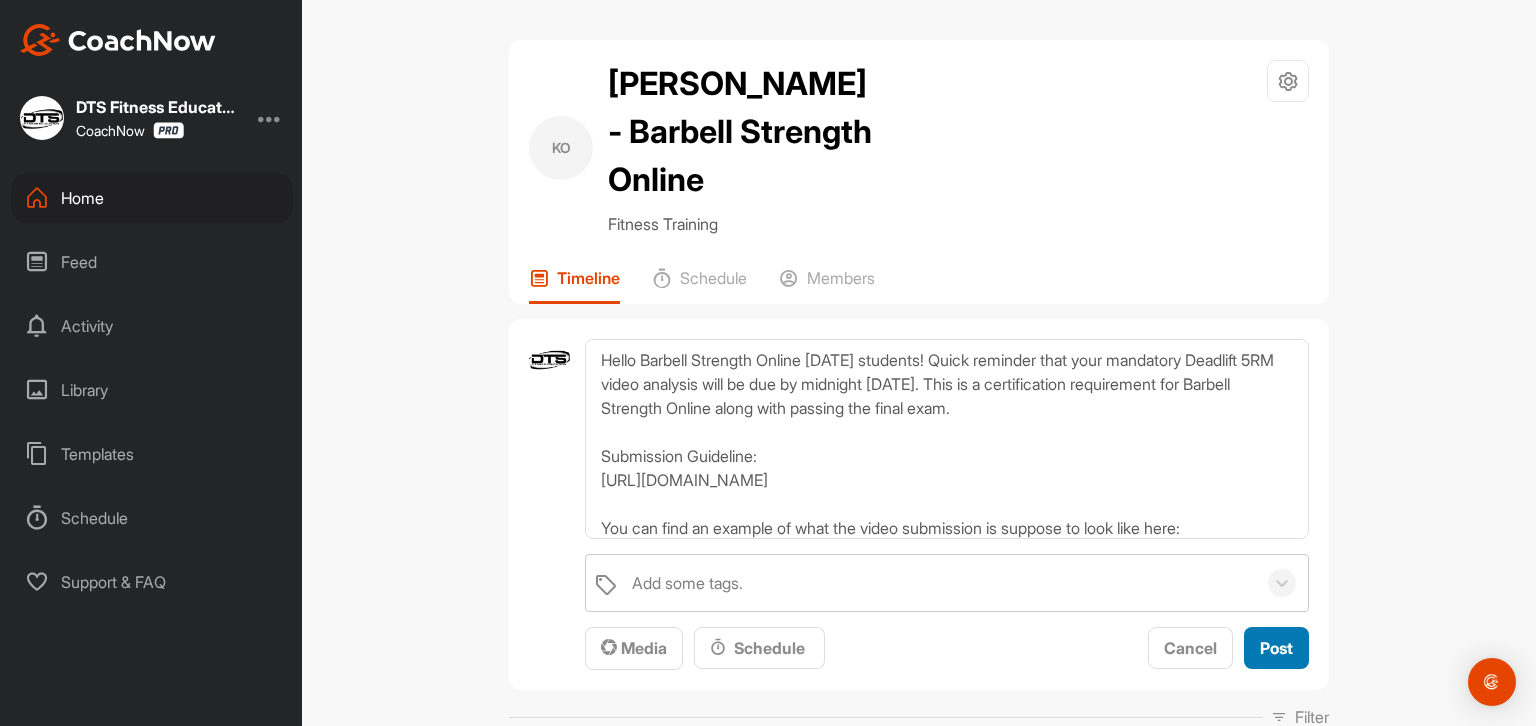 click on "Post" at bounding box center (1276, 648) 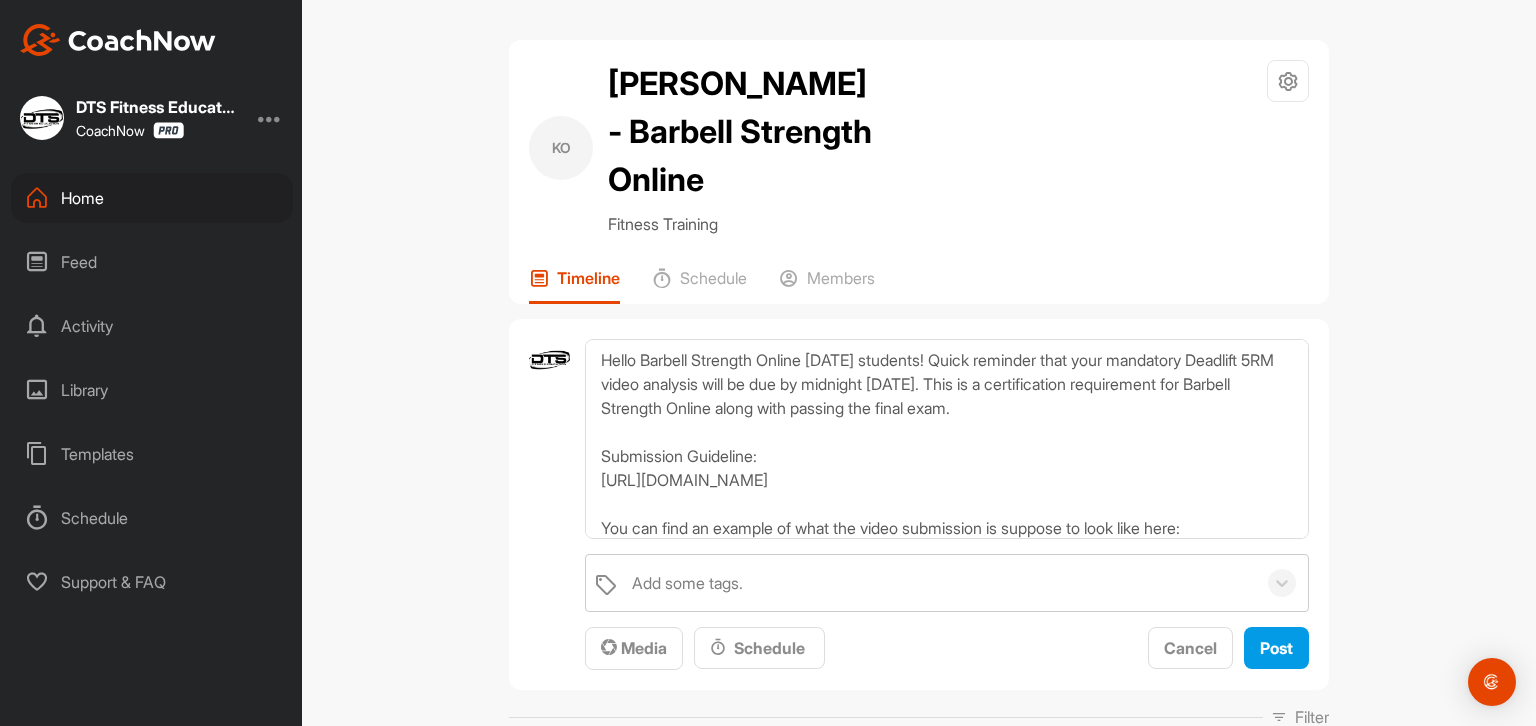 type 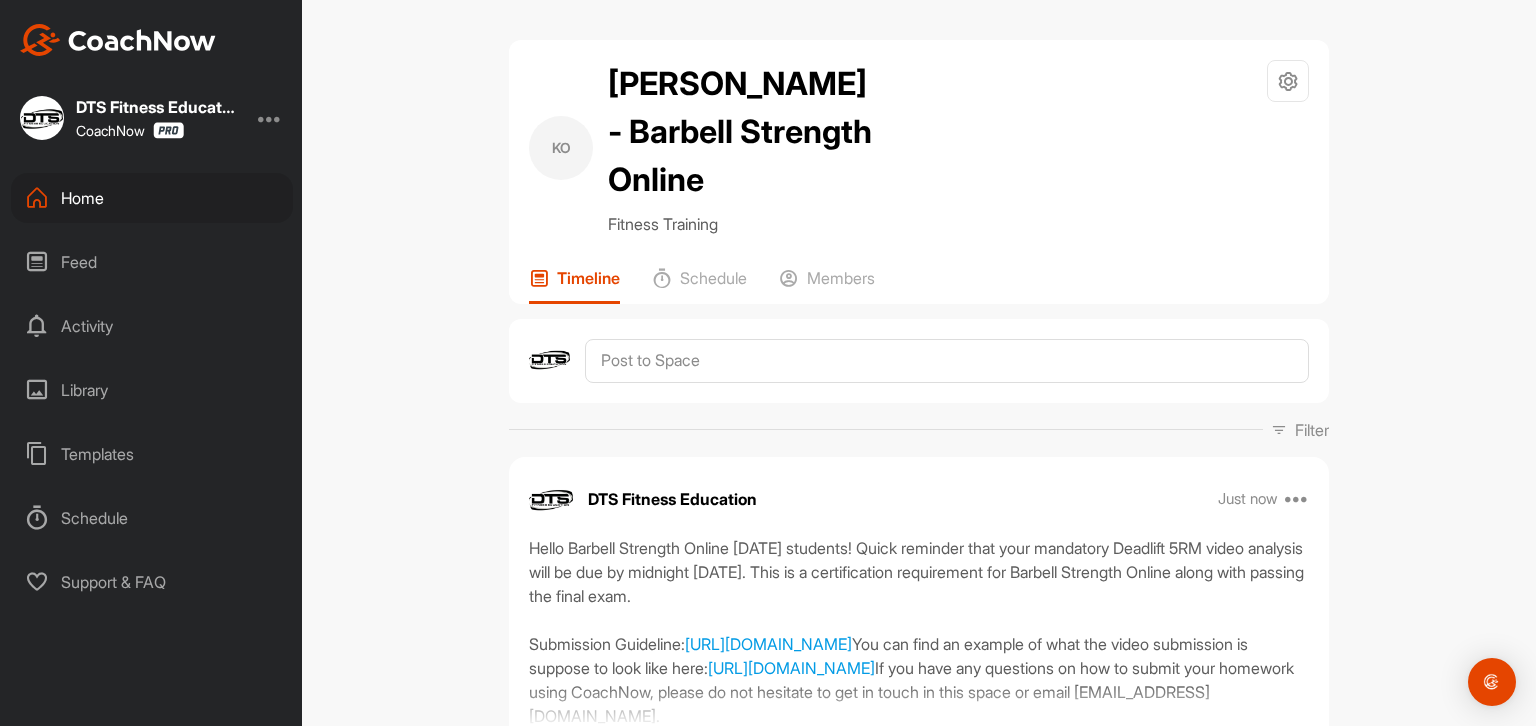 click on "KO [PERSON_NAME] - Barbell Strength Online Fitness Training Space Settings Your Notifications Timeline Schedule Members" at bounding box center (919, 172) 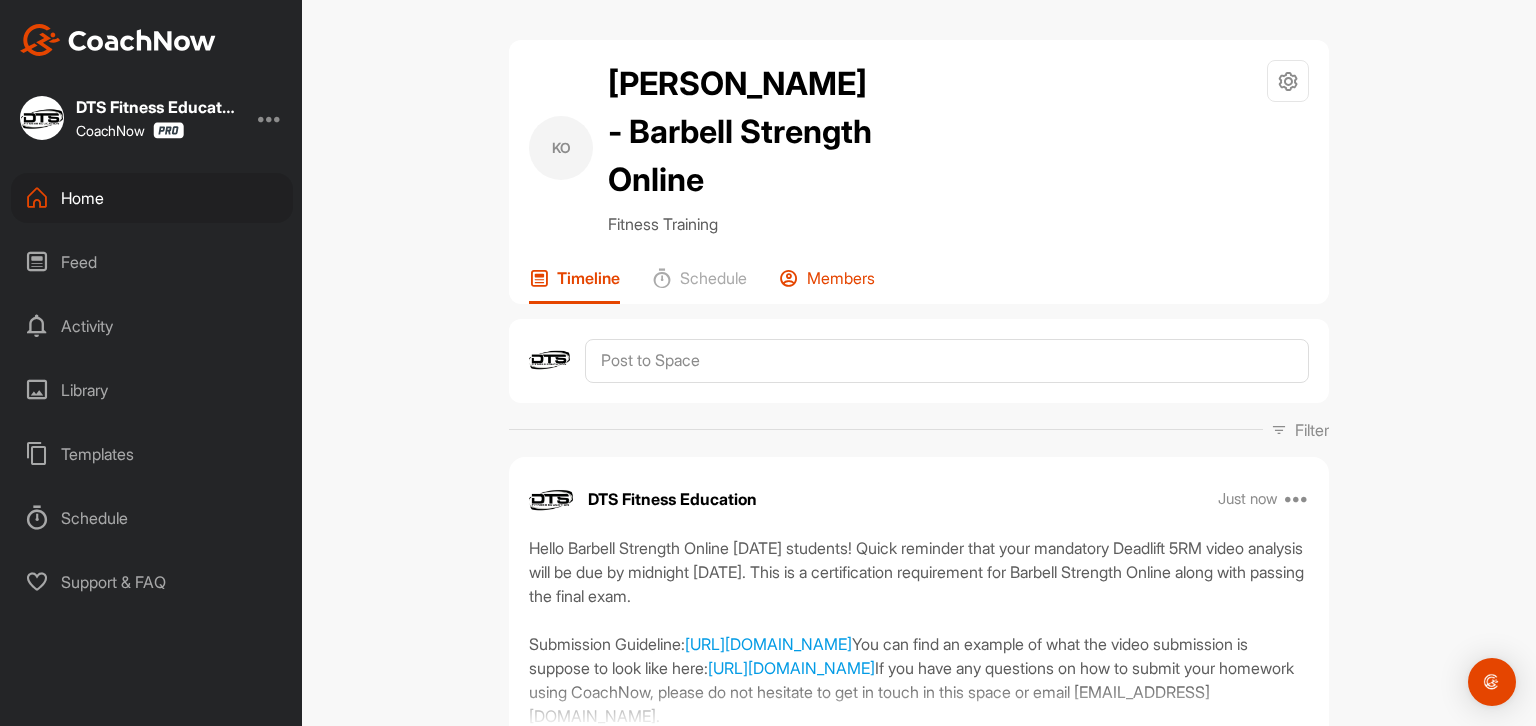 click on "Members" at bounding box center [841, 278] 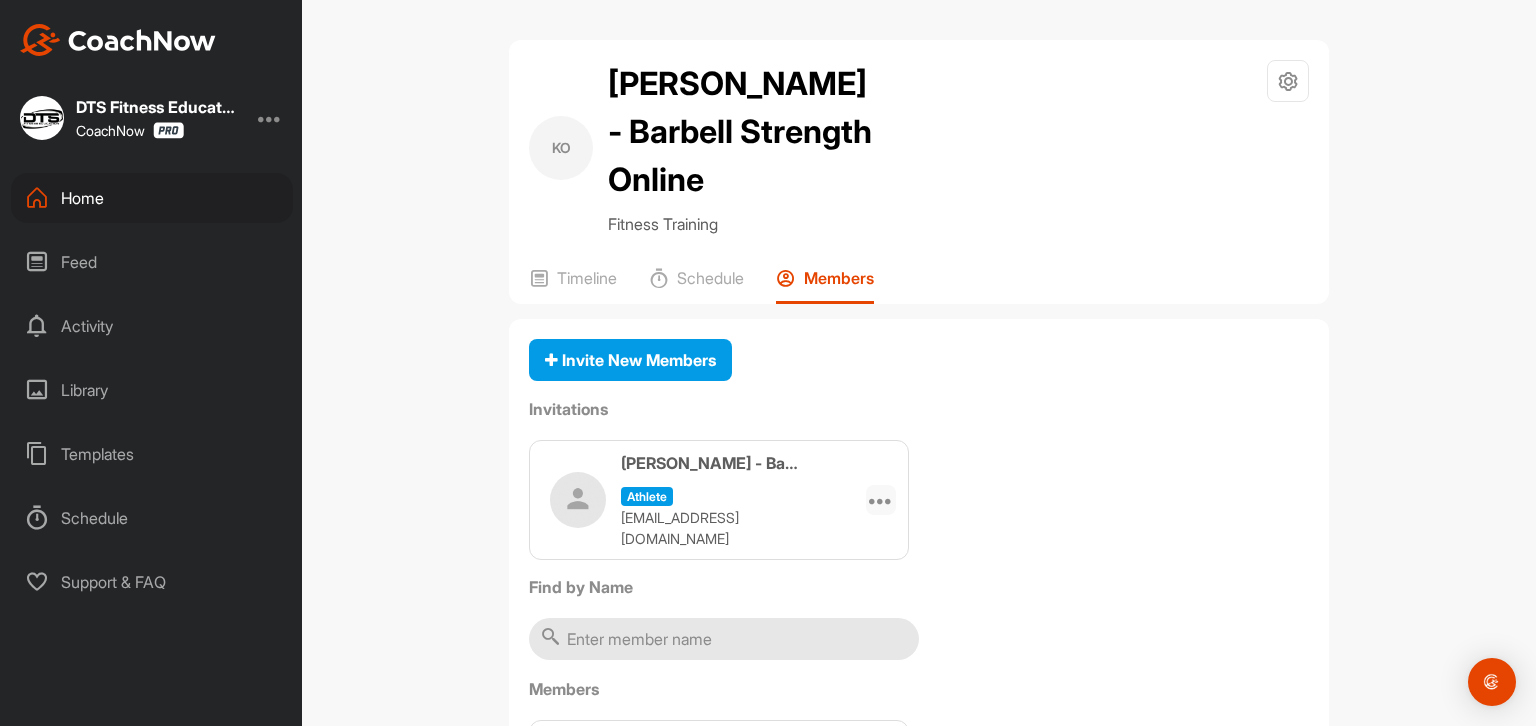 click at bounding box center [881, 500] 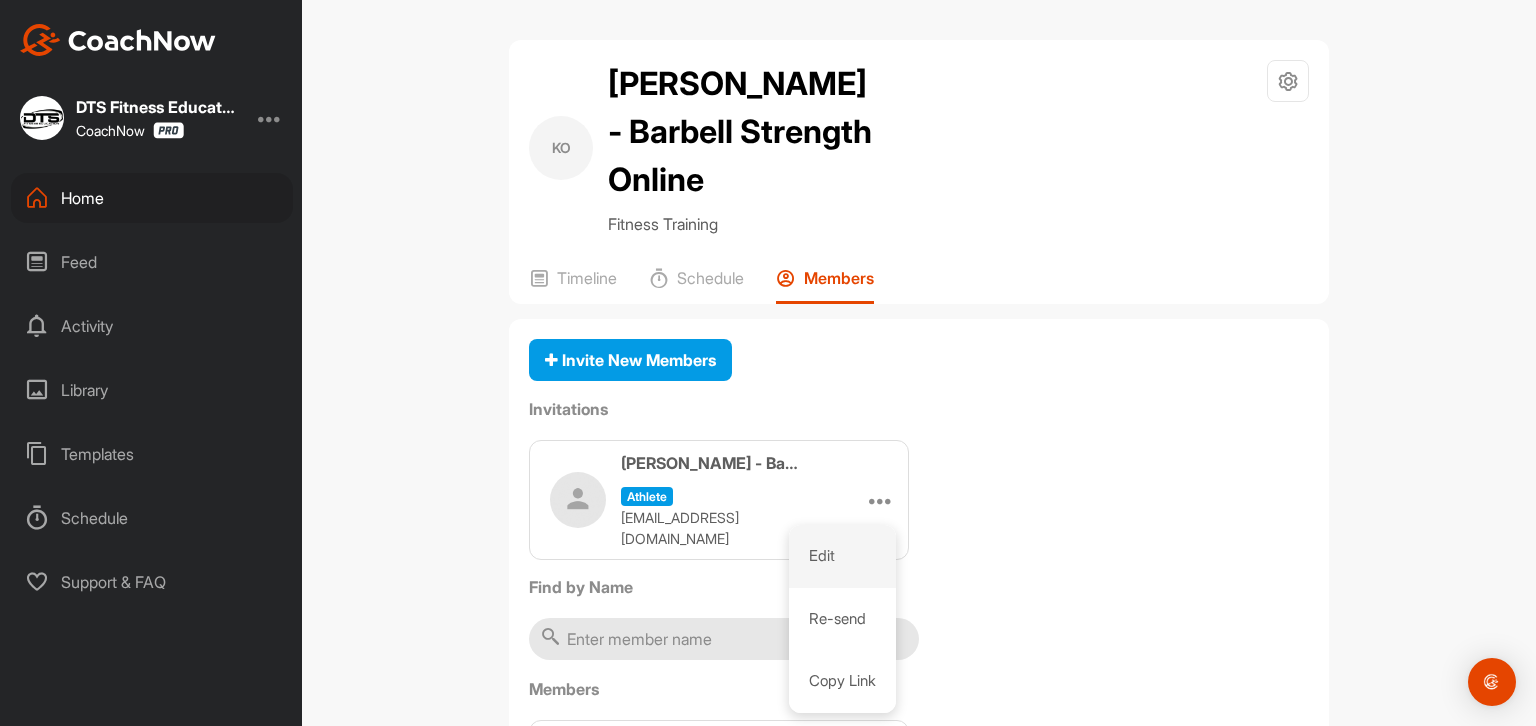 click on "Edit" at bounding box center (842, 556) 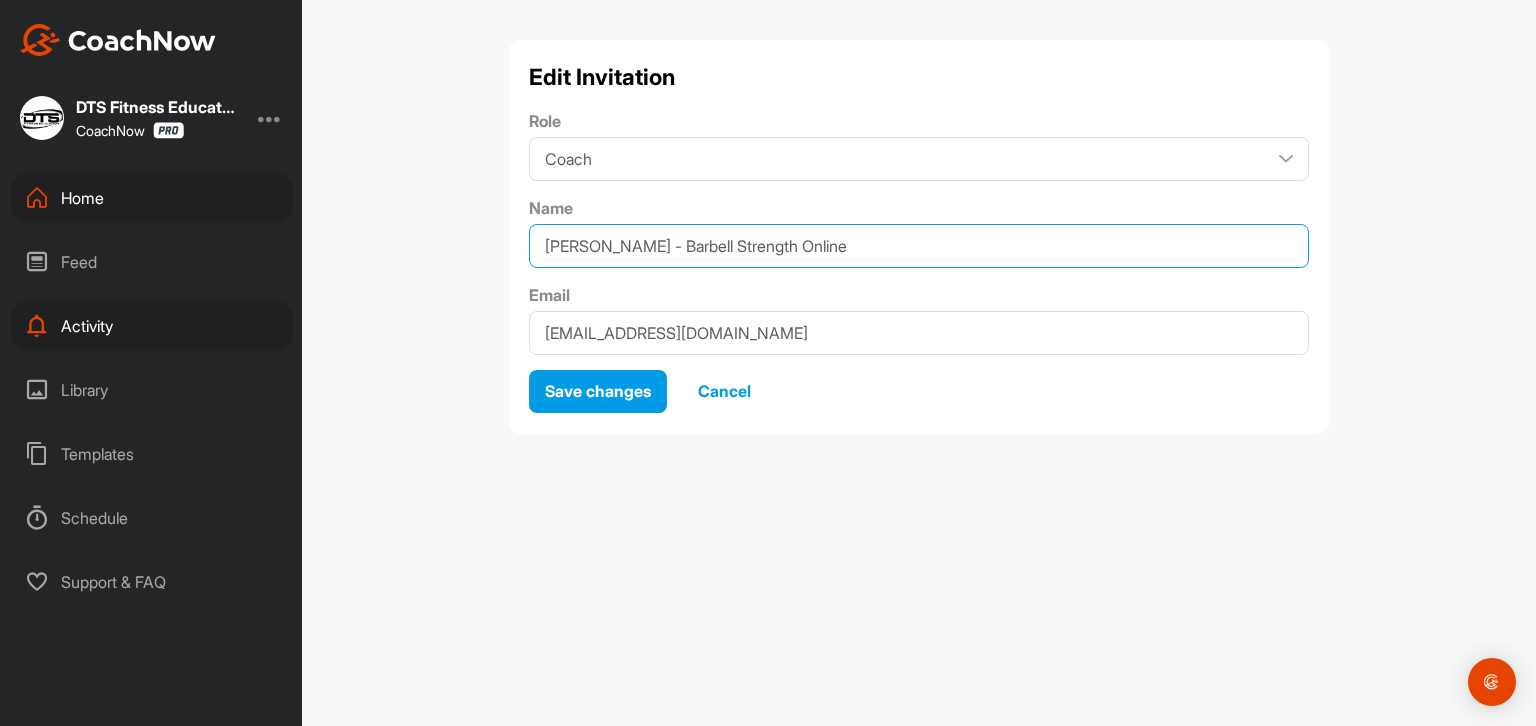 click on "[PERSON_NAME] - Barbell Strength Online" at bounding box center [919, 246] 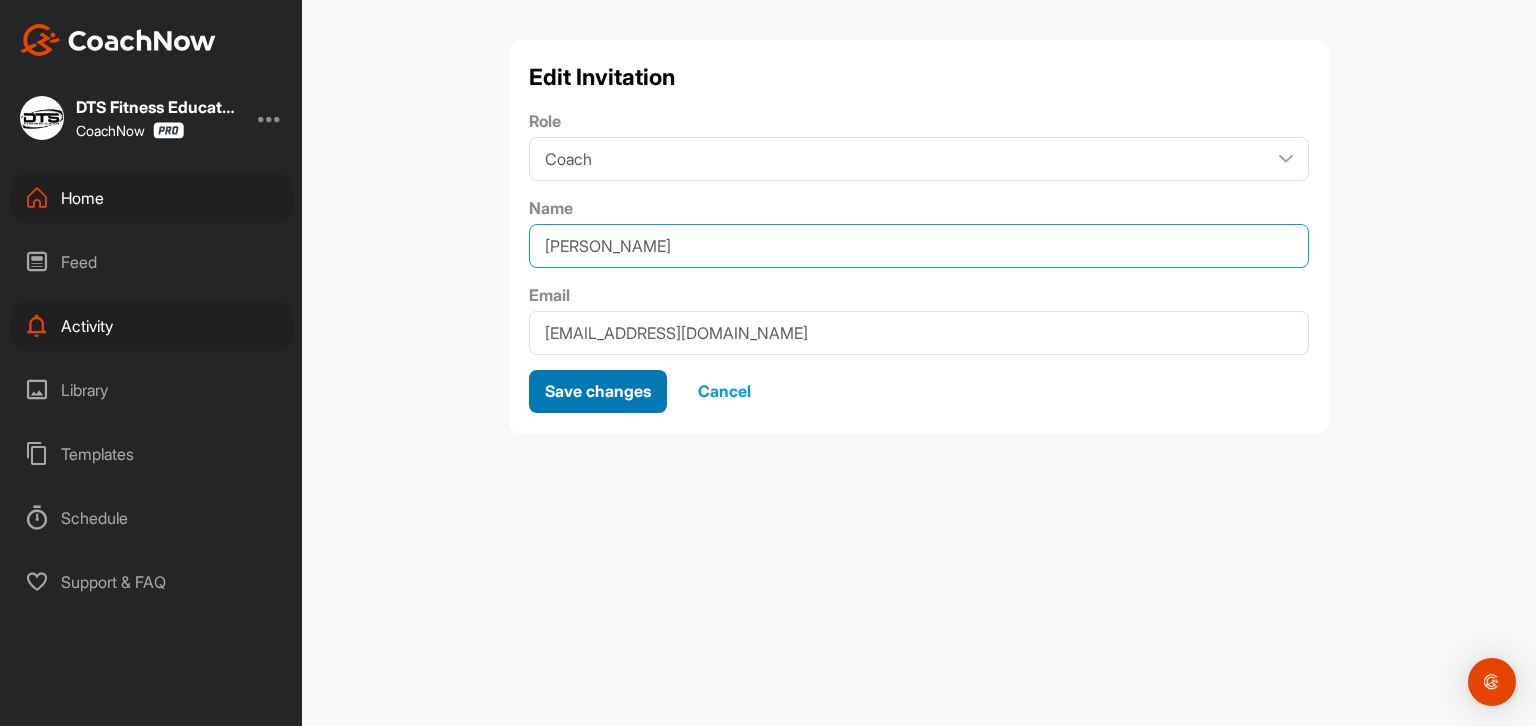 type on "[PERSON_NAME]" 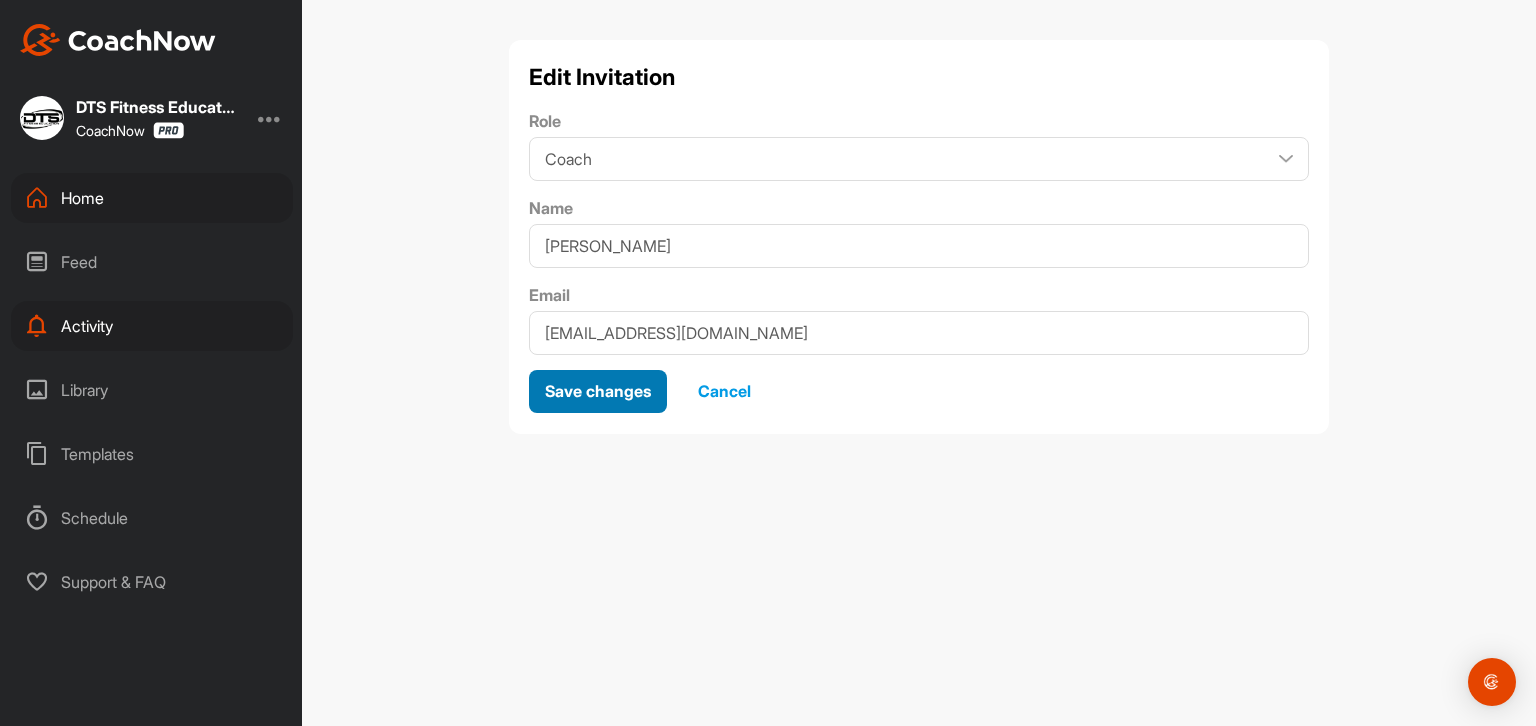 click on "Save changes" at bounding box center (598, 391) 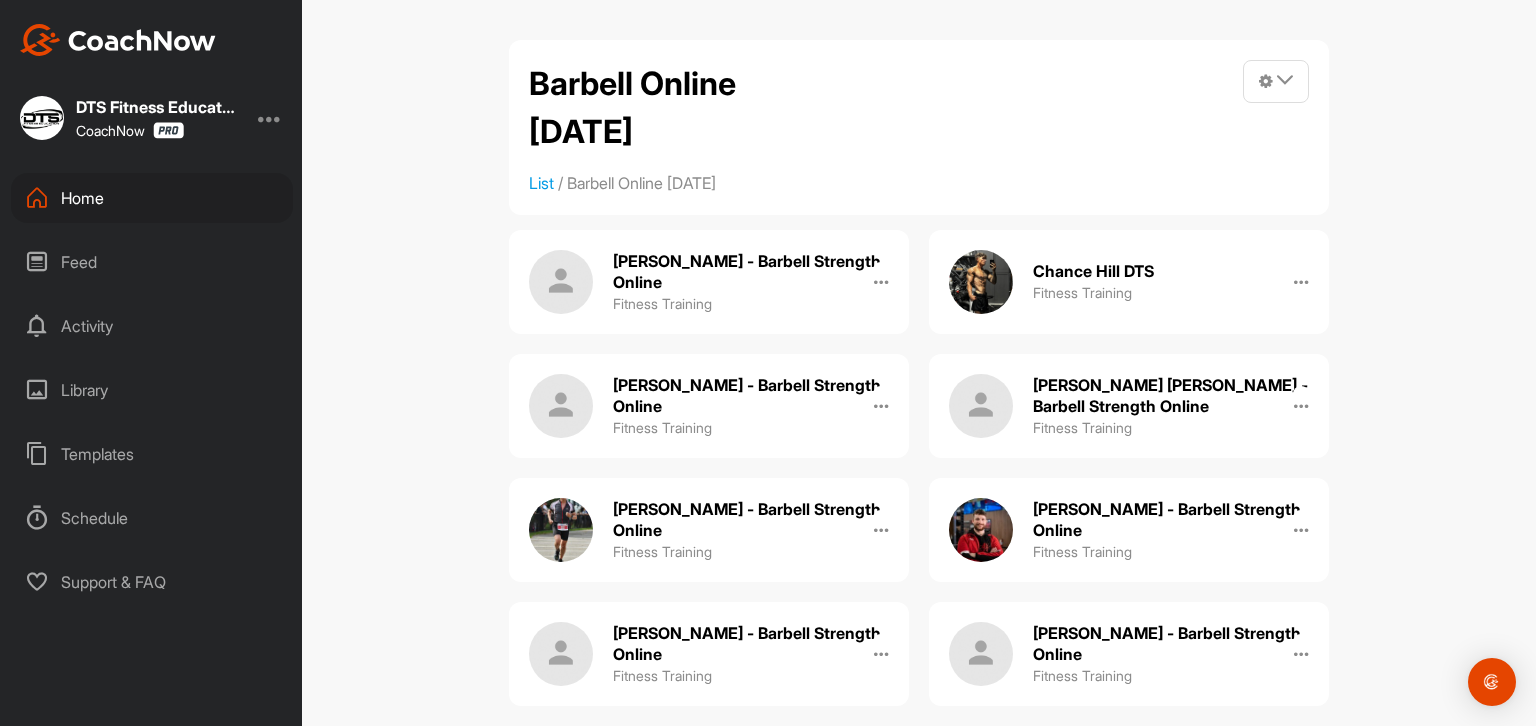 click on "[PERSON_NAME] - Barbell Strength Online" at bounding box center (751, 272) 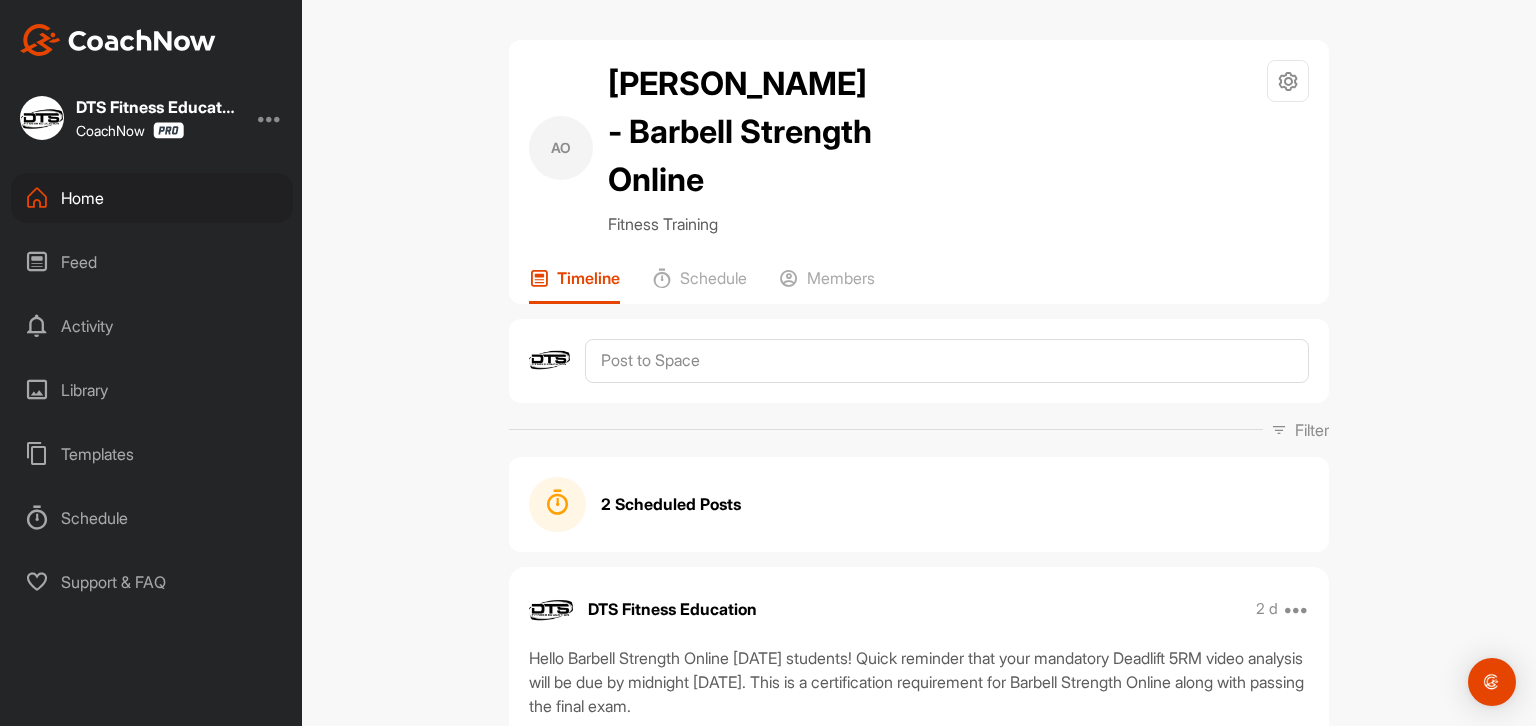 click on "2 Scheduled Posts" at bounding box center (671, 504) 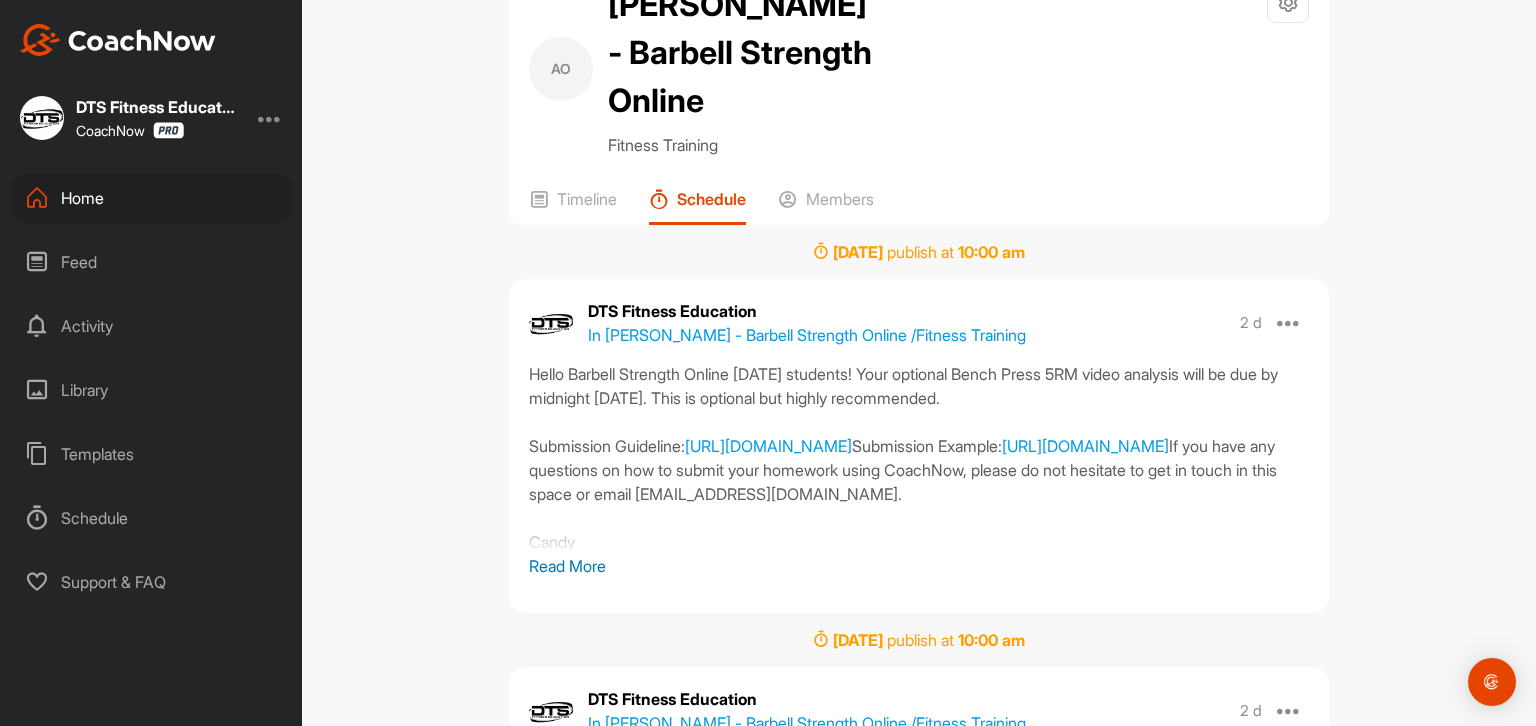 scroll, scrollTop: 200, scrollLeft: 0, axis: vertical 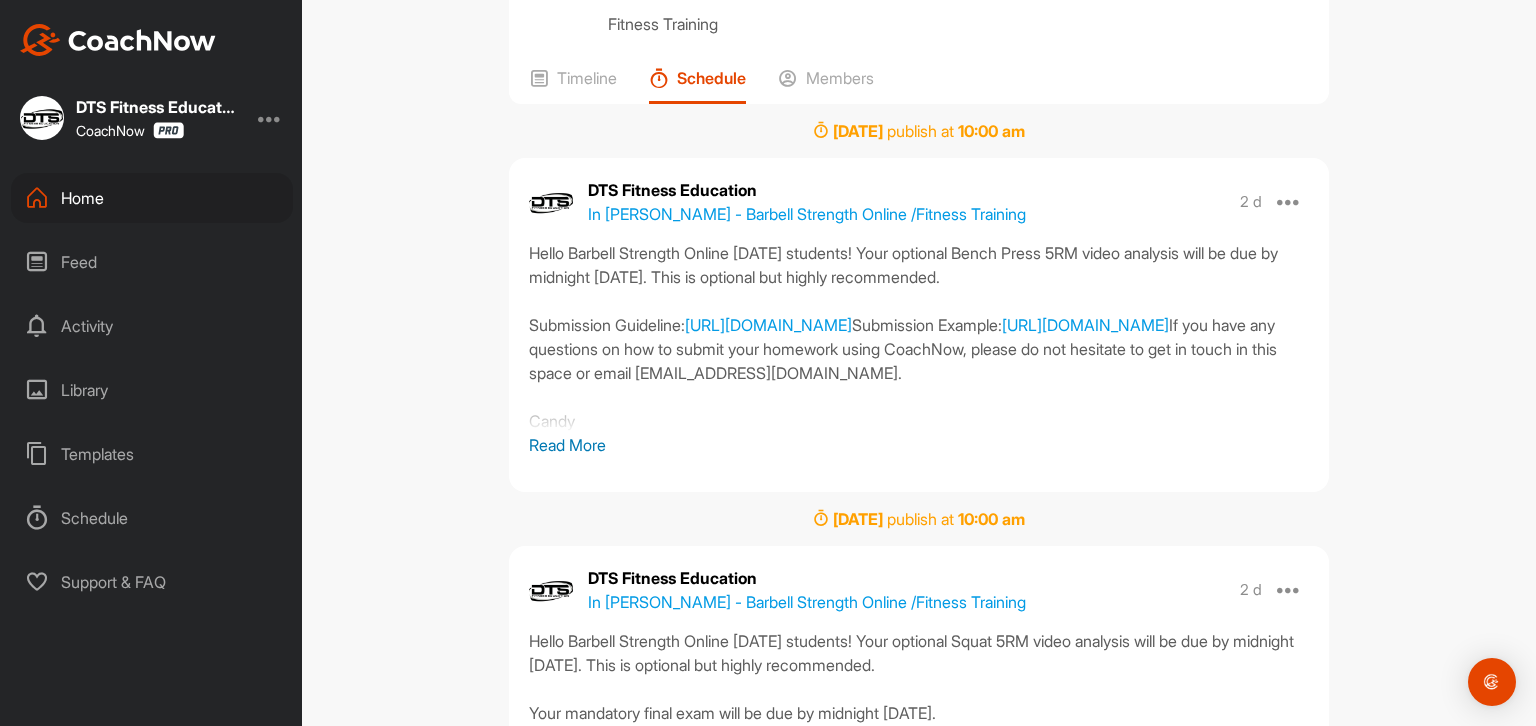 click on "Read More" at bounding box center [919, 445] 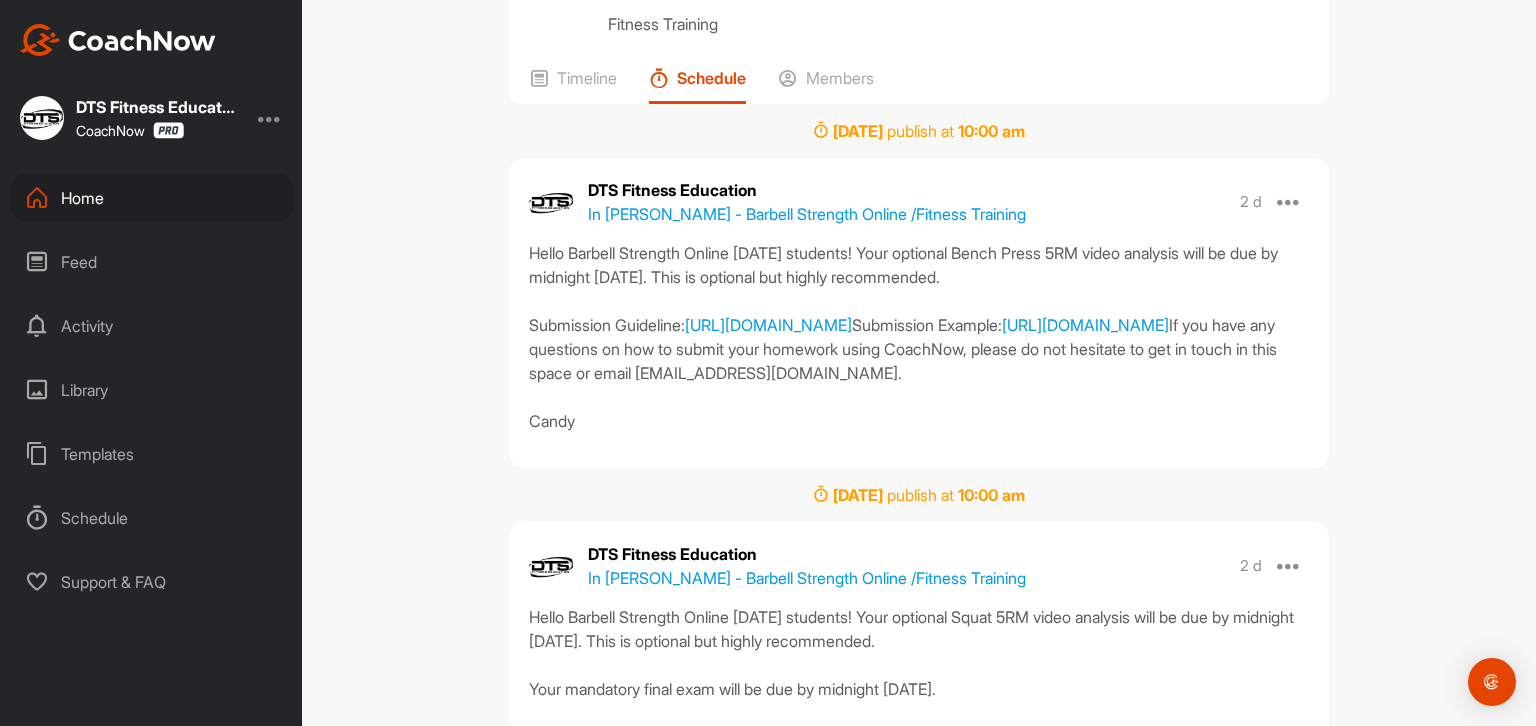 drag, startPoint x: 521, startPoint y: 295, endPoint x: 674, endPoint y: 590, distance: 332.3161 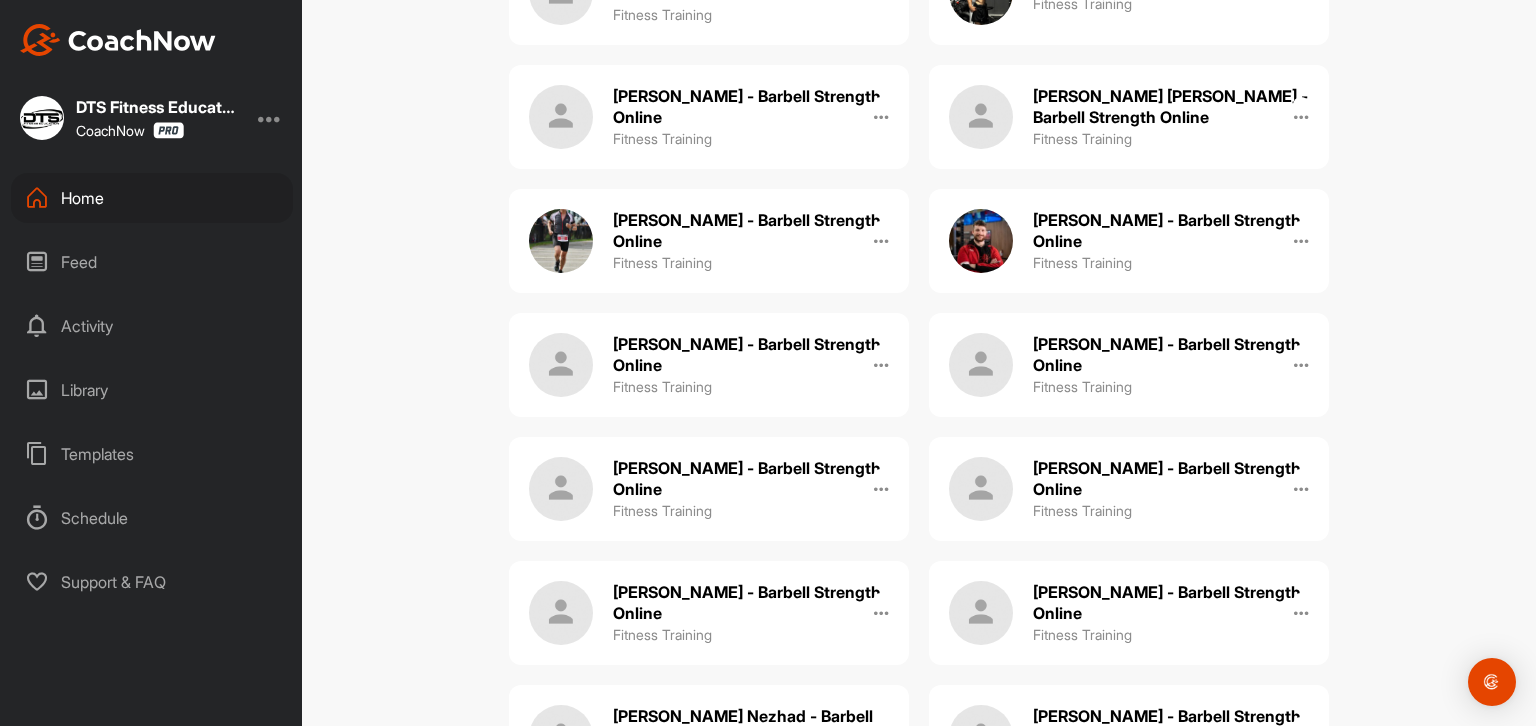 scroll, scrollTop: 300, scrollLeft: 0, axis: vertical 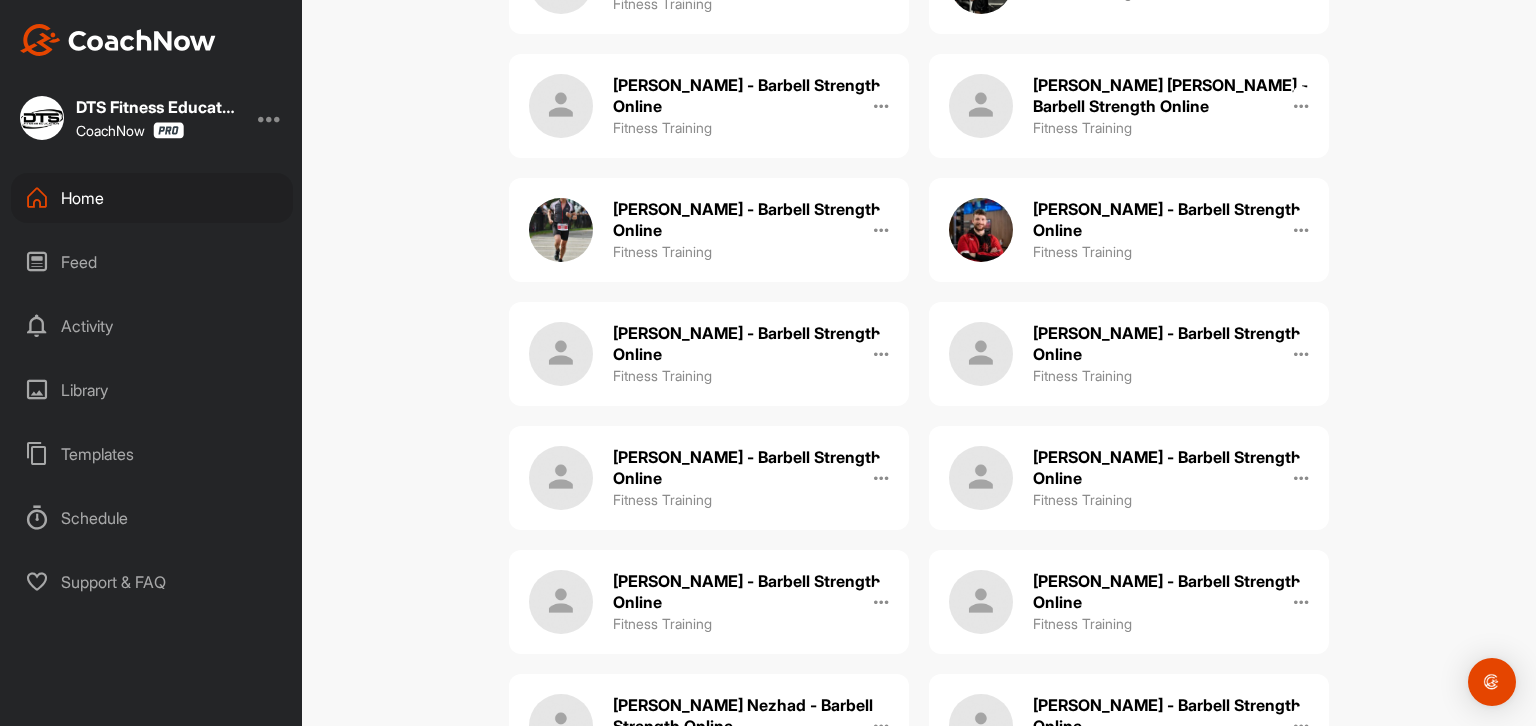 click on "[PERSON_NAME] - Barbell Strength Online" at bounding box center [1171, 468] 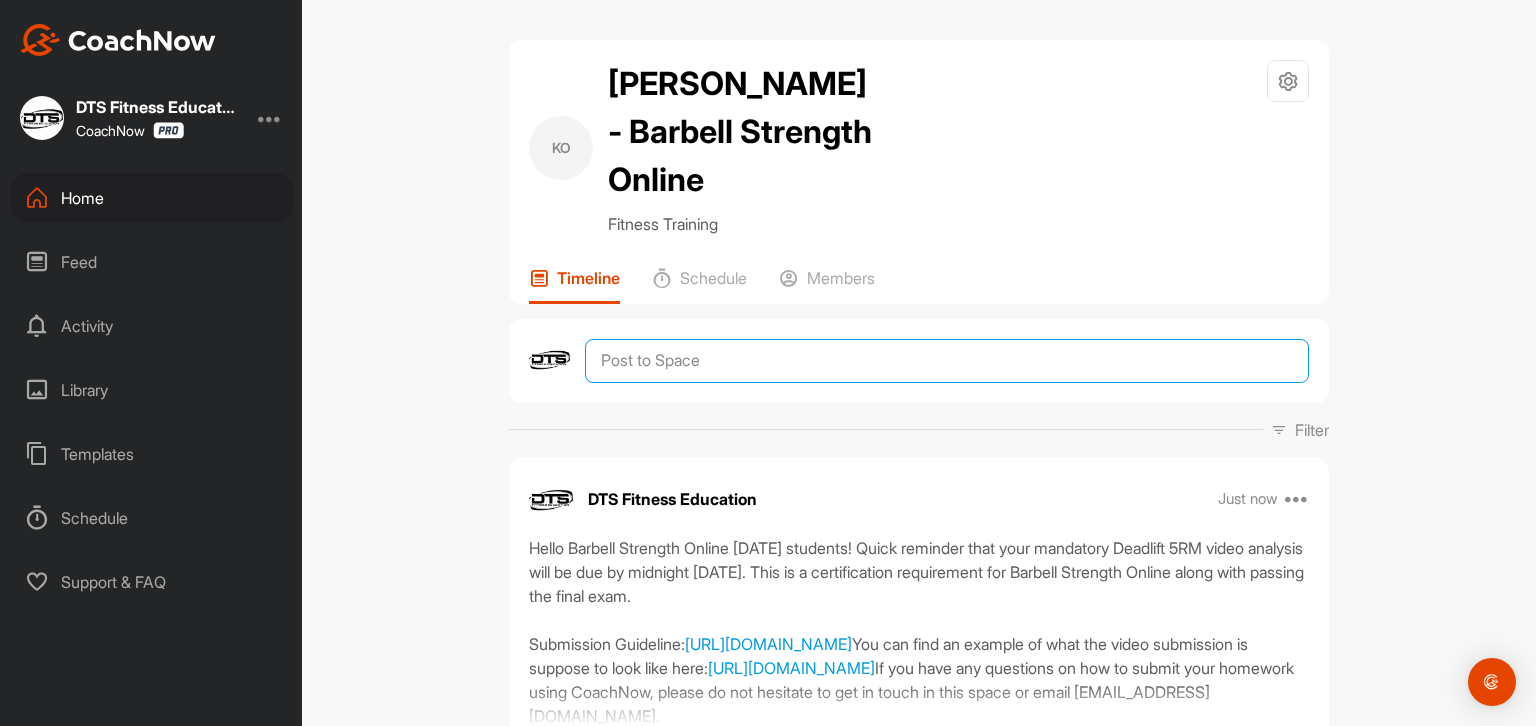 click at bounding box center [947, 361] 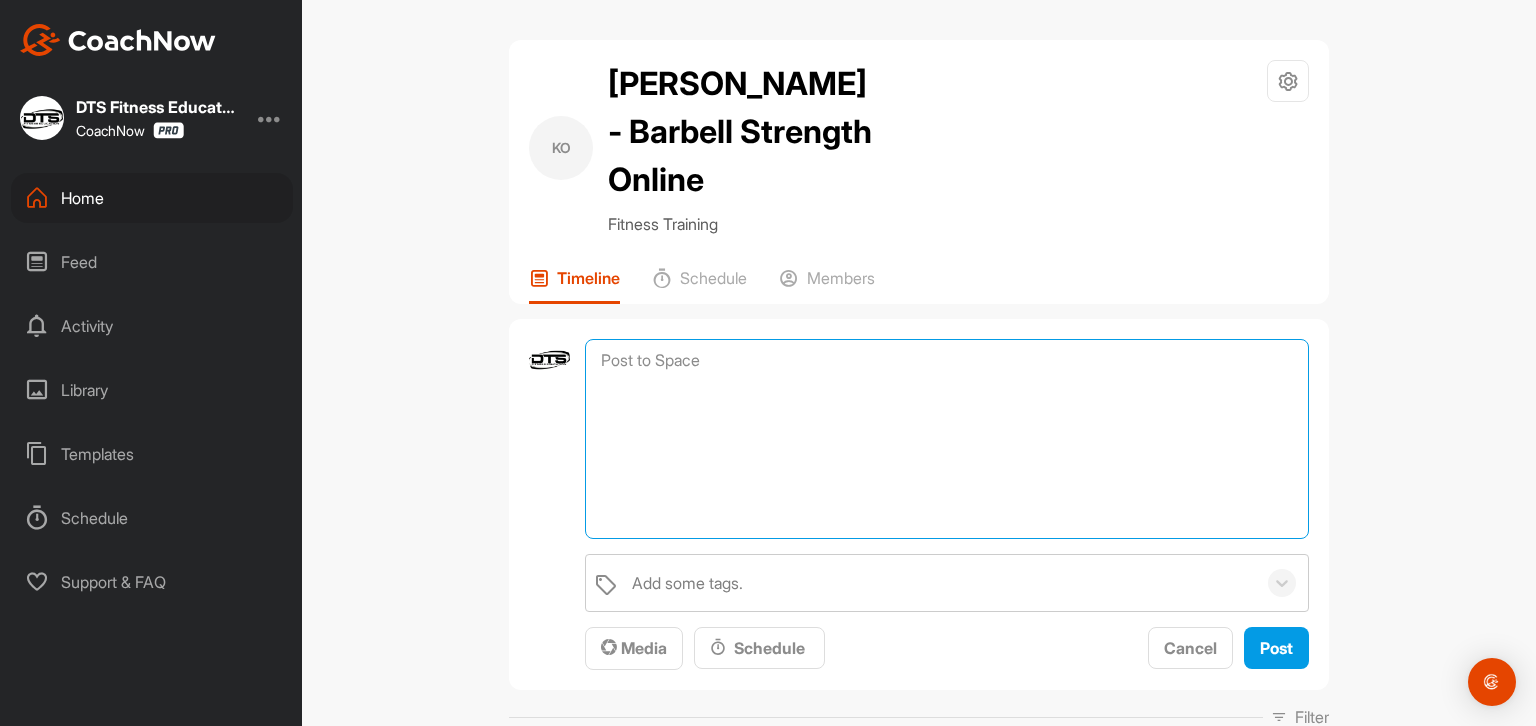 paste on "Hello Barbell Strength Online [DATE] students! Your optional Bench Press 5RM video analysis will be due by midnight [DATE]. This is optional but highly recommended.
Submission Guideline: [URL][DOMAIN_NAME]
Submission Example: [URL][DOMAIN_NAME]
If you have any questions on how to submit your homework using CoachNow, please do not hesitate to get in touch in this space or email [EMAIL_ADDRESS][DOMAIN_NAME].
Candy" 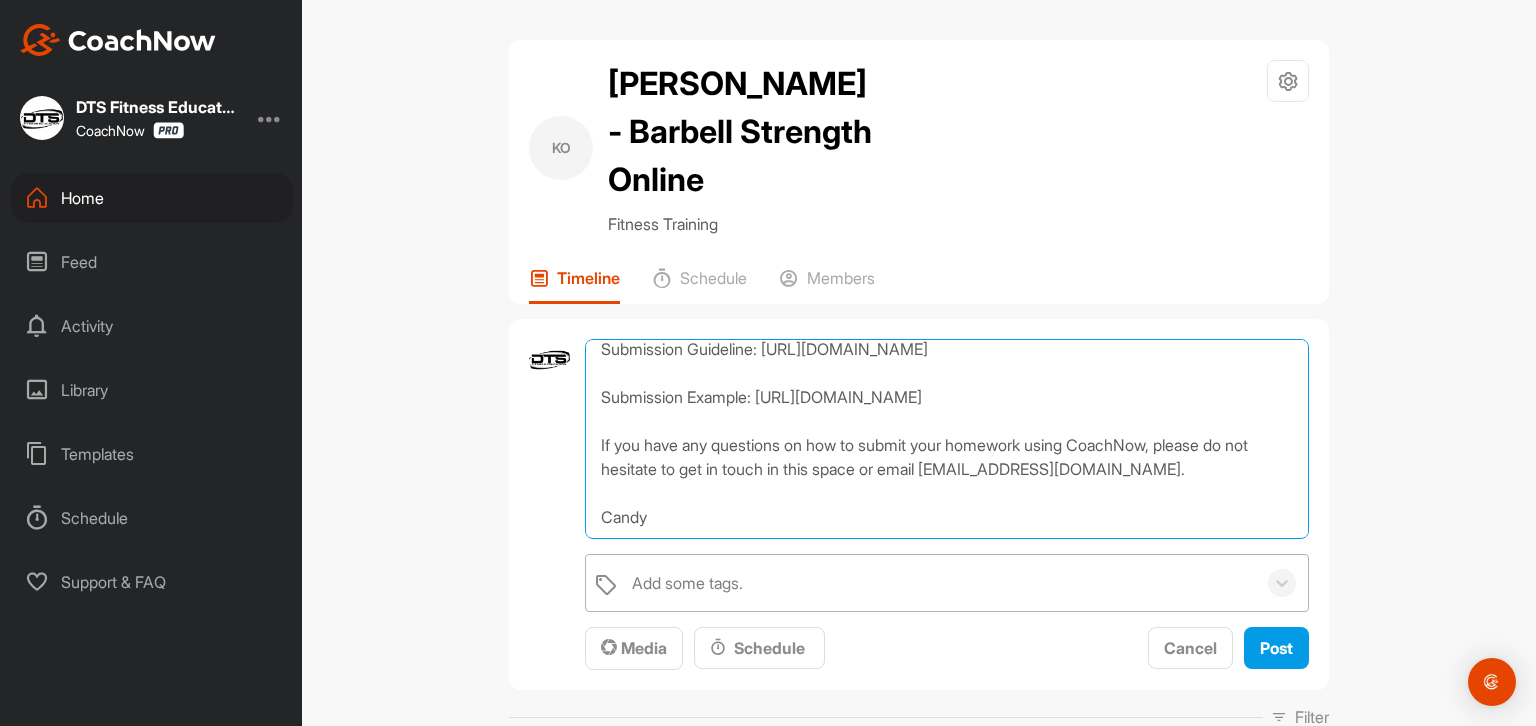 scroll, scrollTop: 130, scrollLeft: 0, axis: vertical 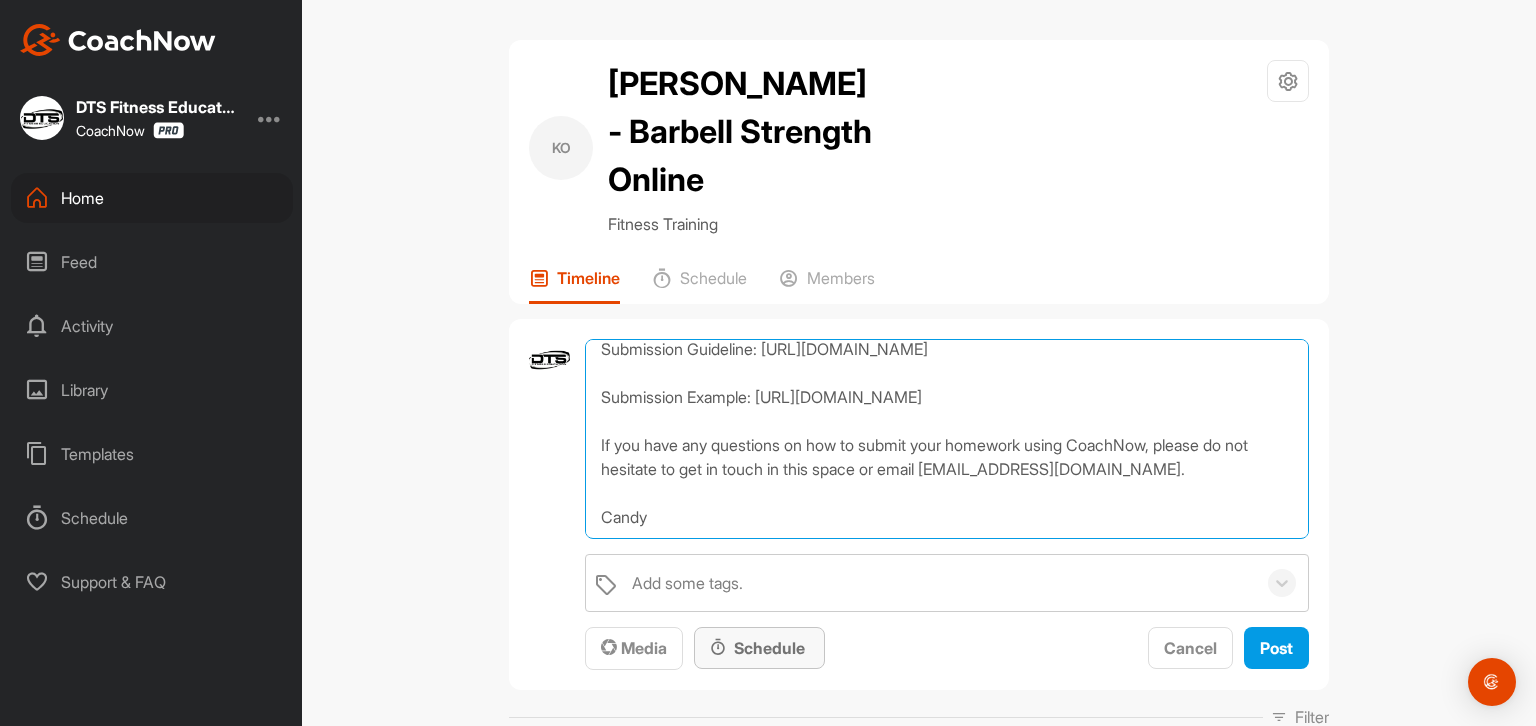 type on "Hello Barbell Strength Online [DATE] students! Your optional Bench Press 5RM video analysis will be due by midnight [DATE]. This is optional but highly recommended.
Submission Guideline: [URL][DOMAIN_NAME]
Submission Example: [URL][DOMAIN_NAME]
If you have any questions on how to submit your homework using CoachNow, please do not hesitate to get in touch in this space or email [EMAIL_ADDRESS][DOMAIN_NAME].
Candy" 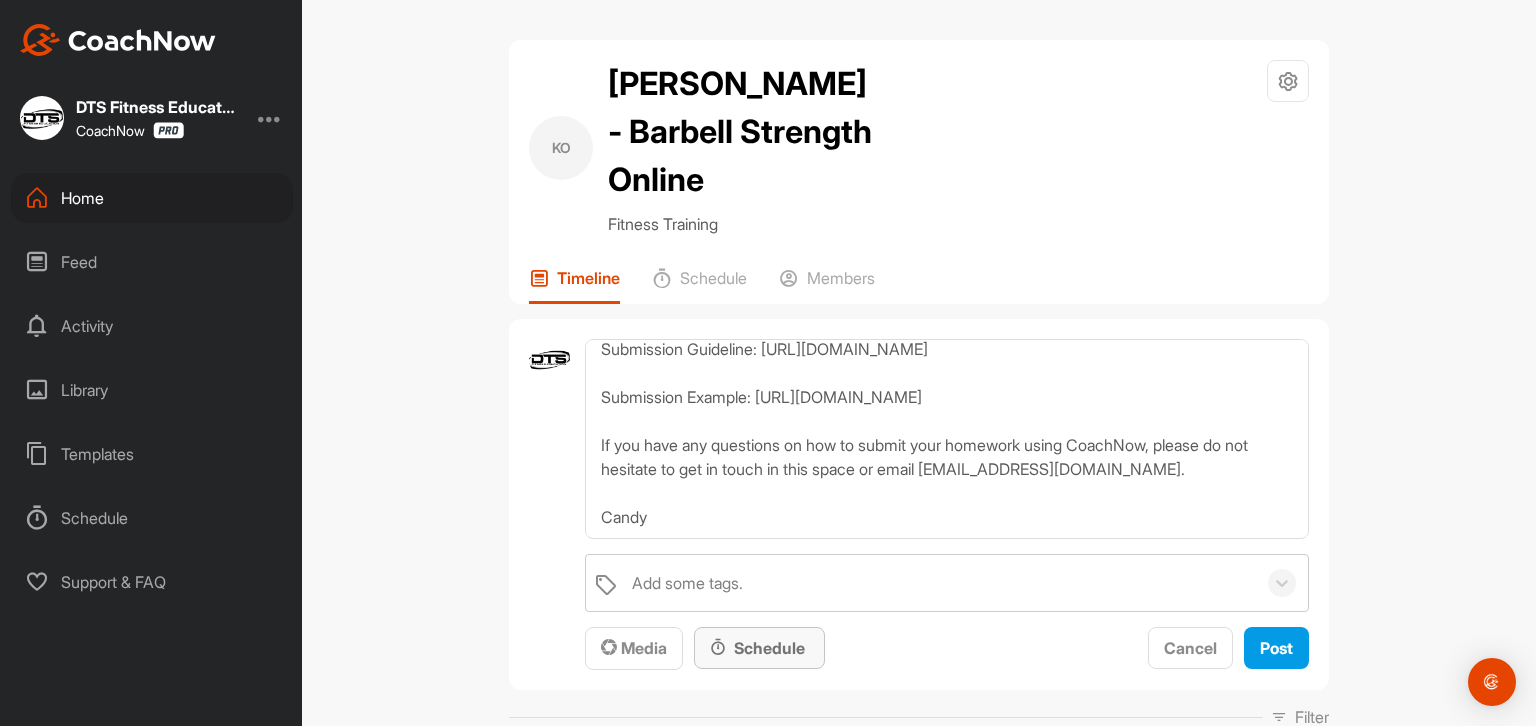 click on "Schedule" at bounding box center (759, 648) 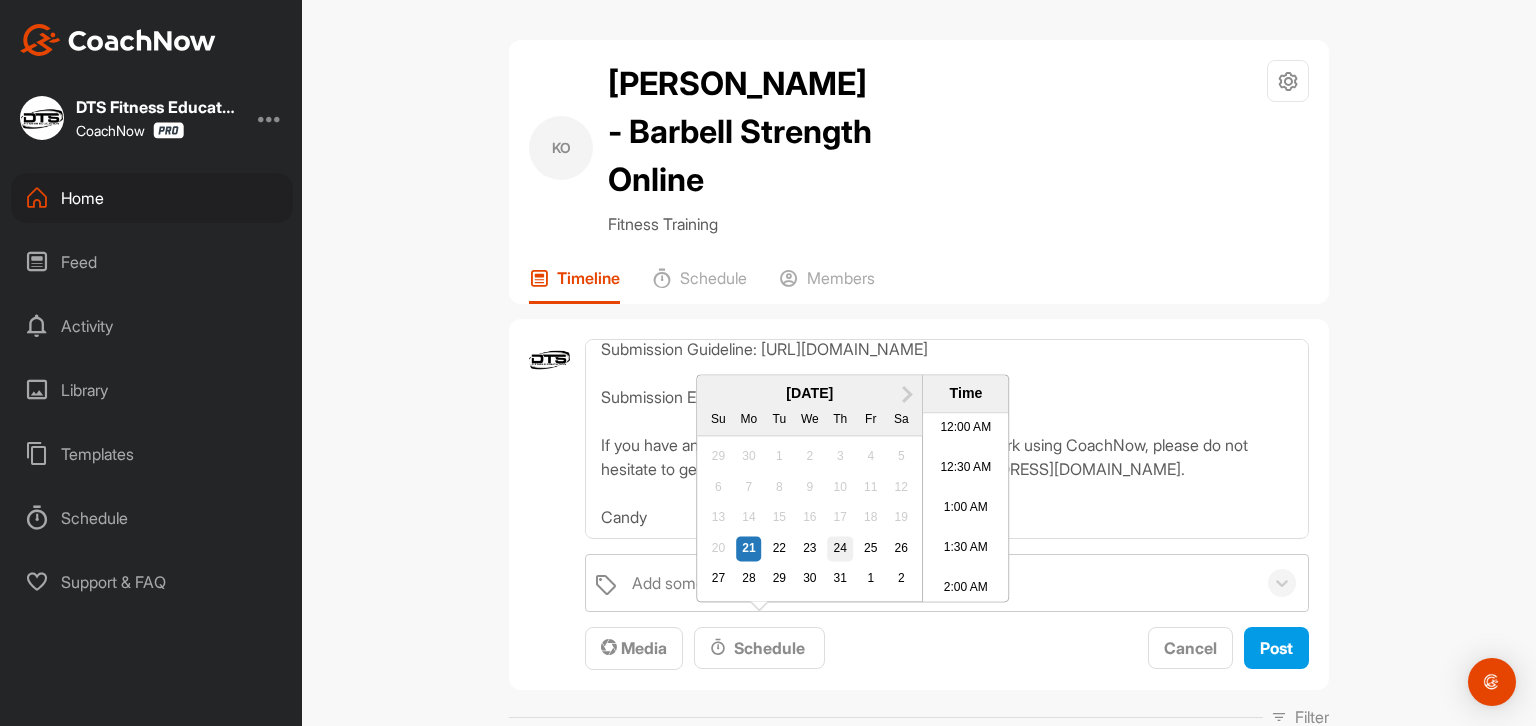 scroll, scrollTop: 925, scrollLeft: 0, axis: vertical 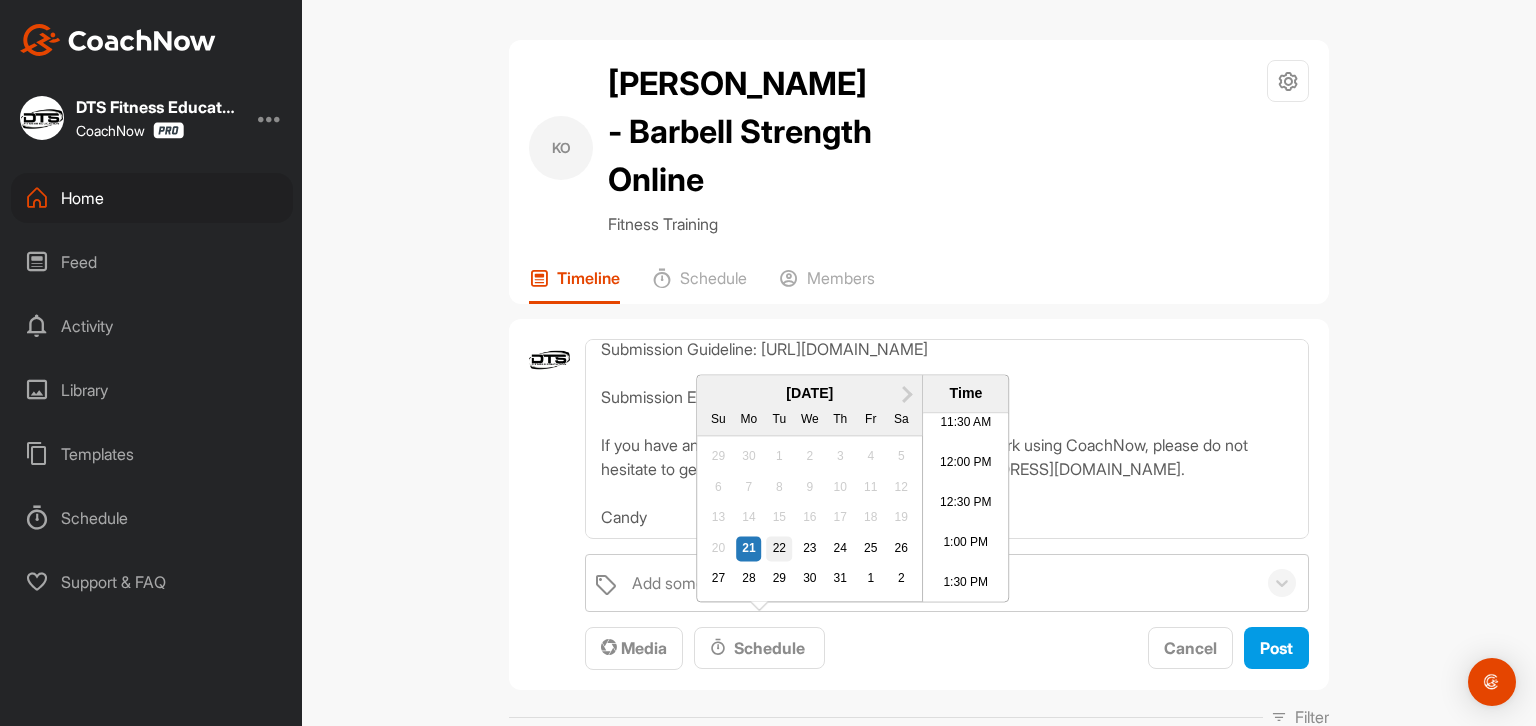click on "22" at bounding box center [780, 549] 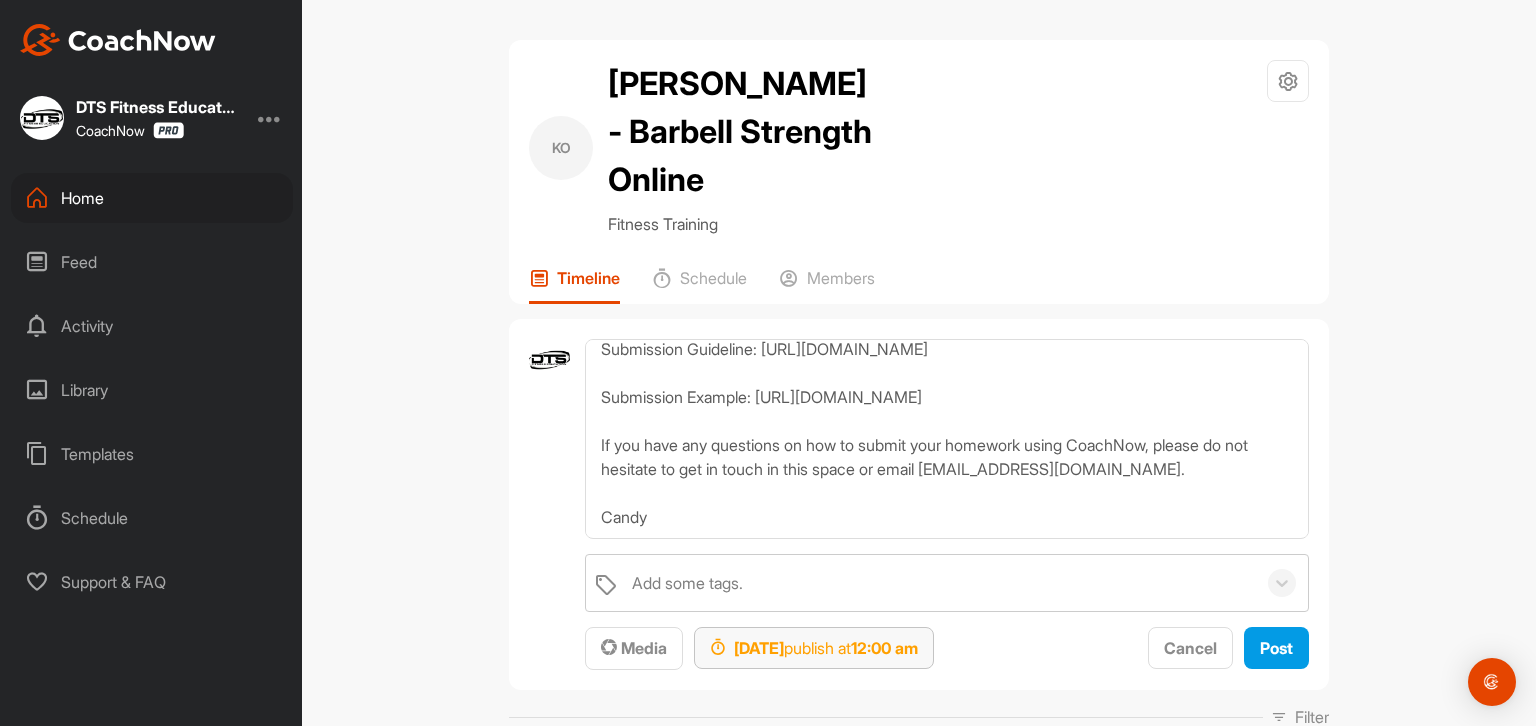 click on "12:00 am" at bounding box center [884, 648] 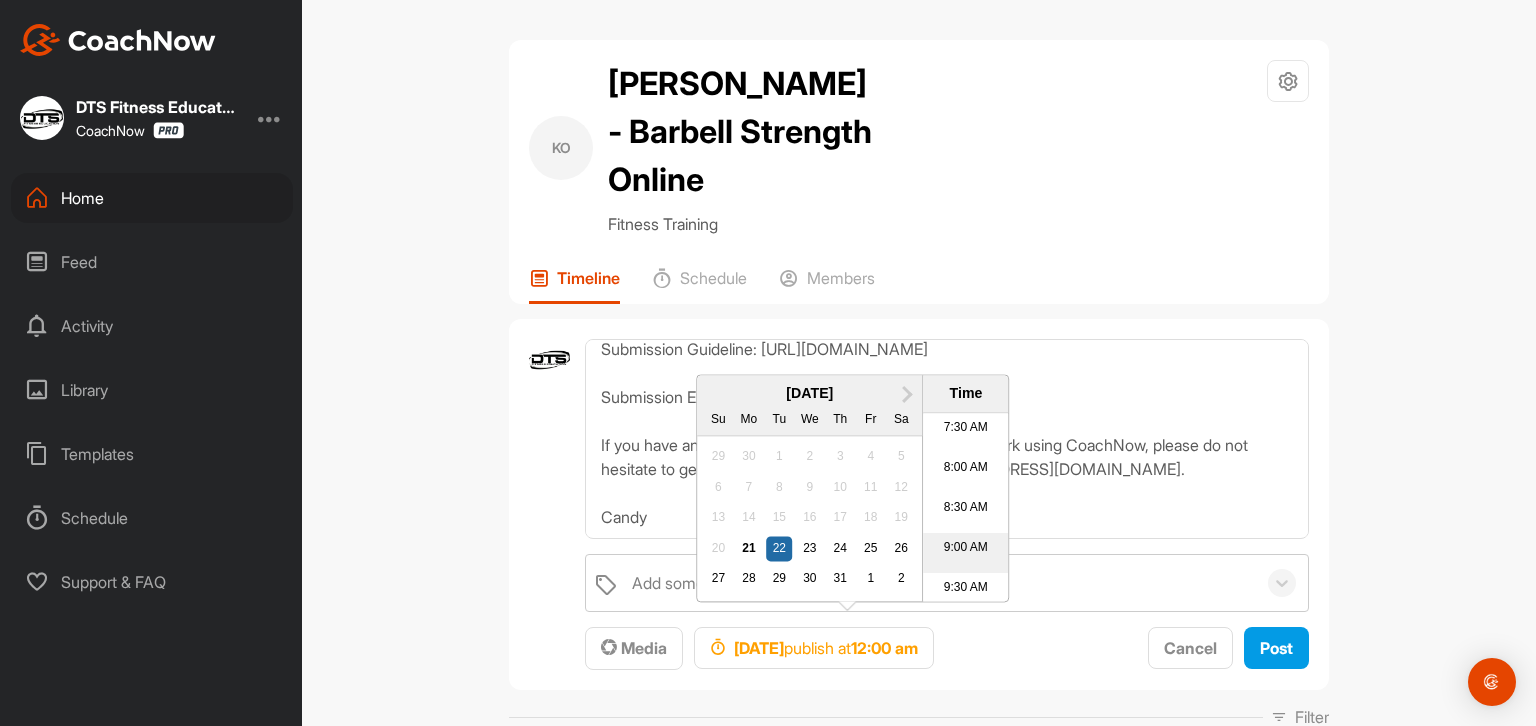 scroll, scrollTop: 700, scrollLeft: 0, axis: vertical 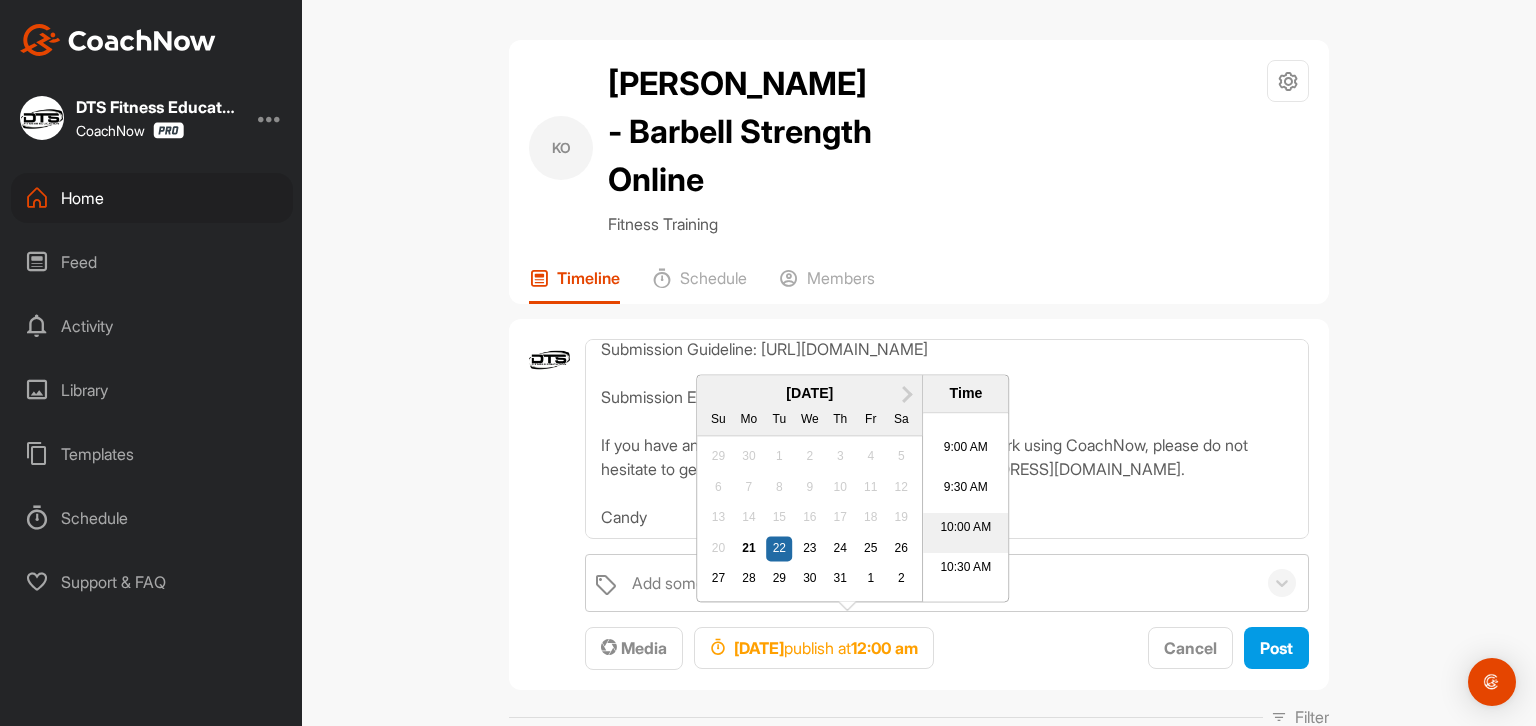 click on "10:00 AM" at bounding box center (965, 534) 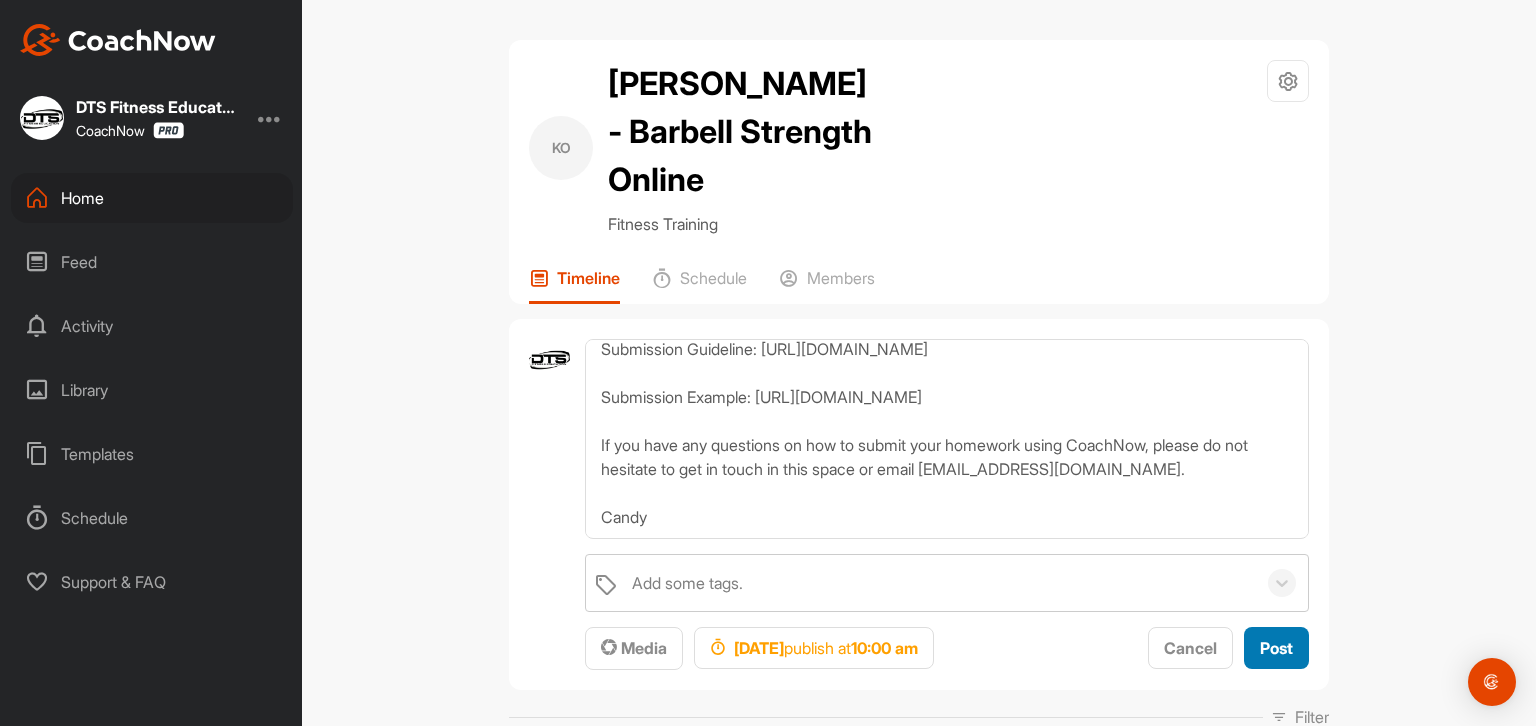 click on "Post" at bounding box center (1276, 648) 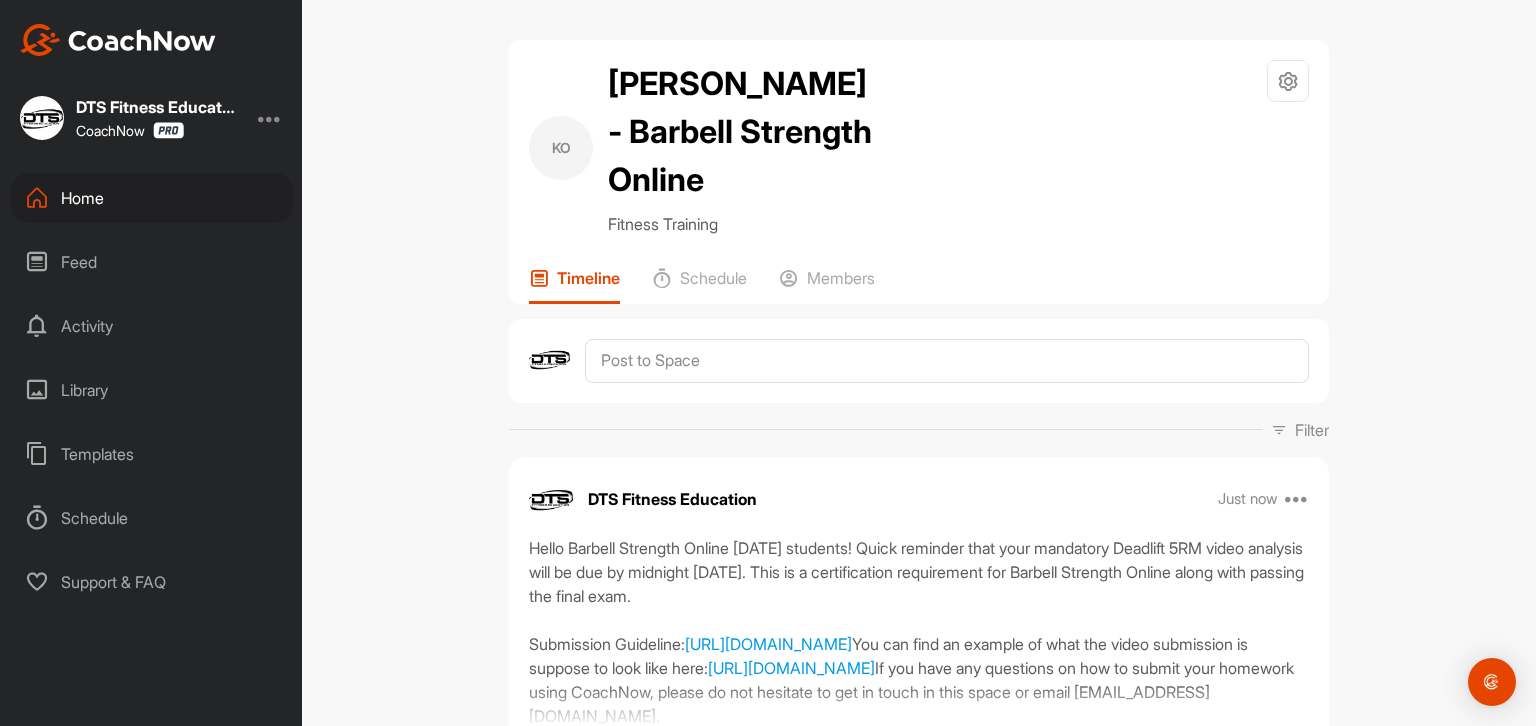 scroll, scrollTop: 0, scrollLeft: 0, axis: both 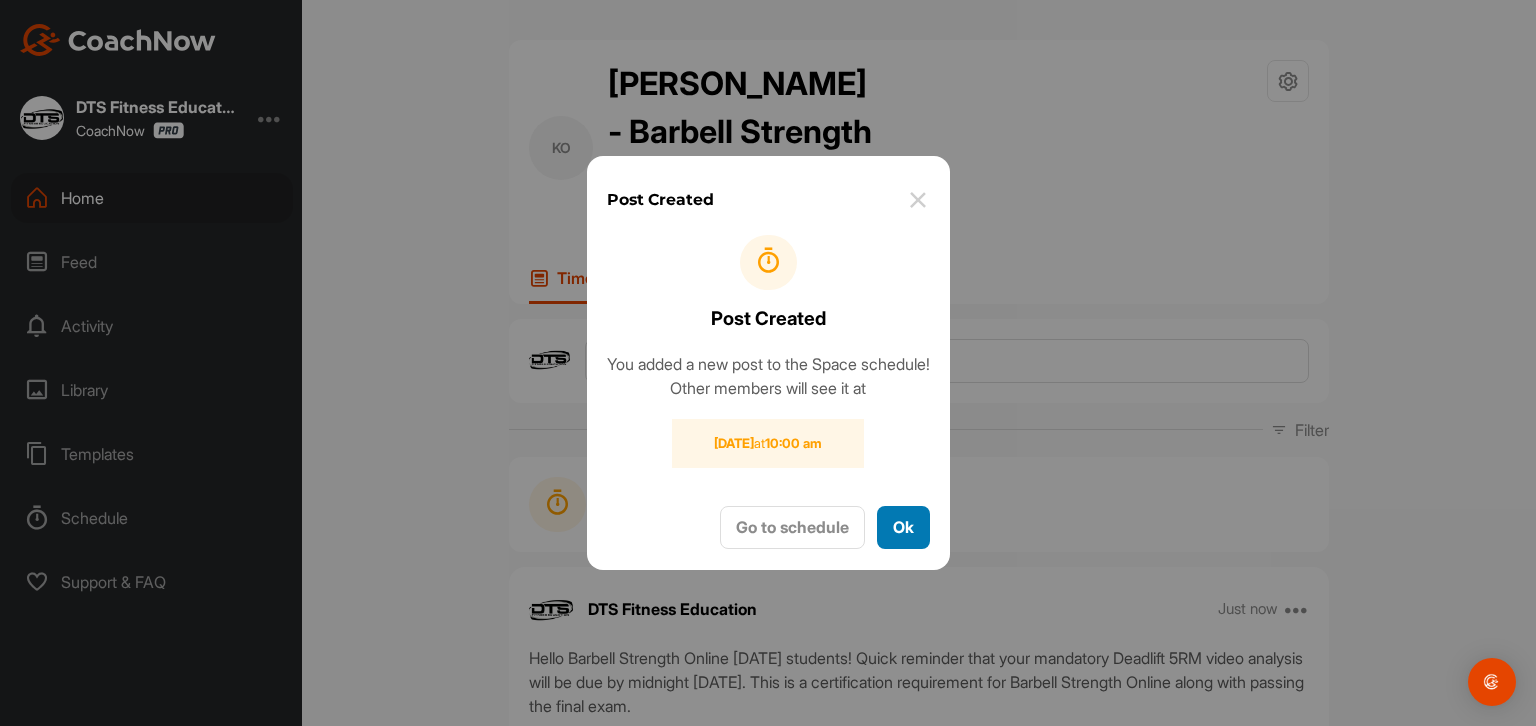 drag, startPoint x: 920, startPoint y: 536, endPoint x: 922, endPoint y: 511, distance: 25.079872 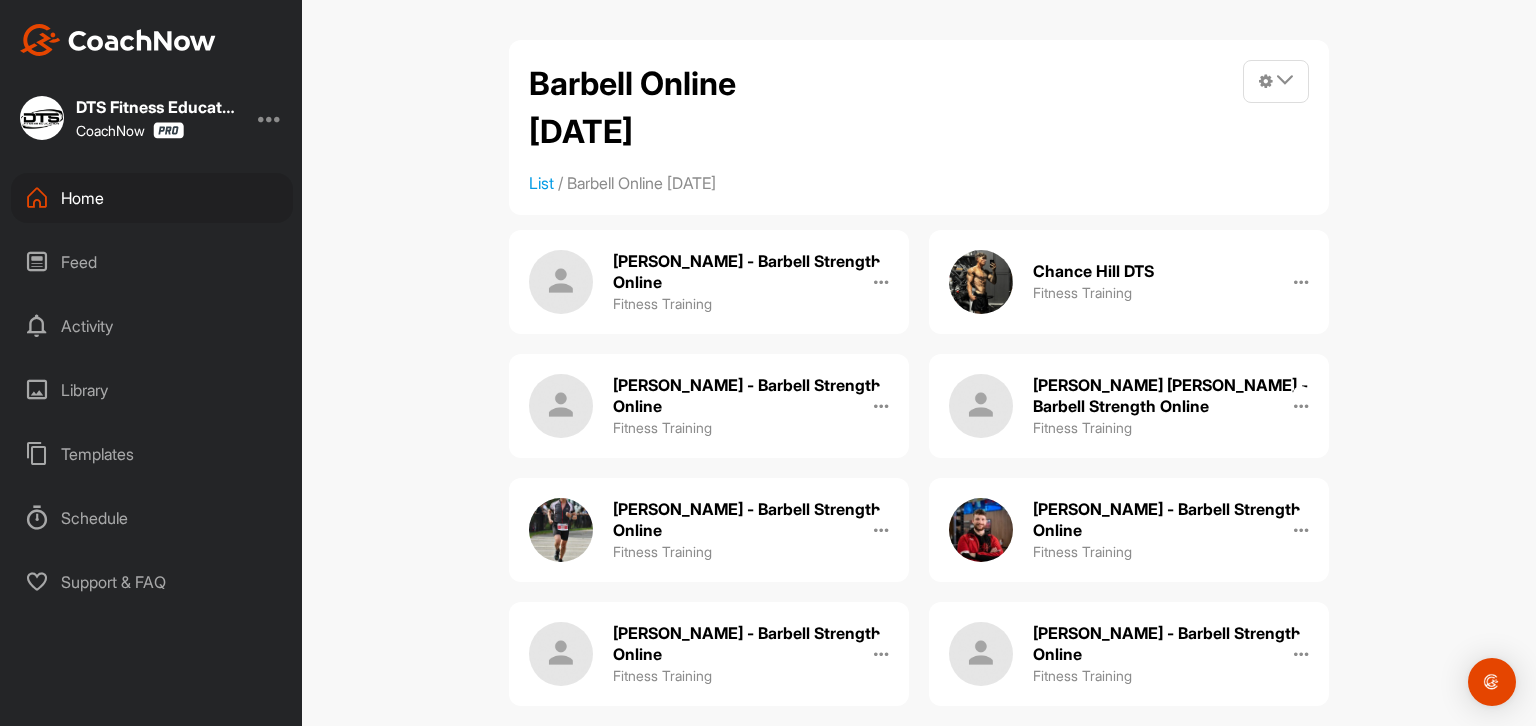 click on "[PERSON_NAME] - Barbell Strength Online" at bounding box center [751, 272] 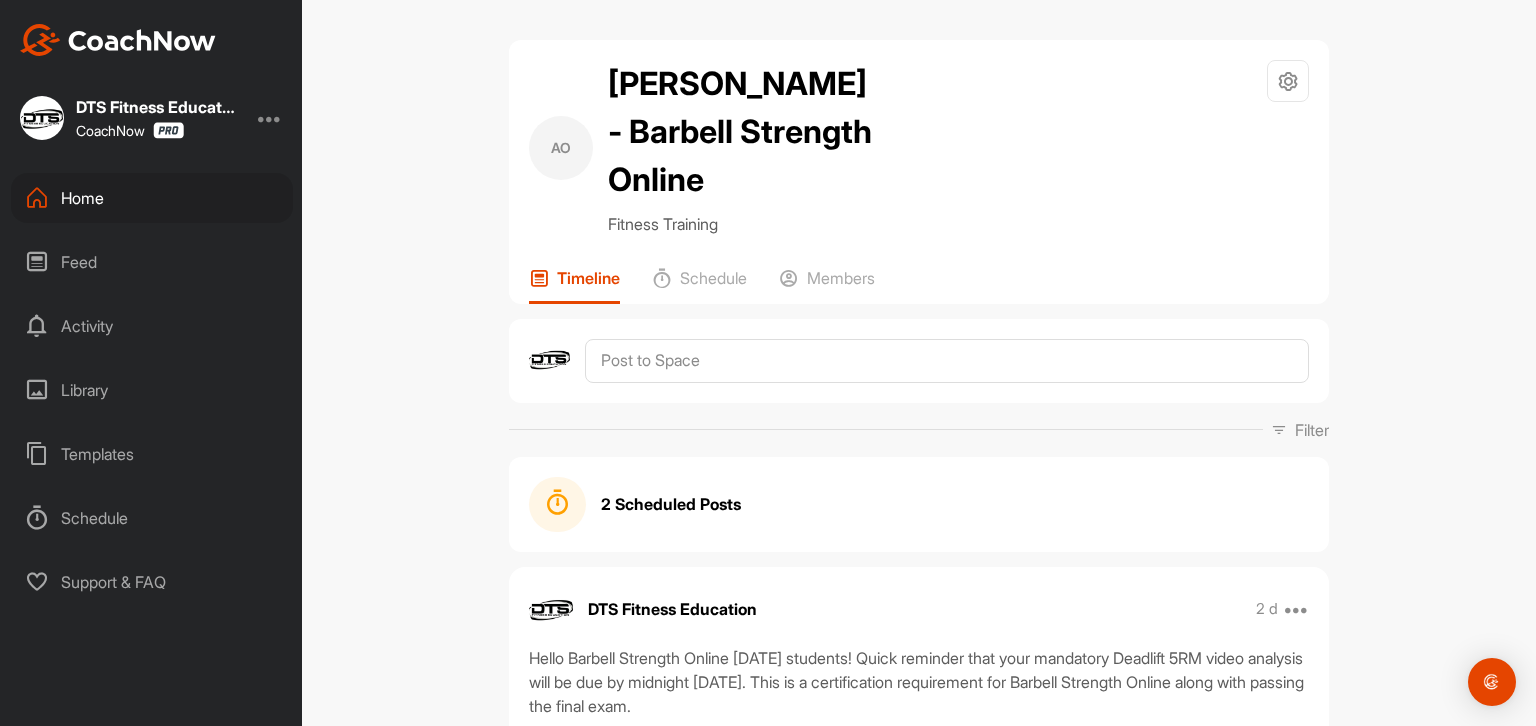 click on "2 Scheduled Posts" at bounding box center (671, 504) 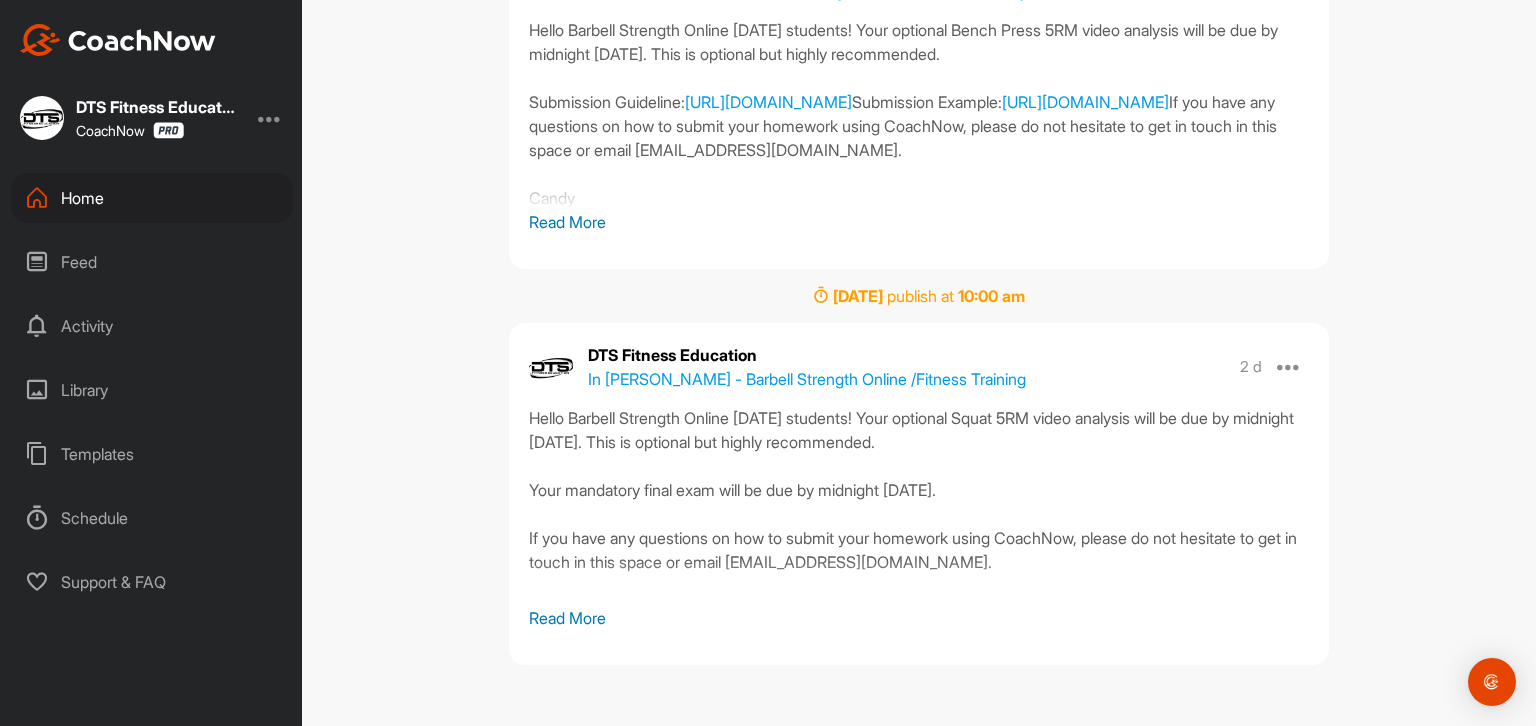 scroll, scrollTop: 477, scrollLeft: 0, axis: vertical 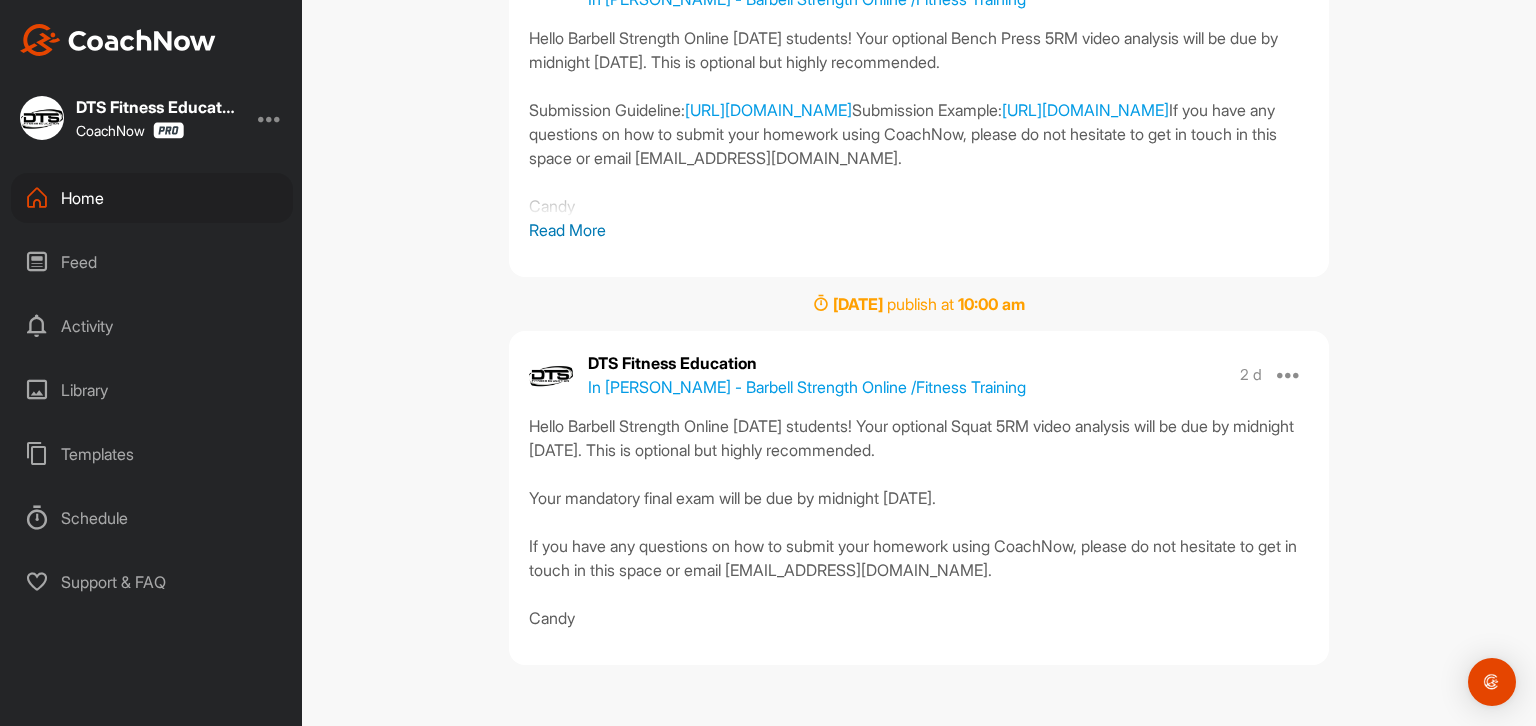 drag, startPoint x: 523, startPoint y: 425, endPoint x: 605, endPoint y: 625, distance: 216.15735 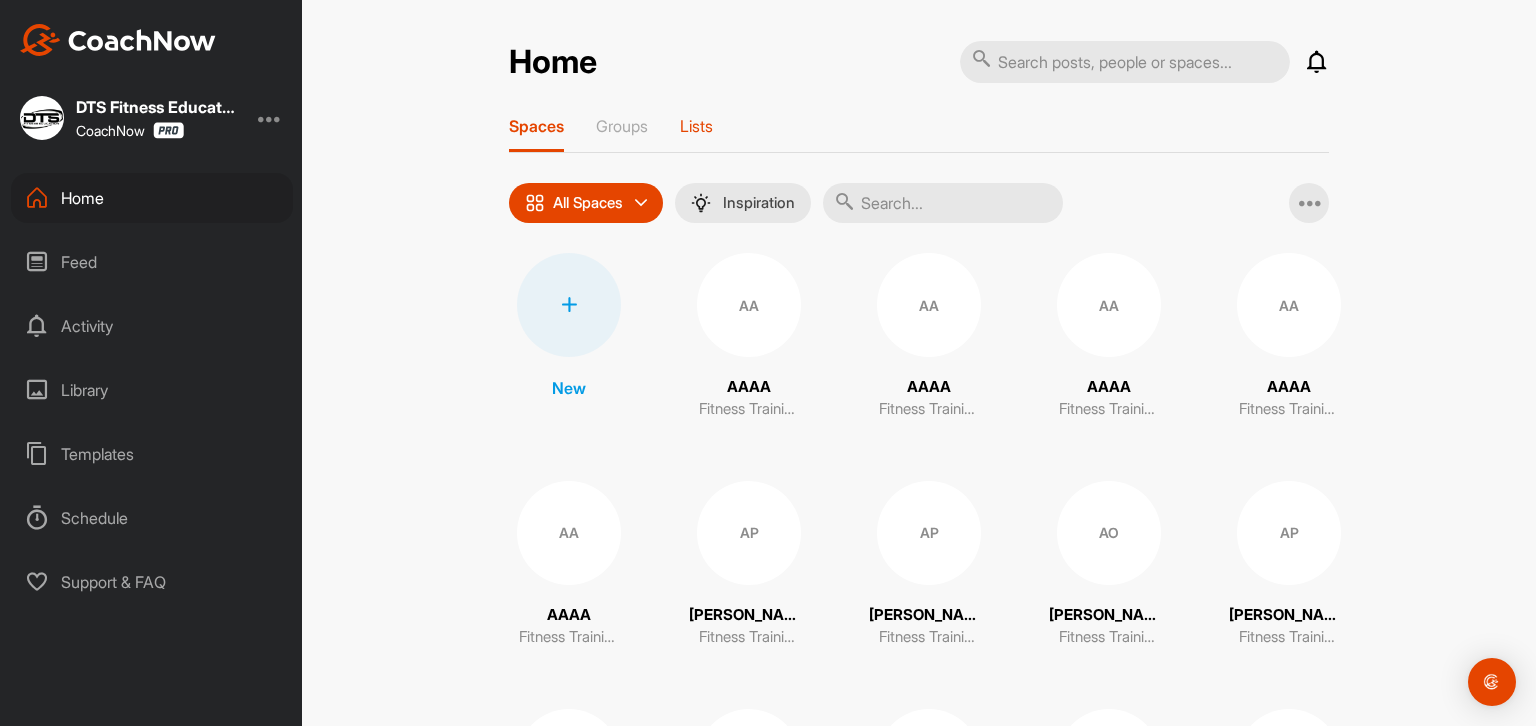 click on "Lists" at bounding box center (696, 126) 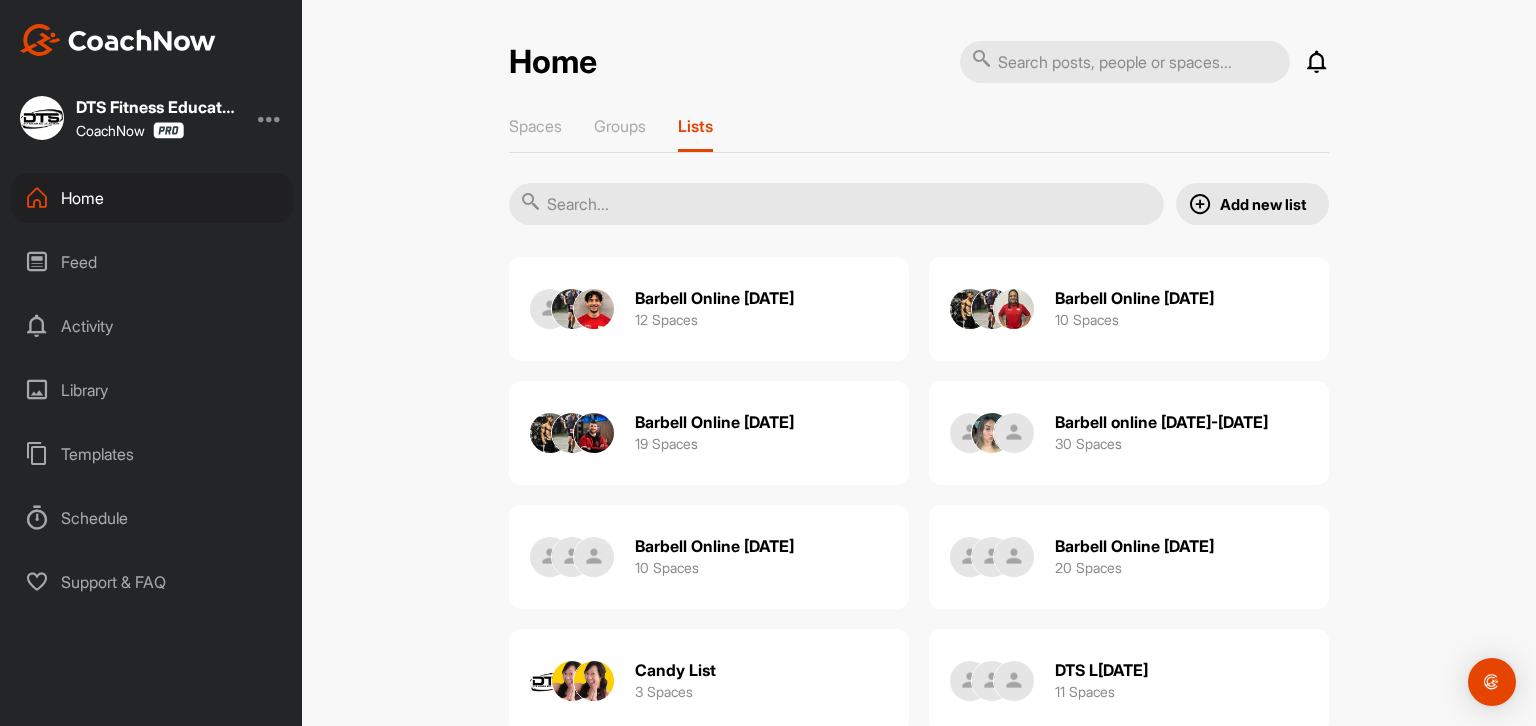 click on "Barbell Online [DATE]" at bounding box center [714, 422] 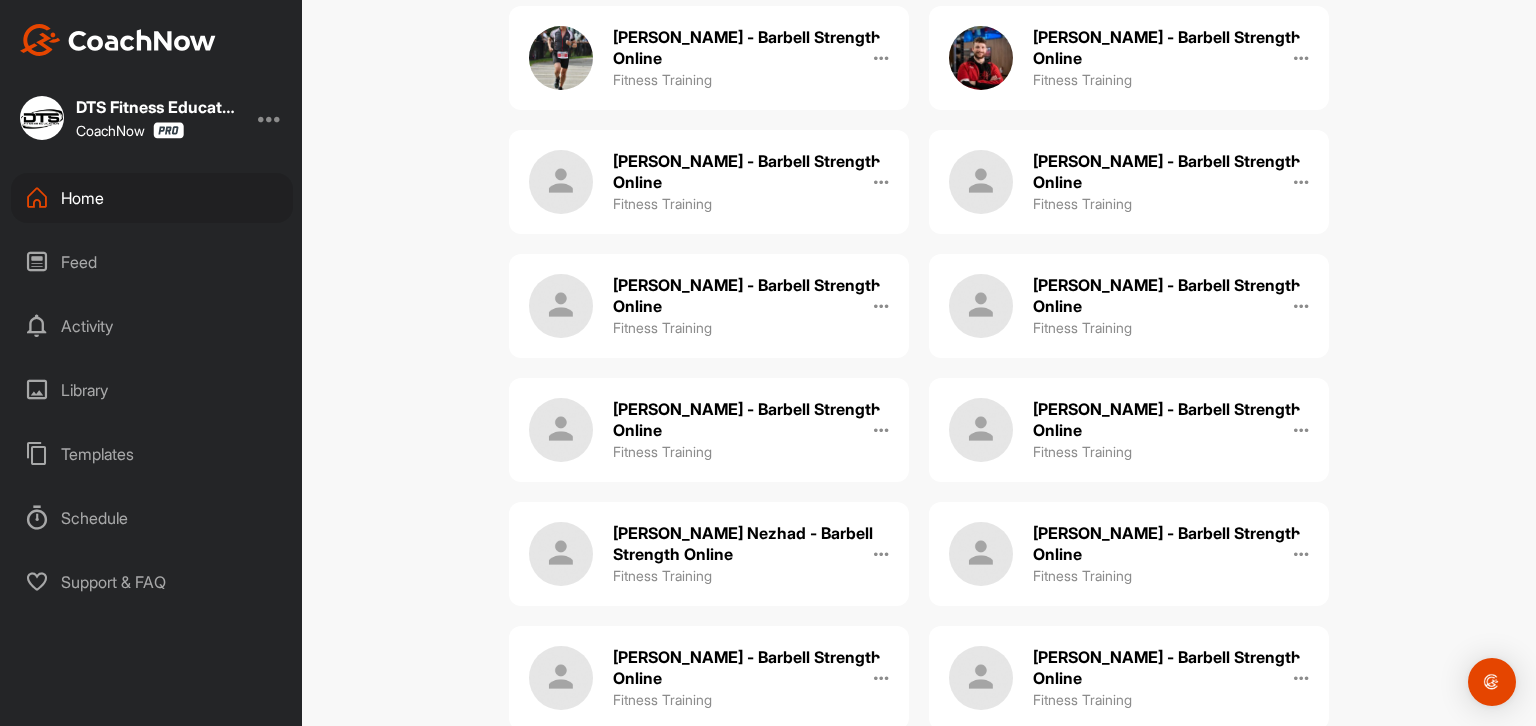 scroll, scrollTop: 500, scrollLeft: 0, axis: vertical 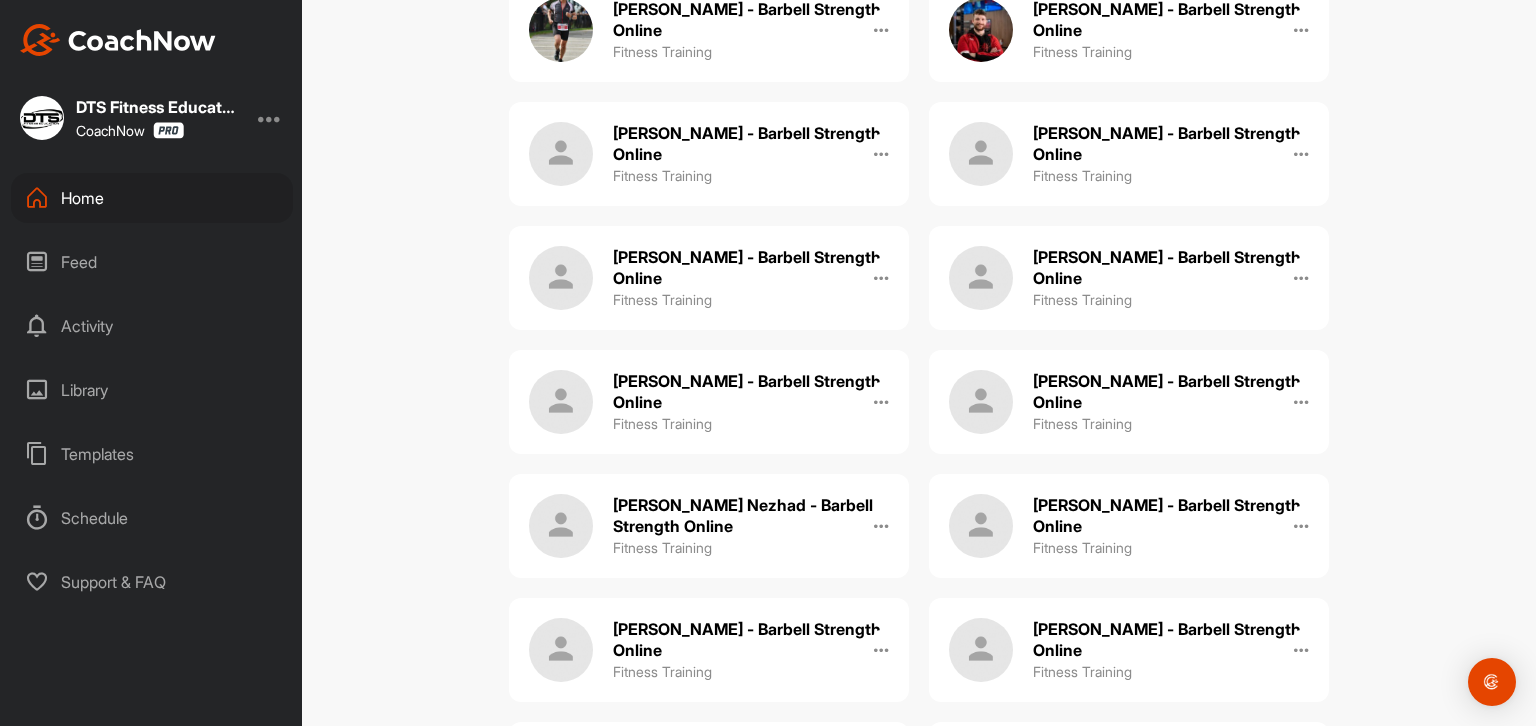 click on "[PERSON_NAME] - Barbell Strength Online" at bounding box center (1171, 268) 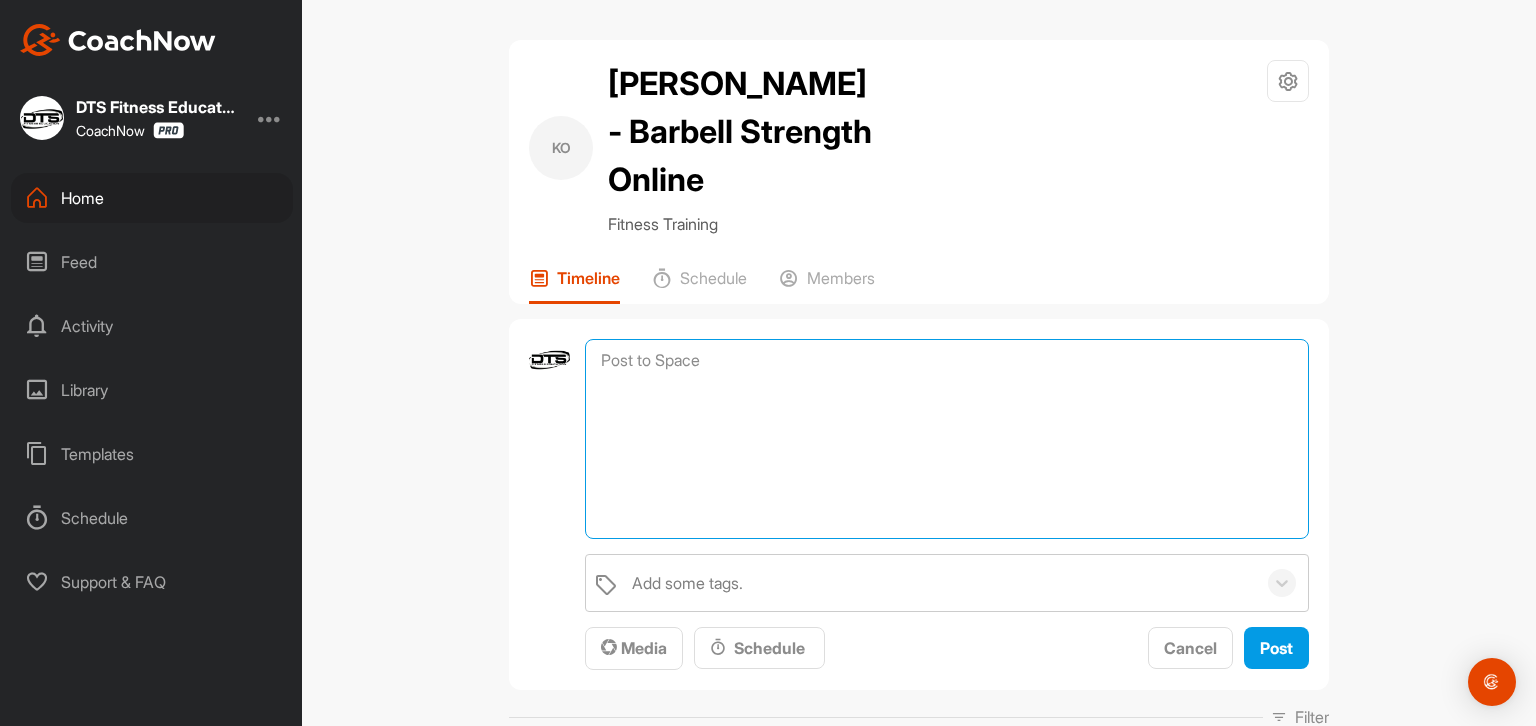 click at bounding box center (947, 439) 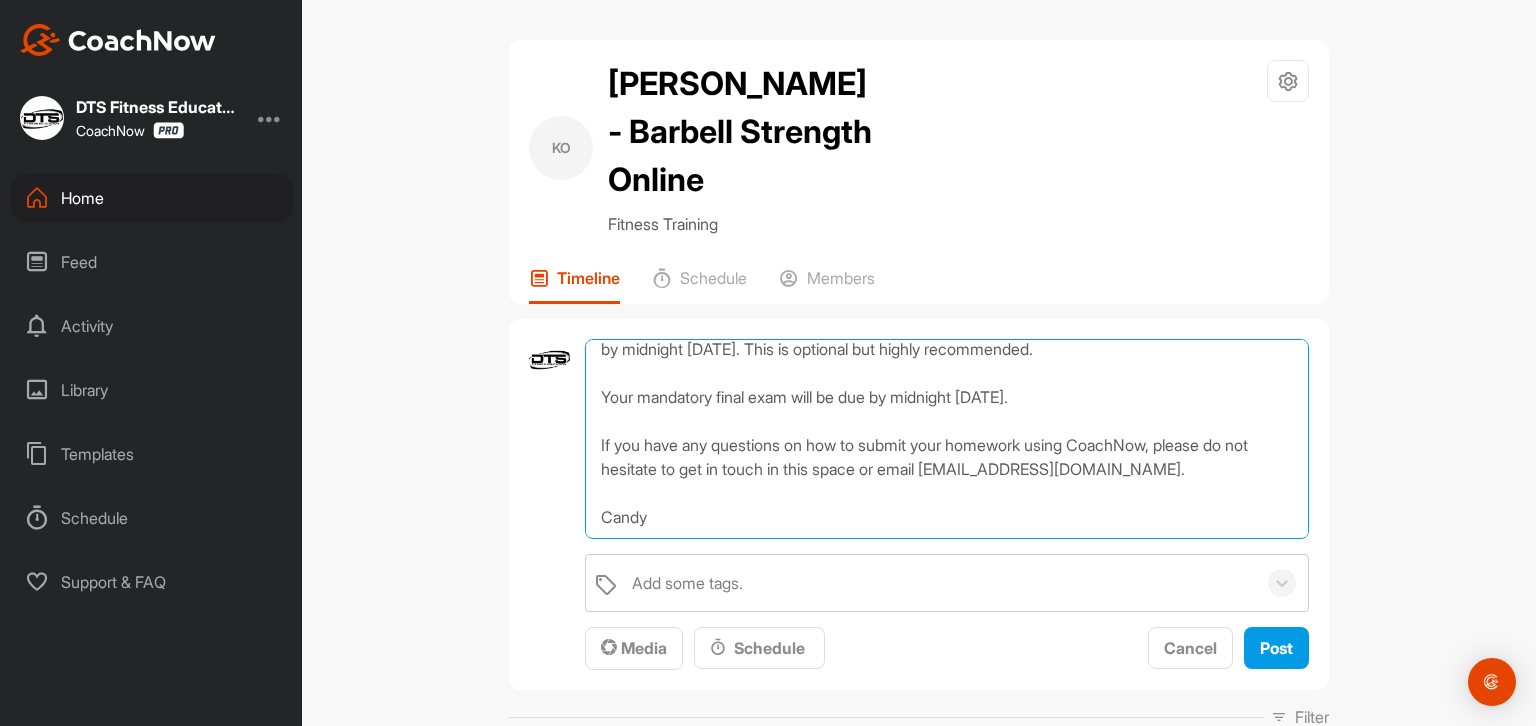 scroll, scrollTop: 58, scrollLeft: 0, axis: vertical 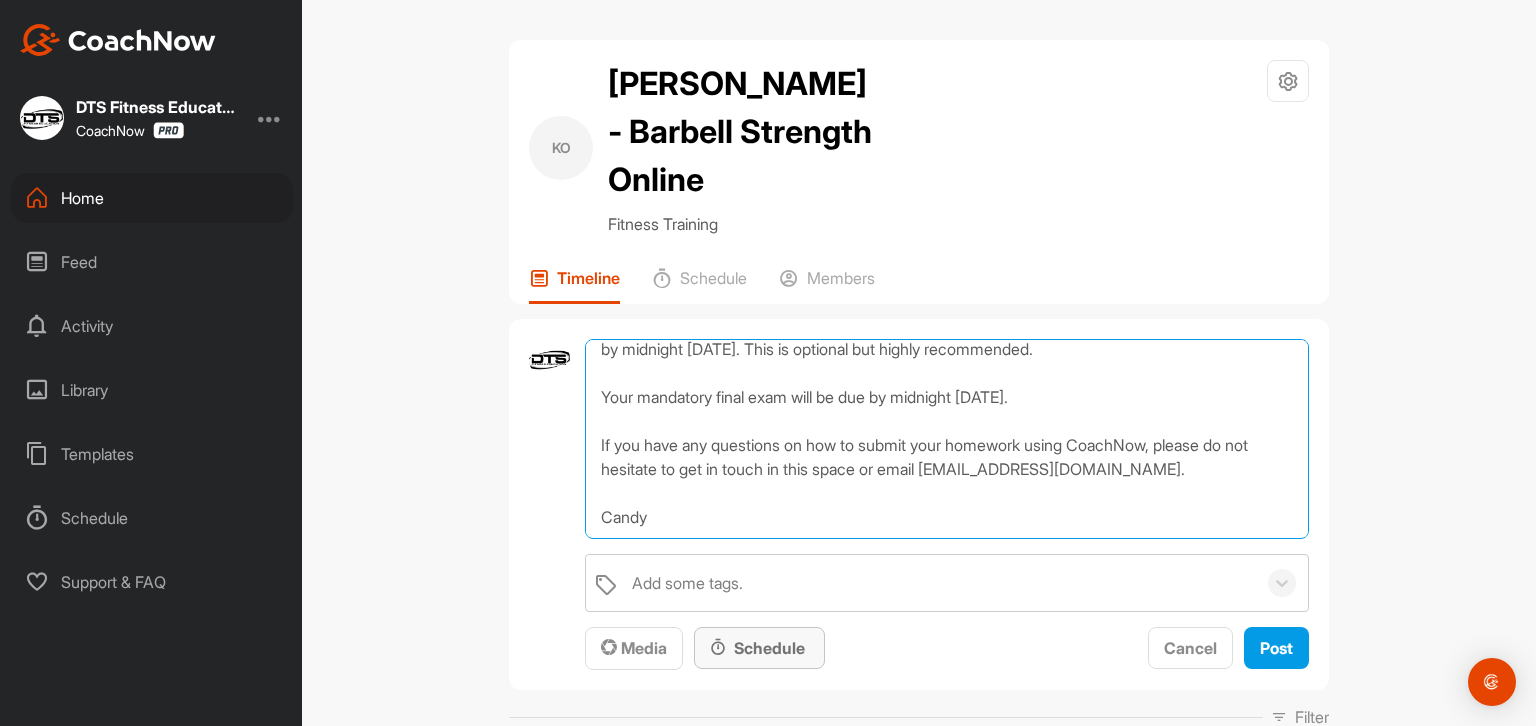type on "Hello Barbell Strength Online [DATE] students! Your optional Squat 5RM video analysis will be due by midnight [DATE]. This is optional but highly recommended.
Your mandatory final exam will be due by midnight [DATE].
If you have any questions on how to submit your homework using CoachNow, please do not hesitate to get in touch in this space or email [EMAIL_ADDRESS][DOMAIN_NAME].
Candy" 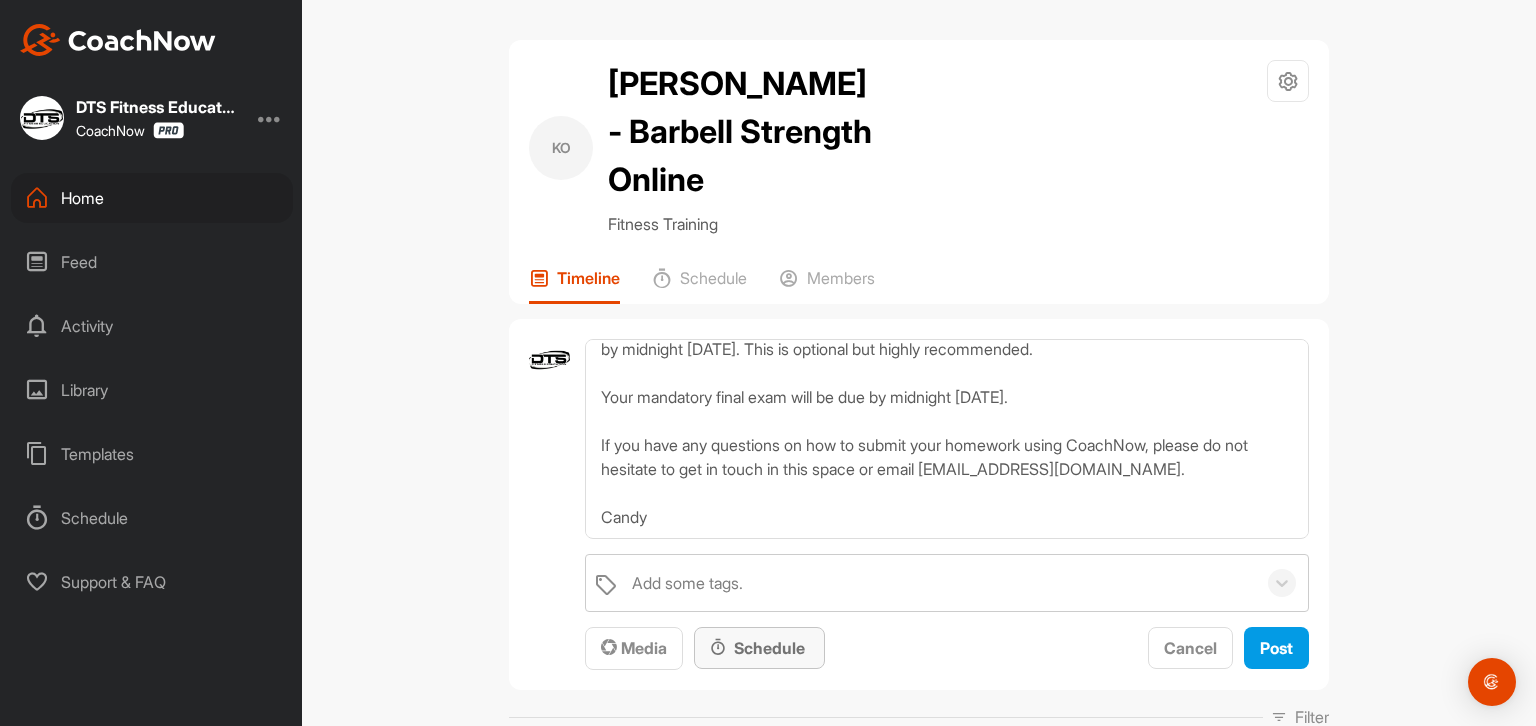 click on "Schedule" at bounding box center [759, 648] 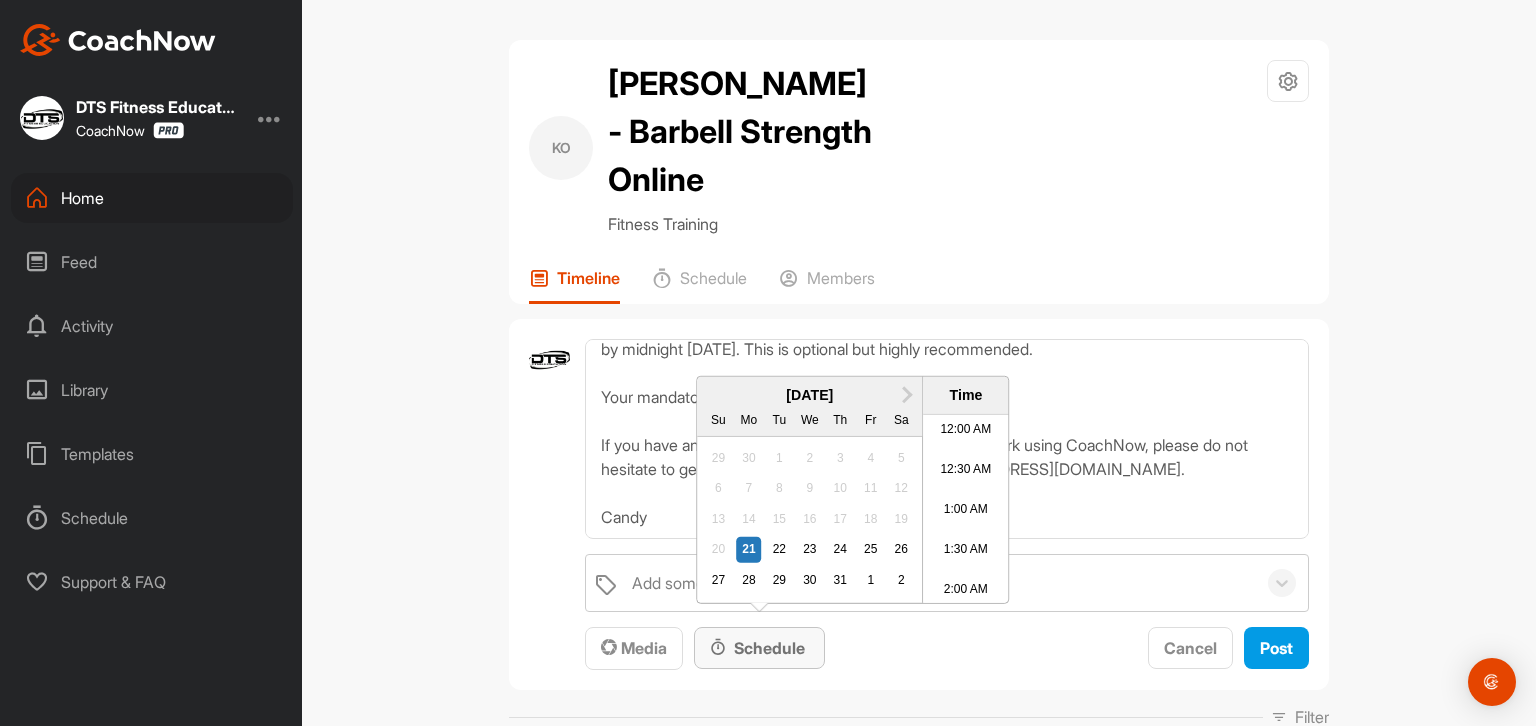 scroll, scrollTop: 925, scrollLeft: 0, axis: vertical 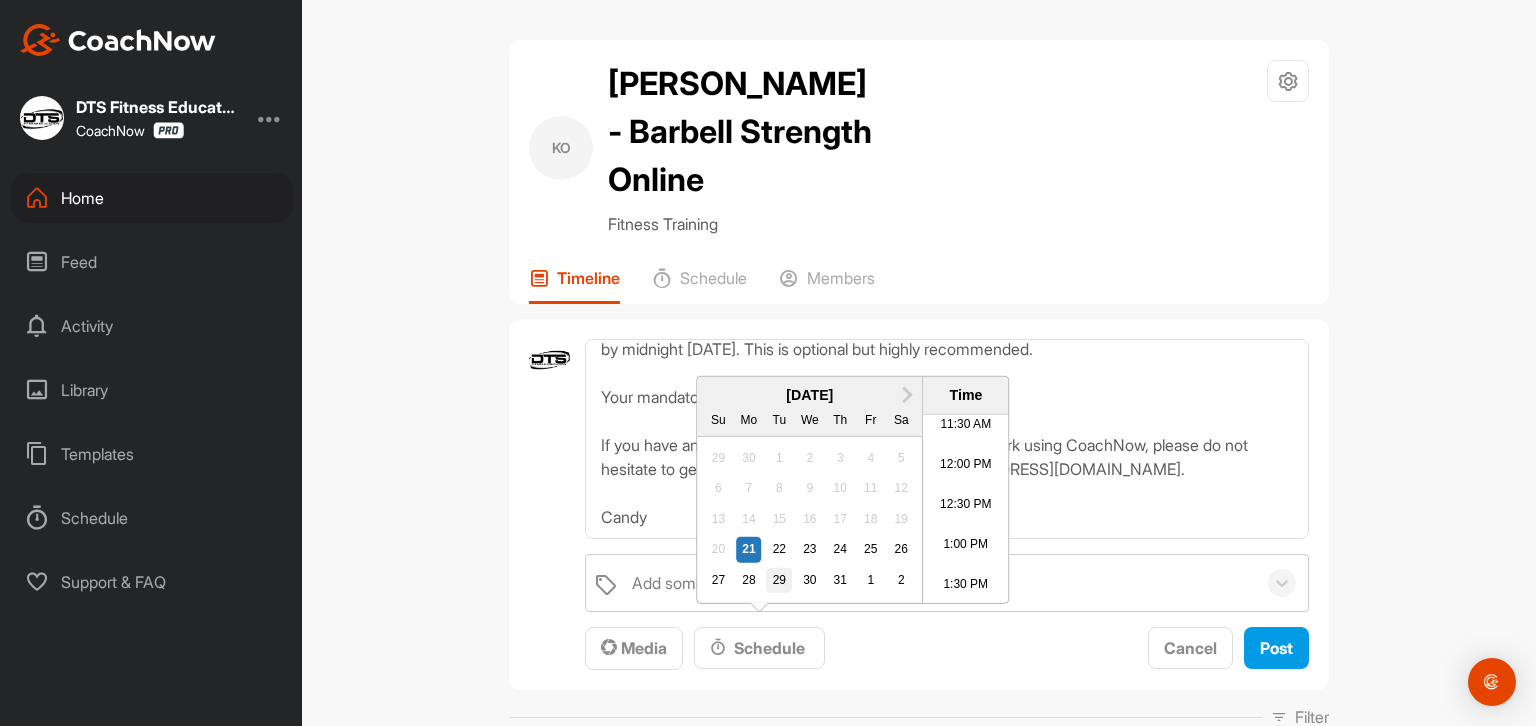 click on "29" at bounding box center (780, 581) 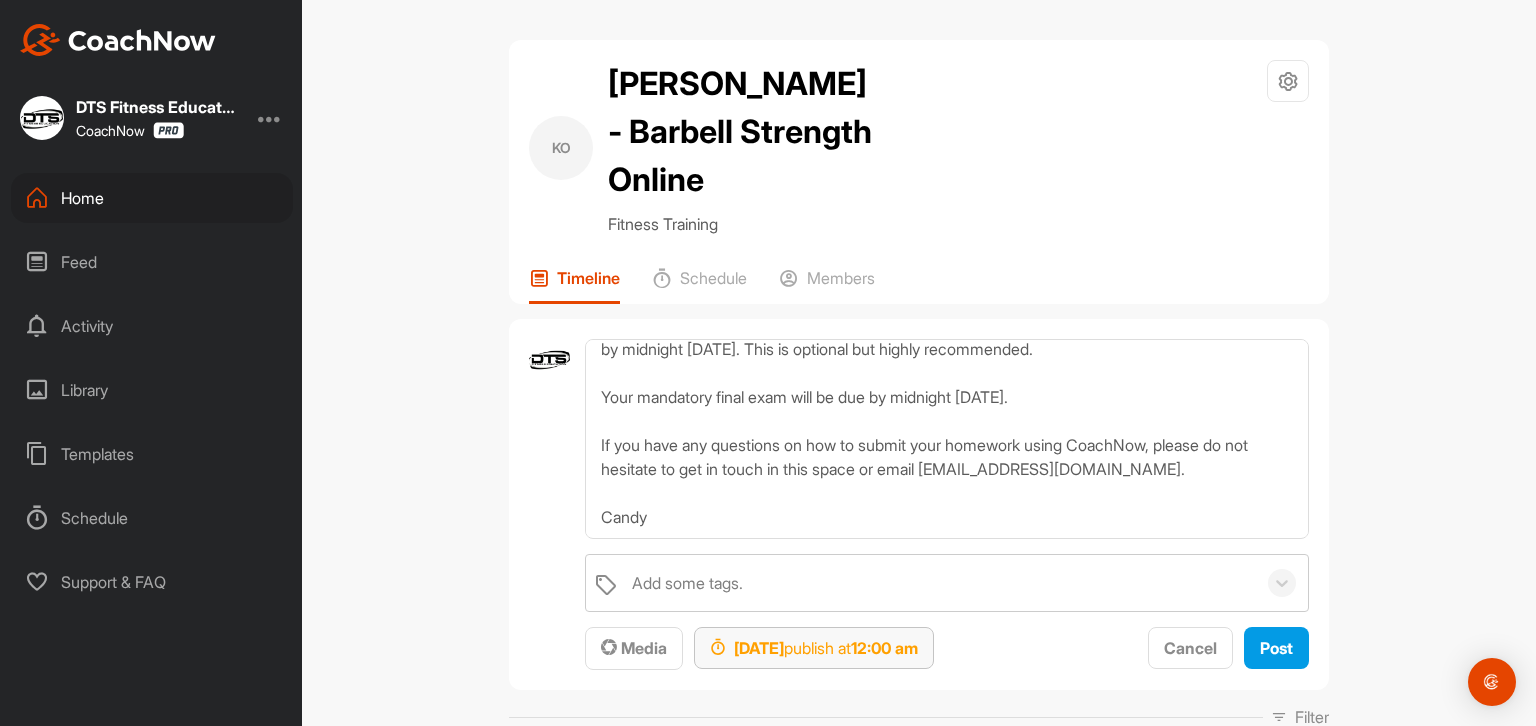 click on "12:00 am" at bounding box center [884, 648] 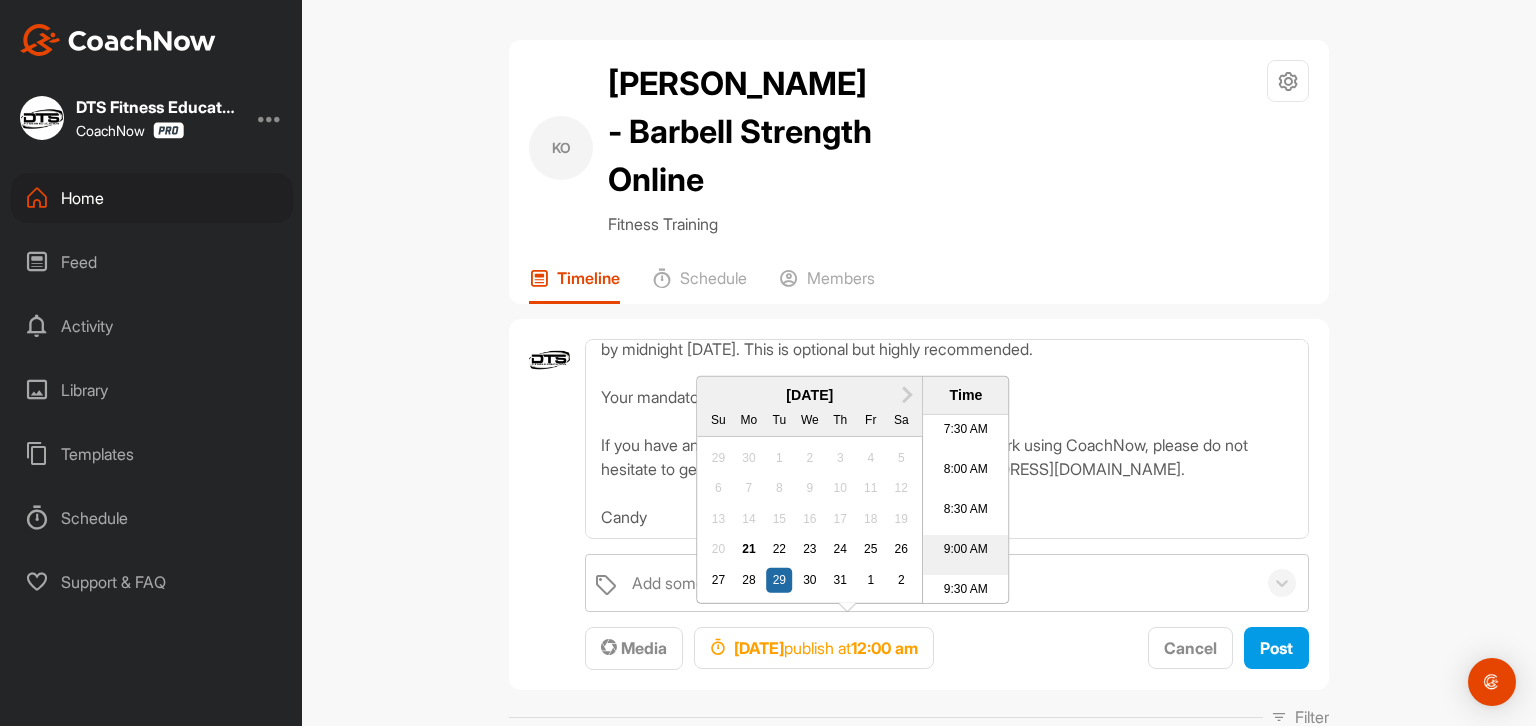 scroll, scrollTop: 700, scrollLeft: 0, axis: vertical 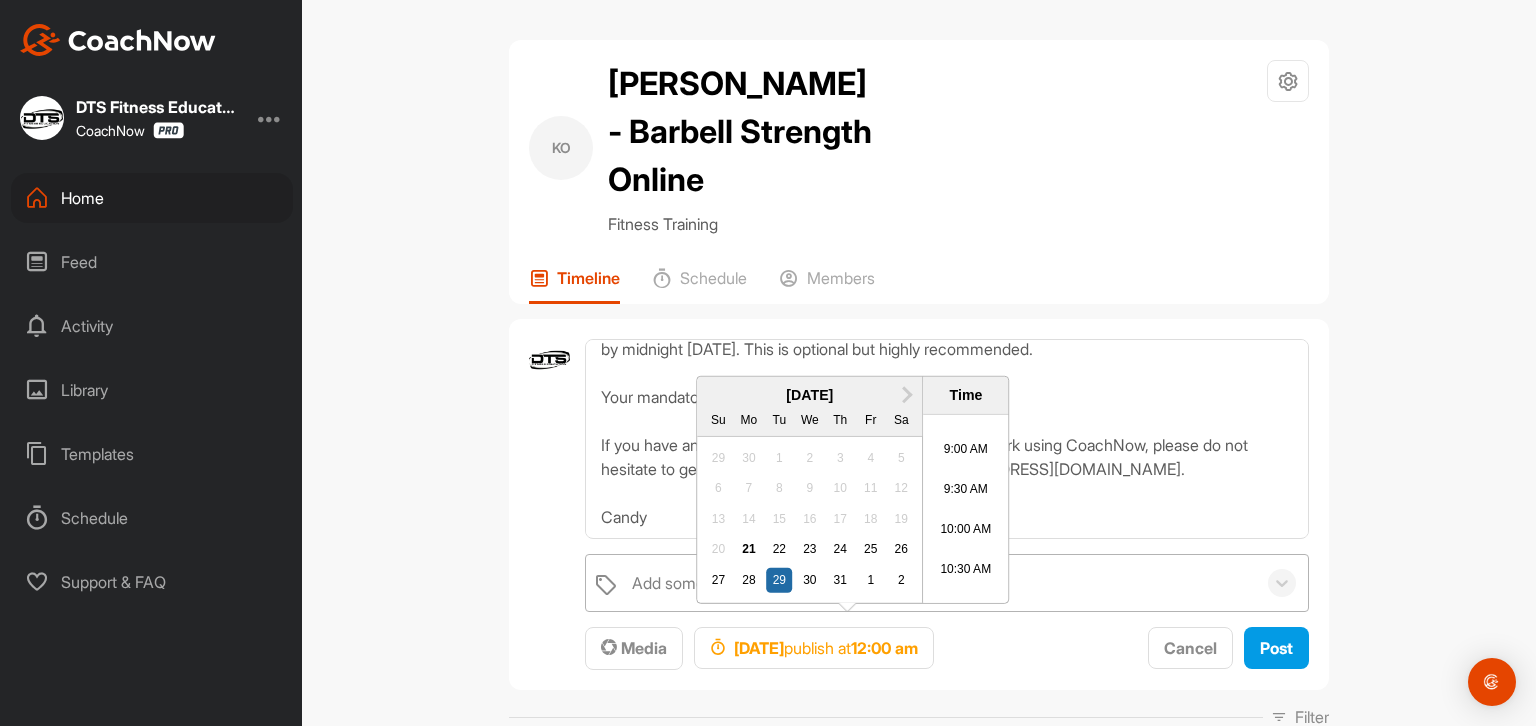 drag, startPoint x: 951, startPoint y: 533, endPoint x: 1016, endPoint y: 563, distance: 71.5891 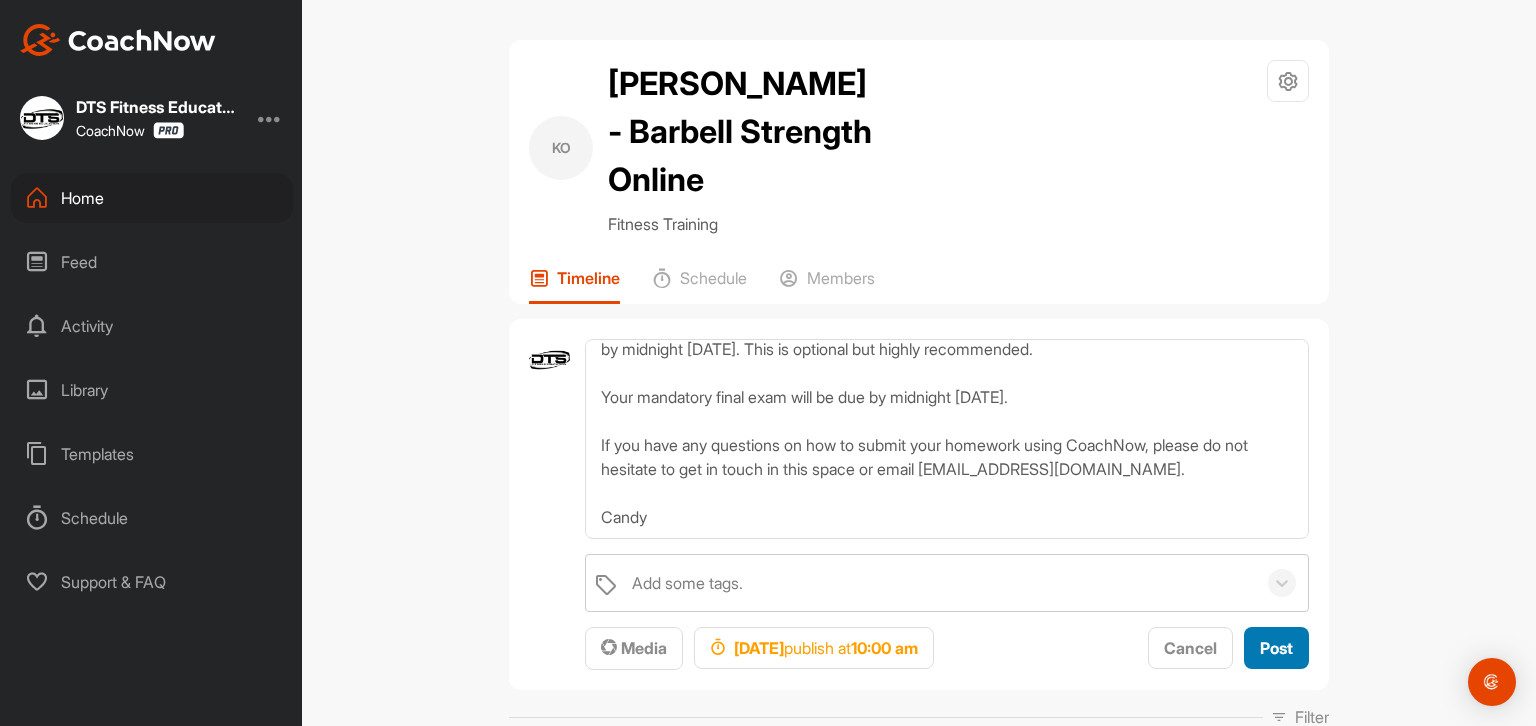 click on "Post" at bounding box center (1276, 648) 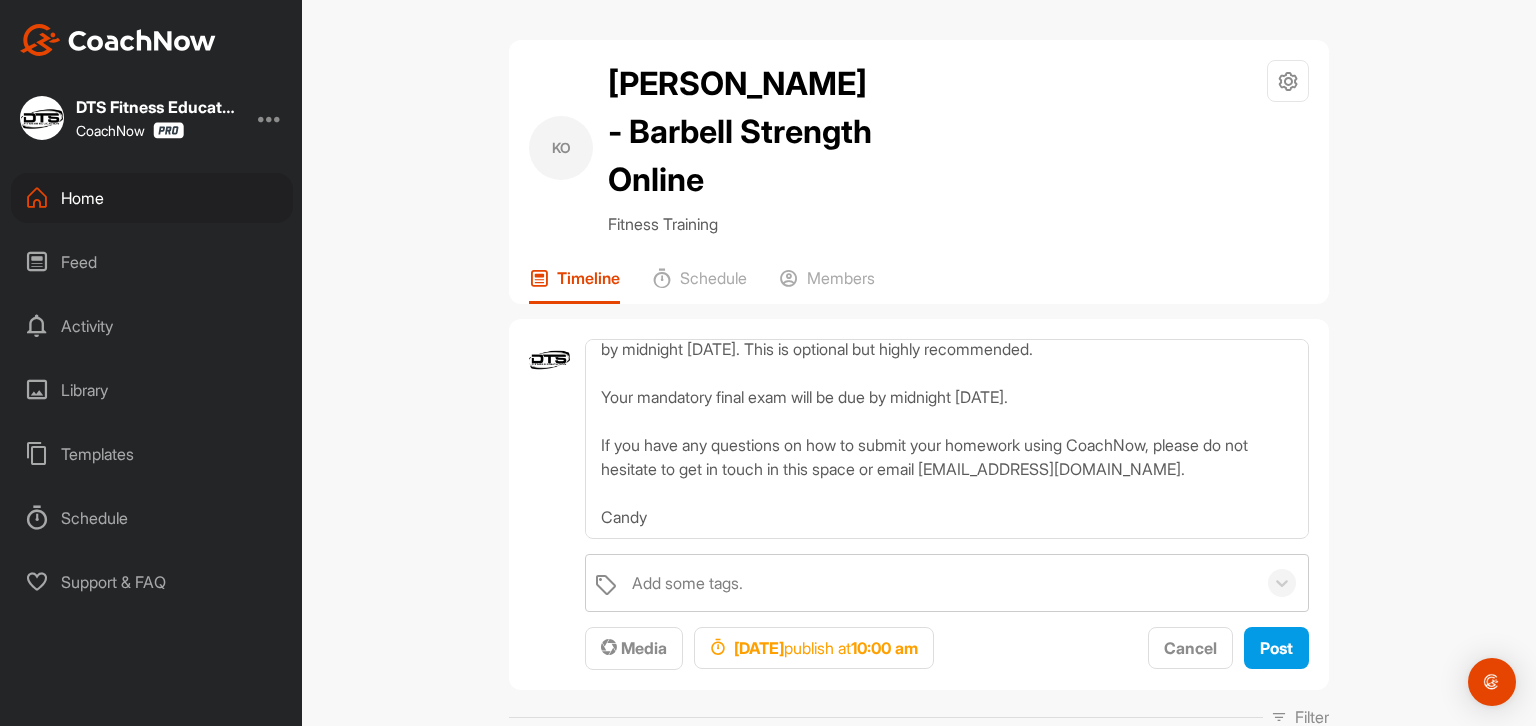 type 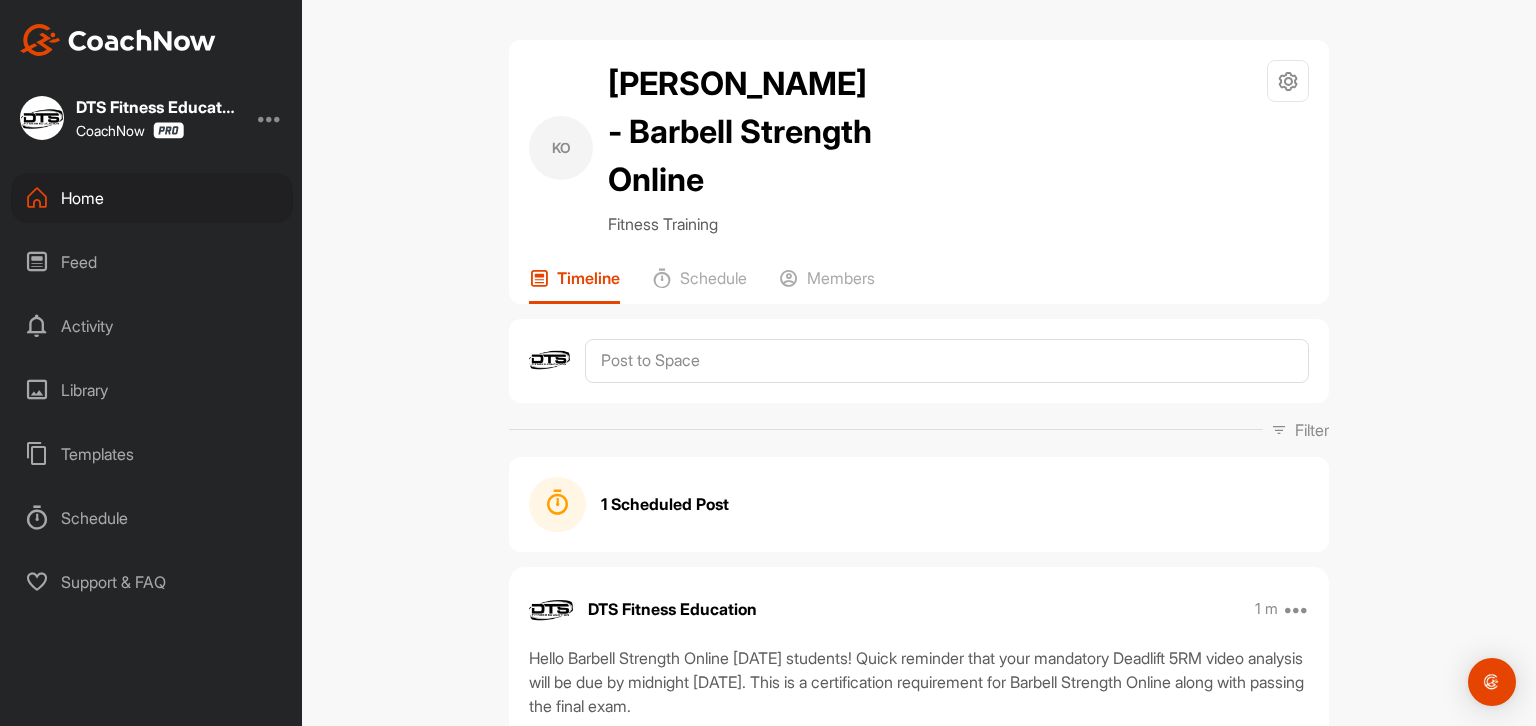 scroll, scrollTop: 0, scrollLeft: 0, axis: both 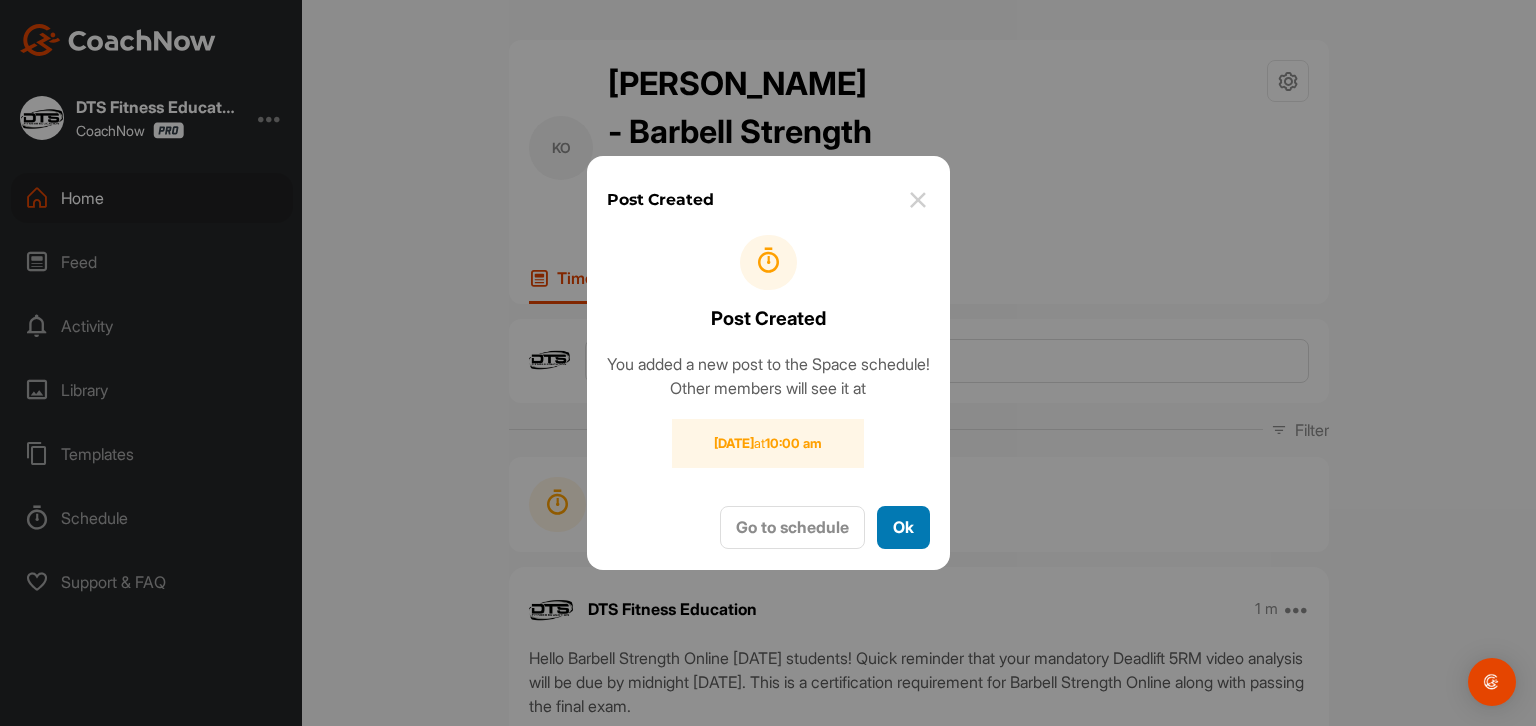 drag, startPoint x: 904, startPoint y: 521, endPoint x: 967, endPoint y: 520, distance: 63.007935 